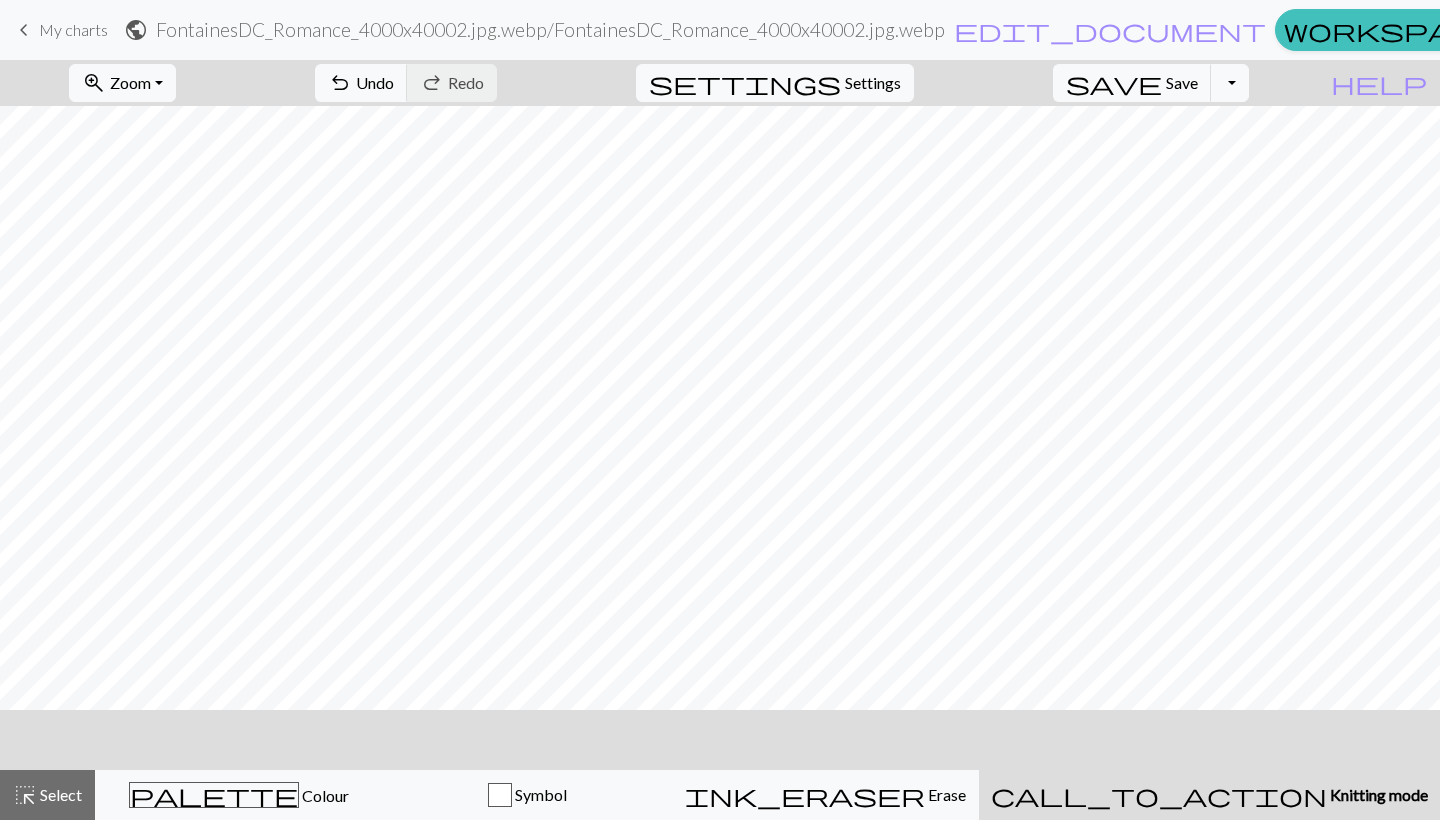 scroll, scrollTop: 0, scrollLeft: 0, axis: both 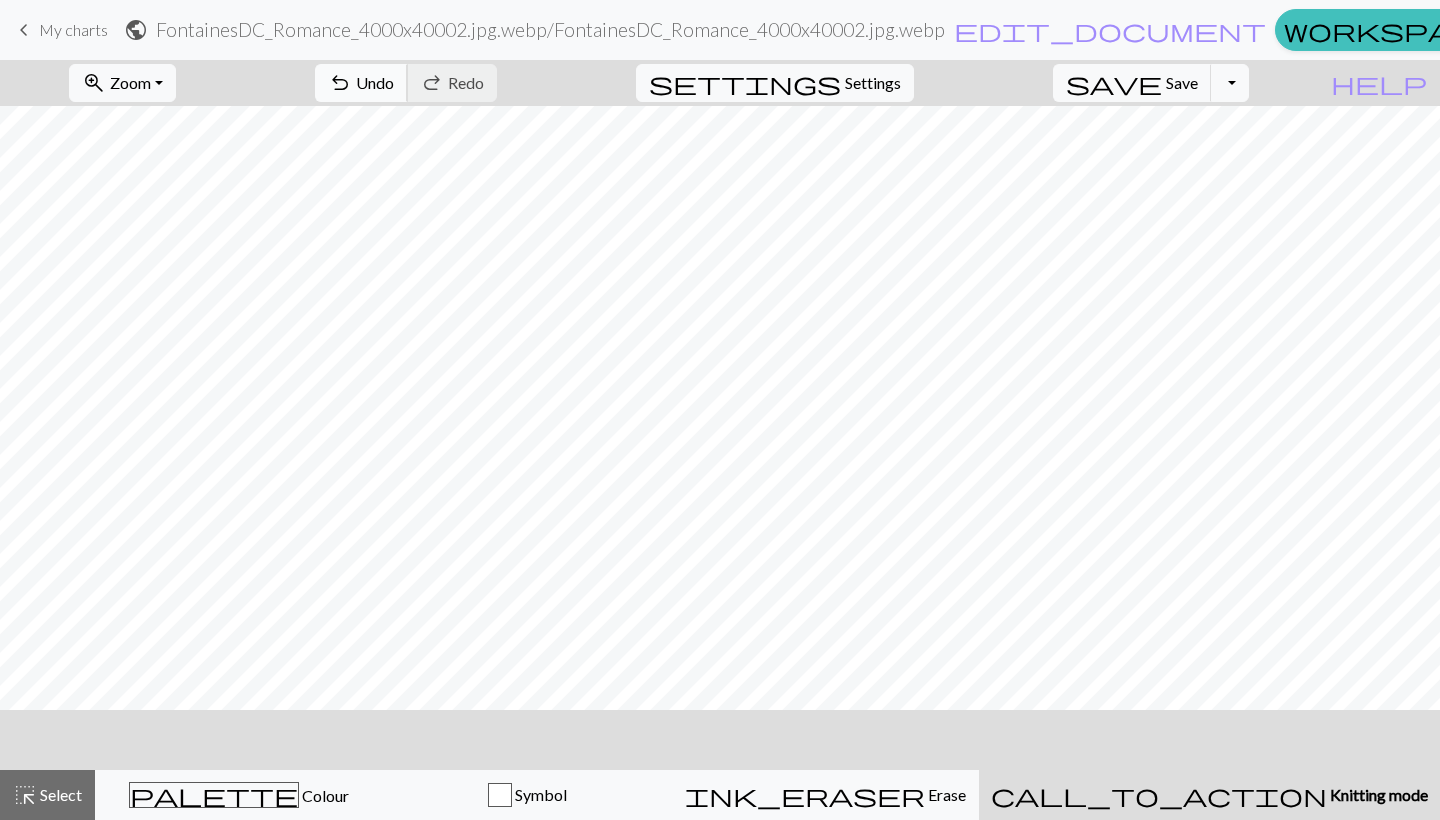 click on "Undo" at bounding box center (375, 82) 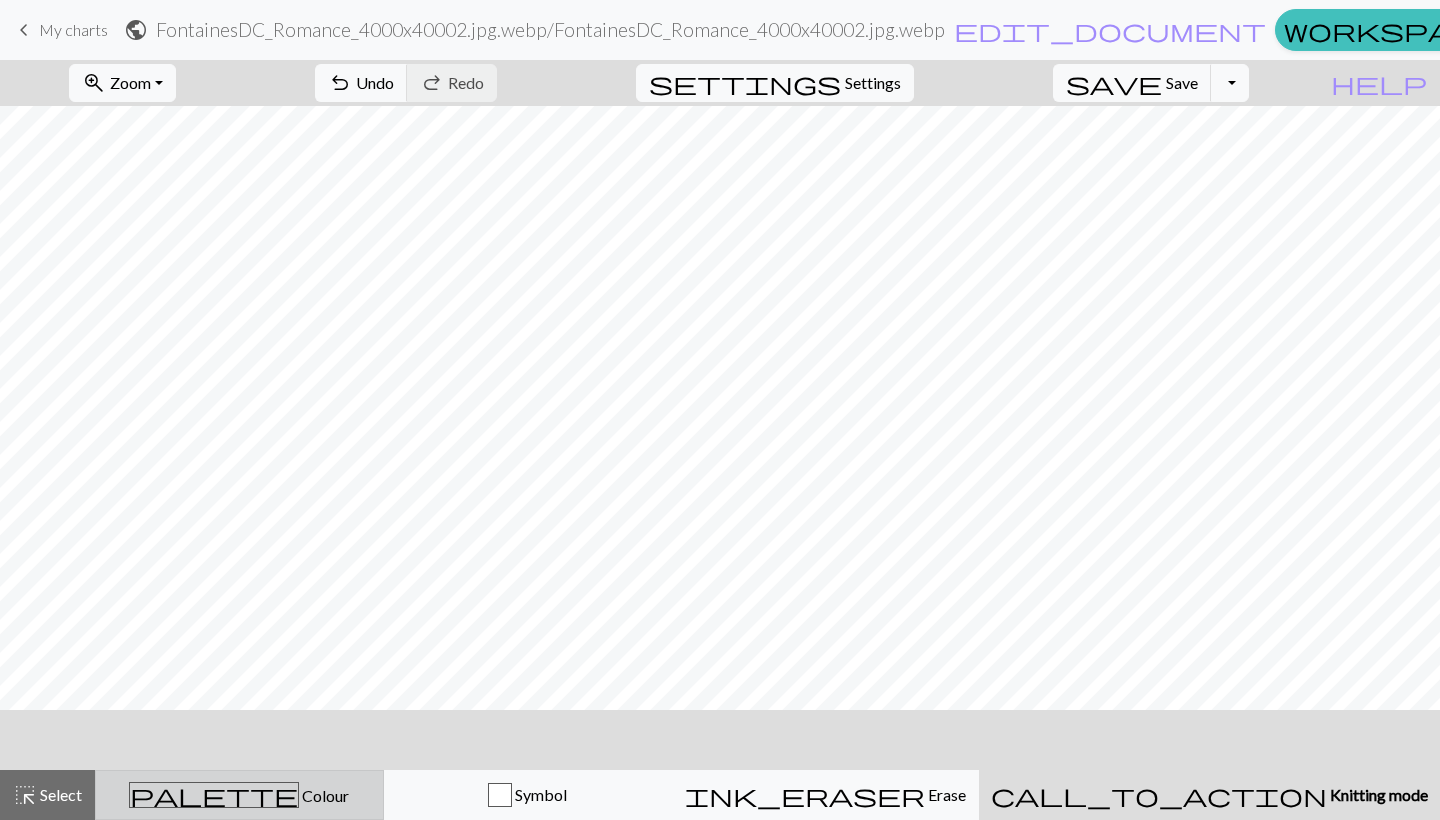 click on "Colour" at bounding box center (324, 795) 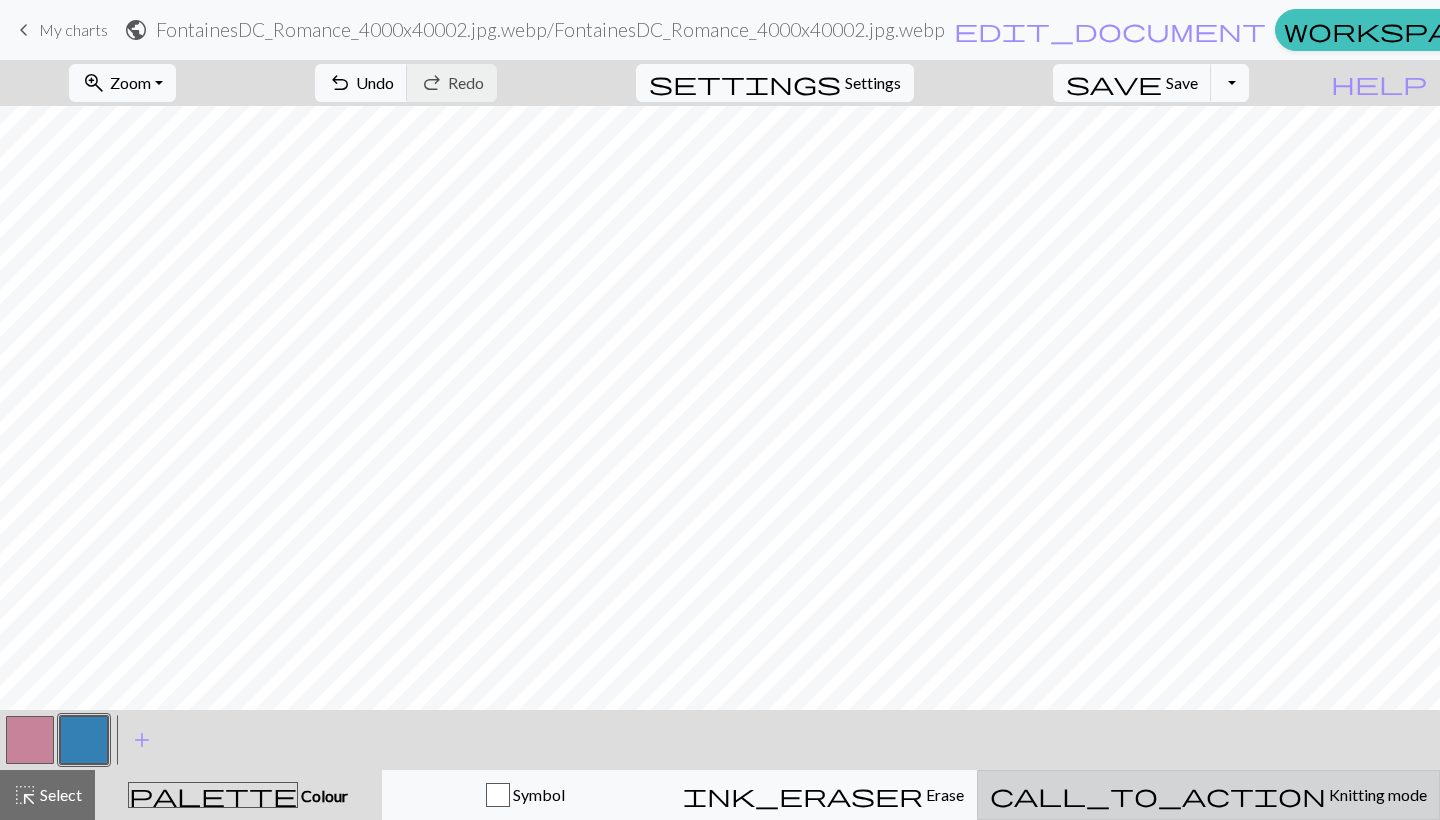 click on "call_to_action   Knitting mode   Knitting mode" at bounding box center (1208, 795) 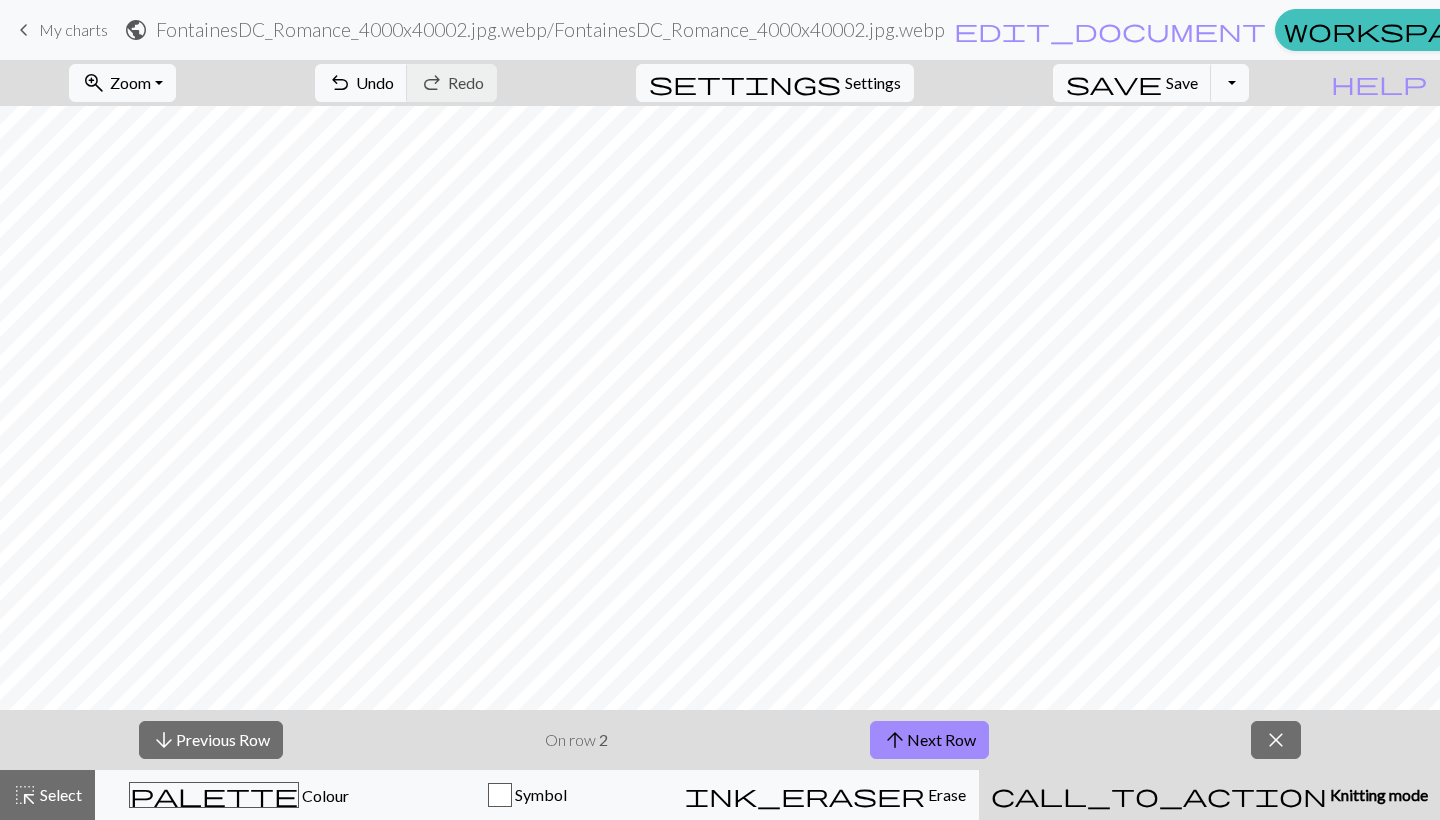 click on "call_to_action" at bounding box center [1159, 795] 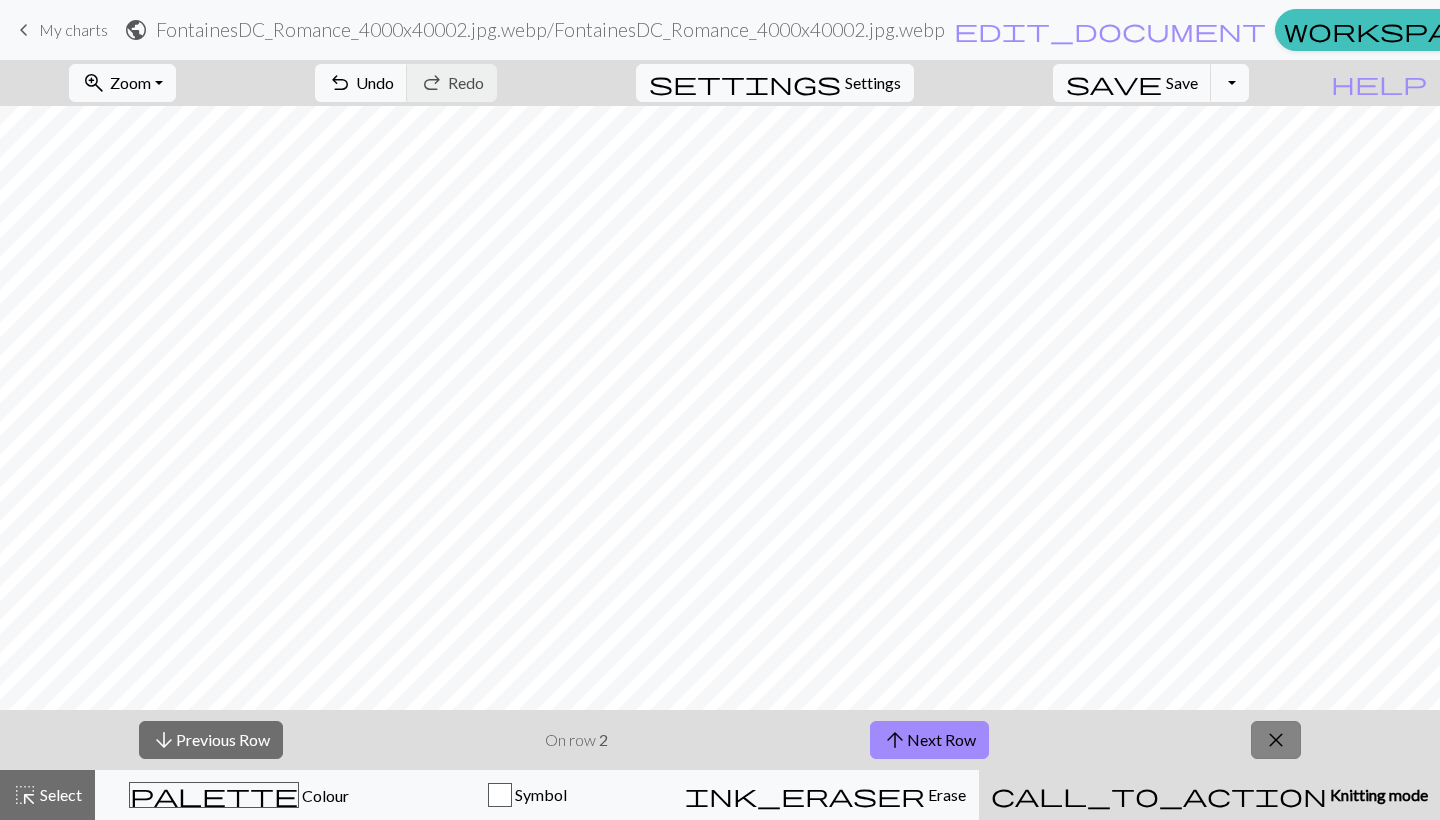 click on "close" at bounding box center (1276, 740) 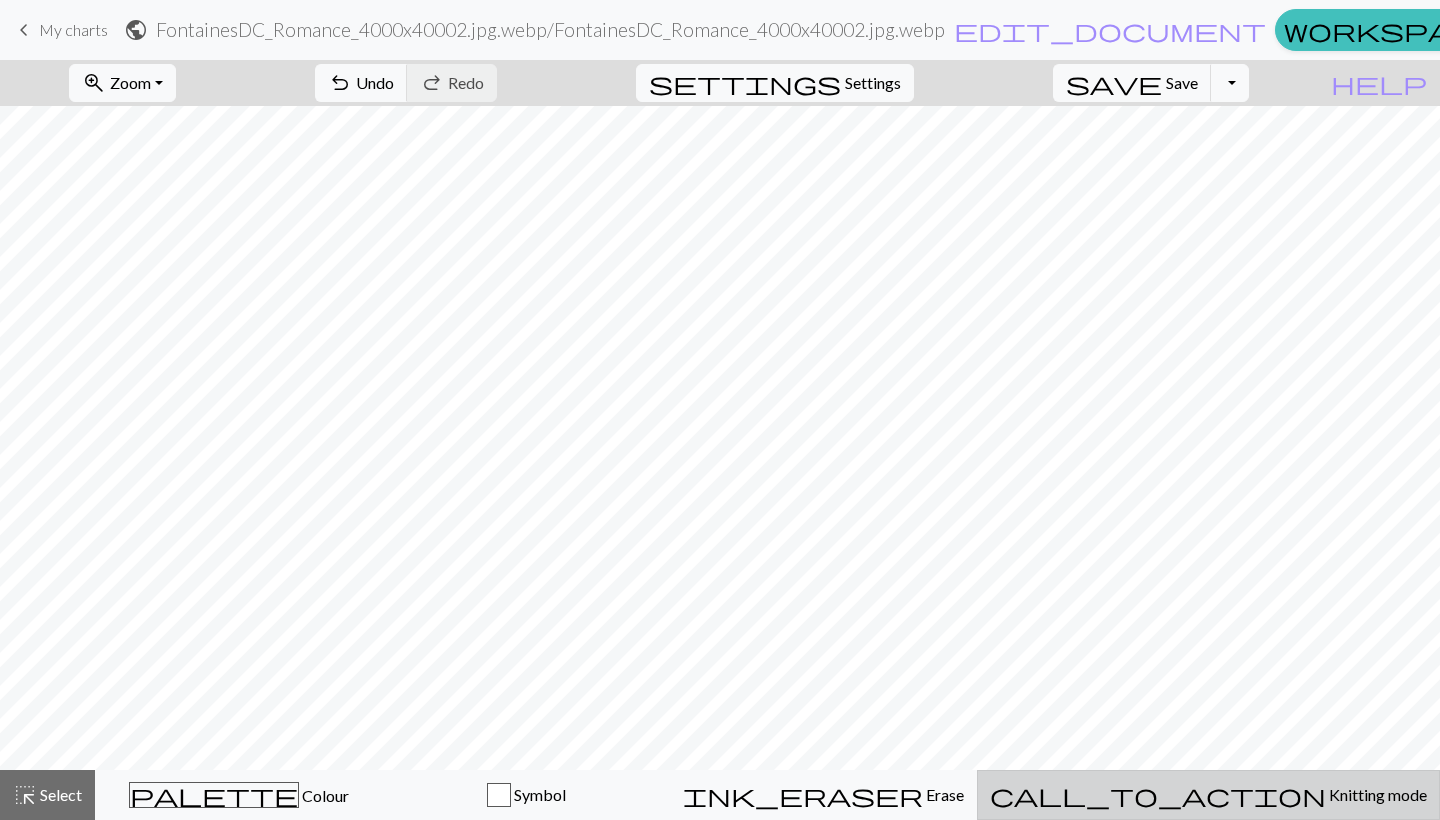 click on "call_to_action   Knitting mode   Knitting mode" at bounding box center (1208, 795) 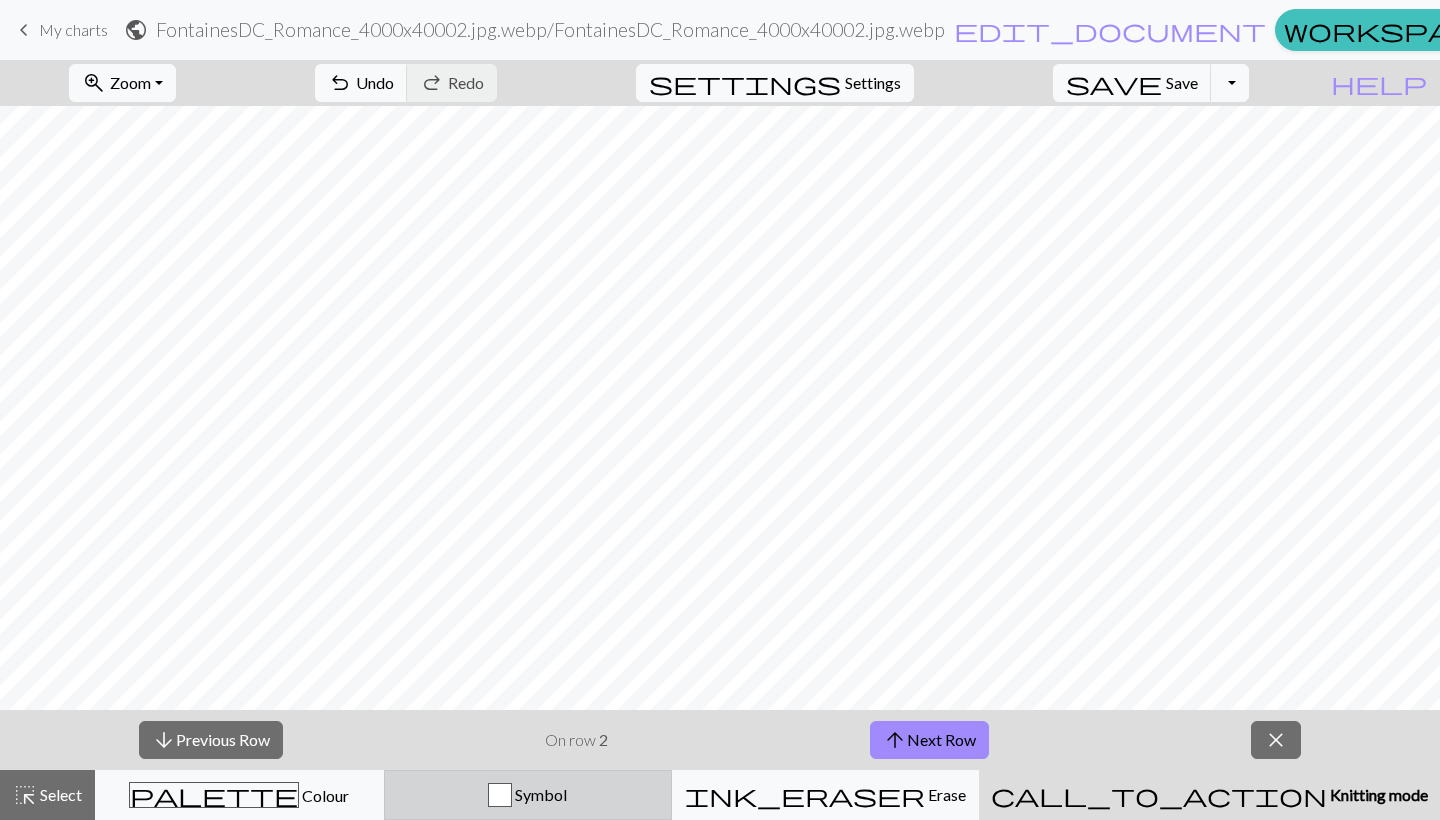 click on "Symbol" at bounding box center (528, 795) 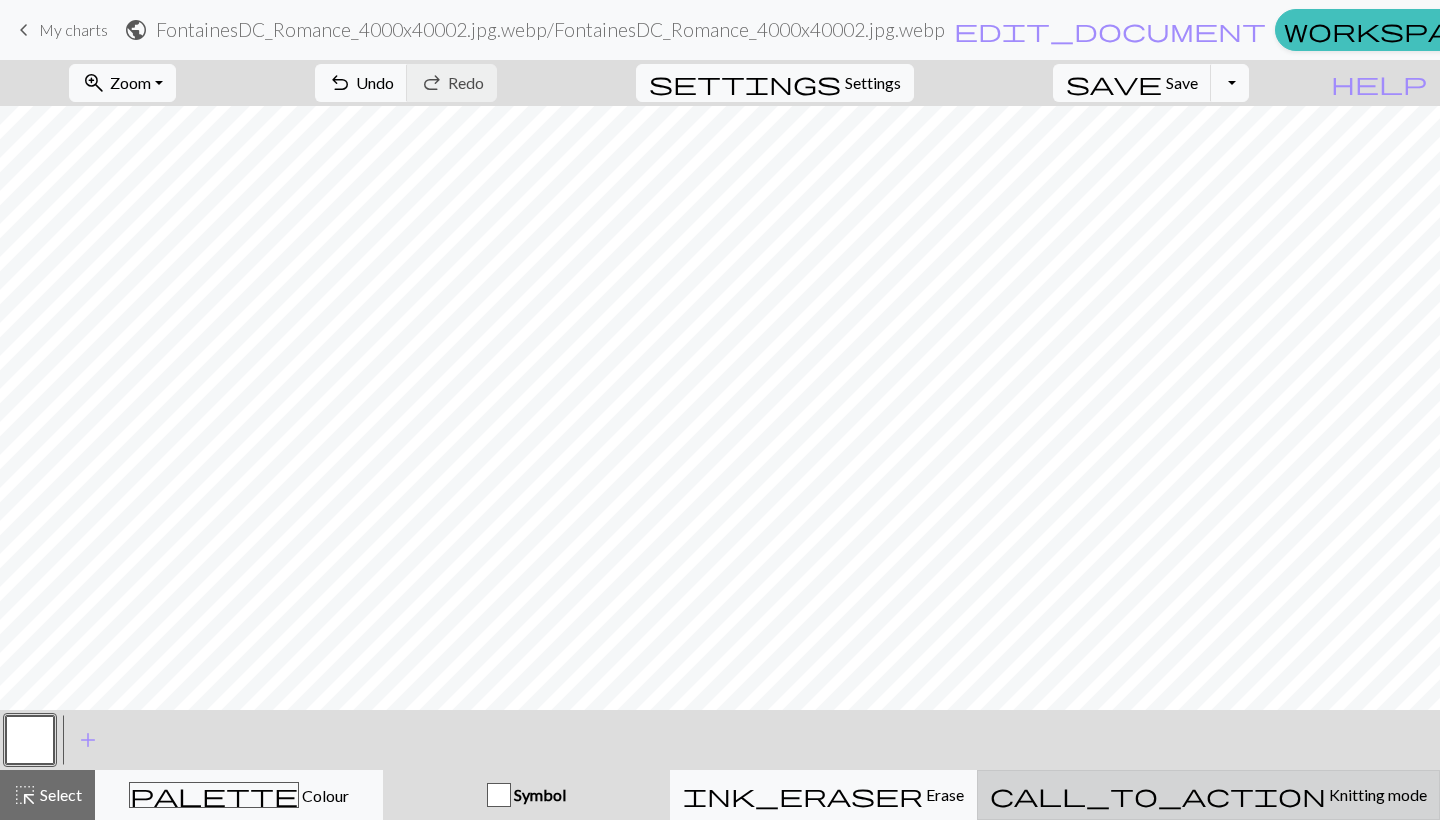 click on "call_to_action   Knitting mode   Knitting mode" at bounding box center (1208, 795) 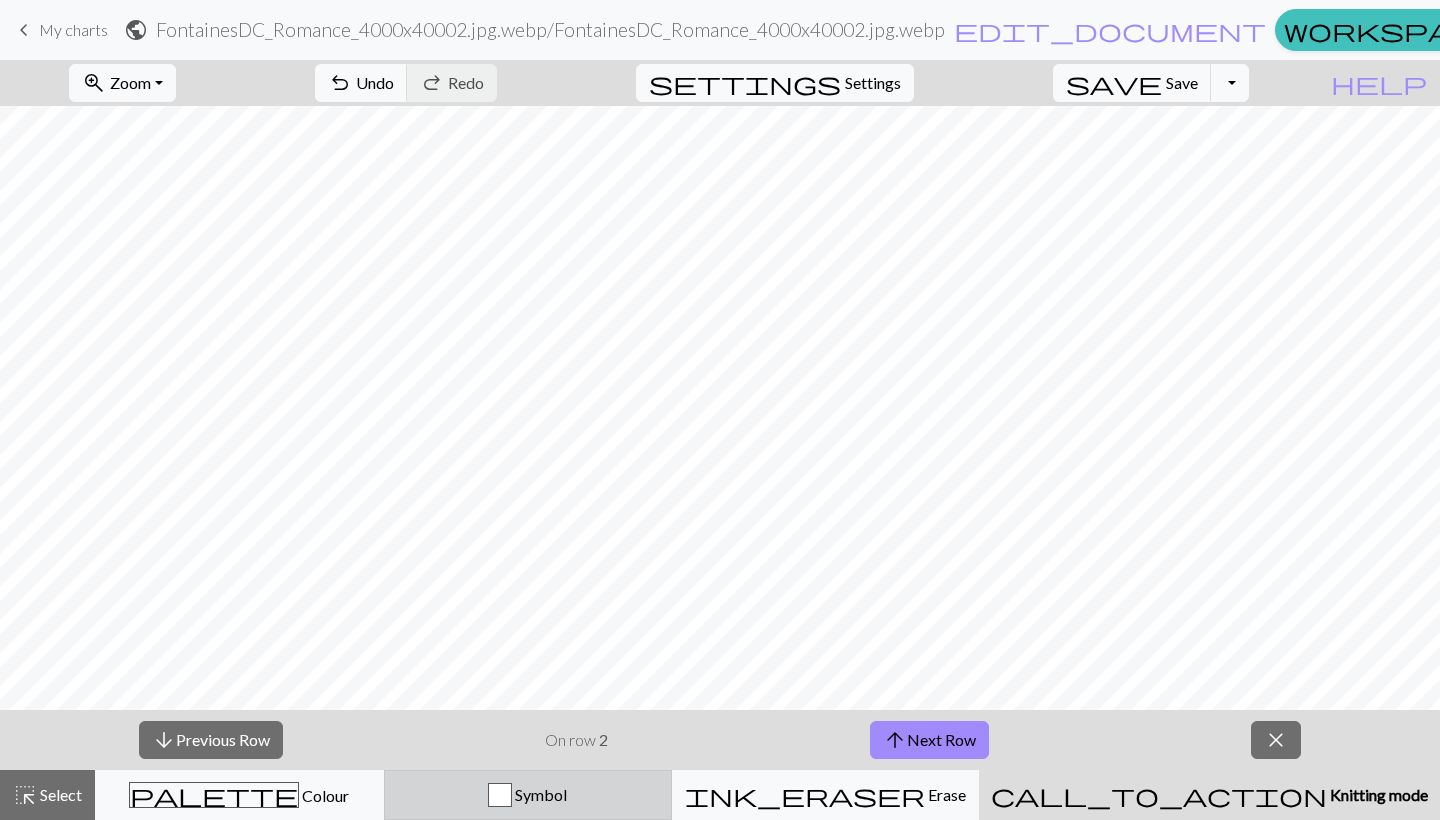 click on "Symbol" at bounding box center [528, 795] 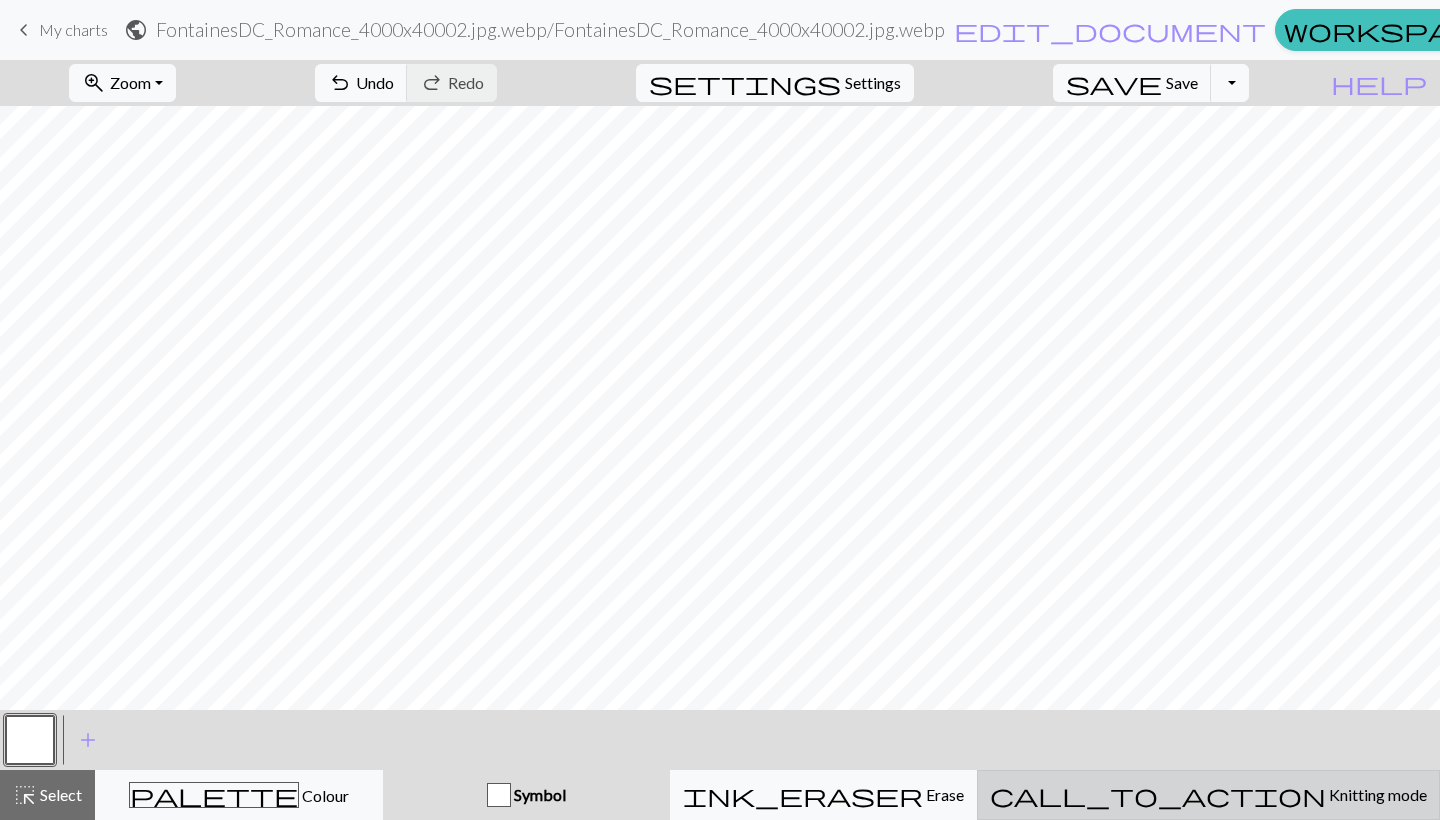 click on "call_to_action" at bounding box center [1158, 795] 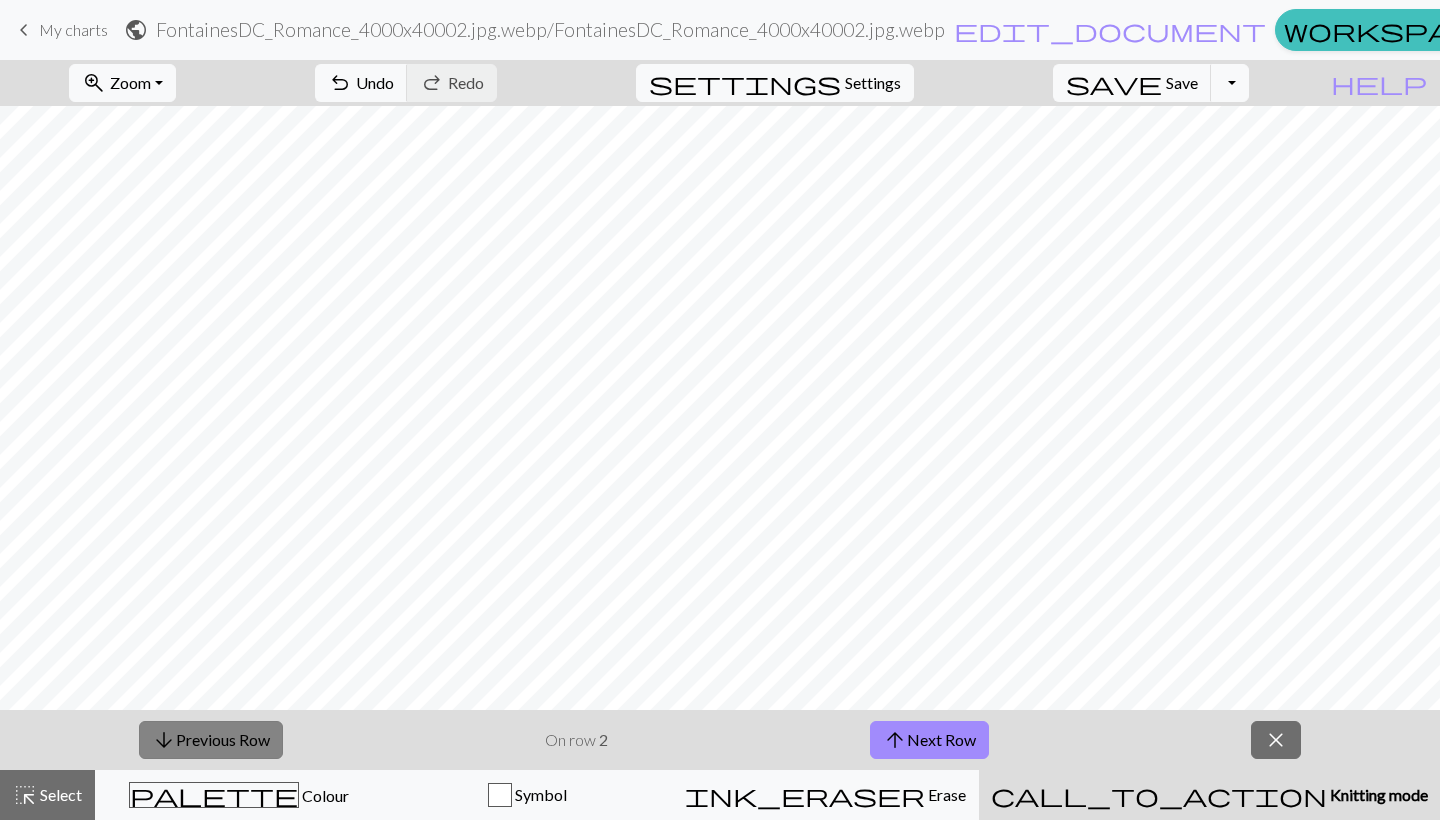 click on "arrow_downward Previous Row" at bounding box center (211, 740) 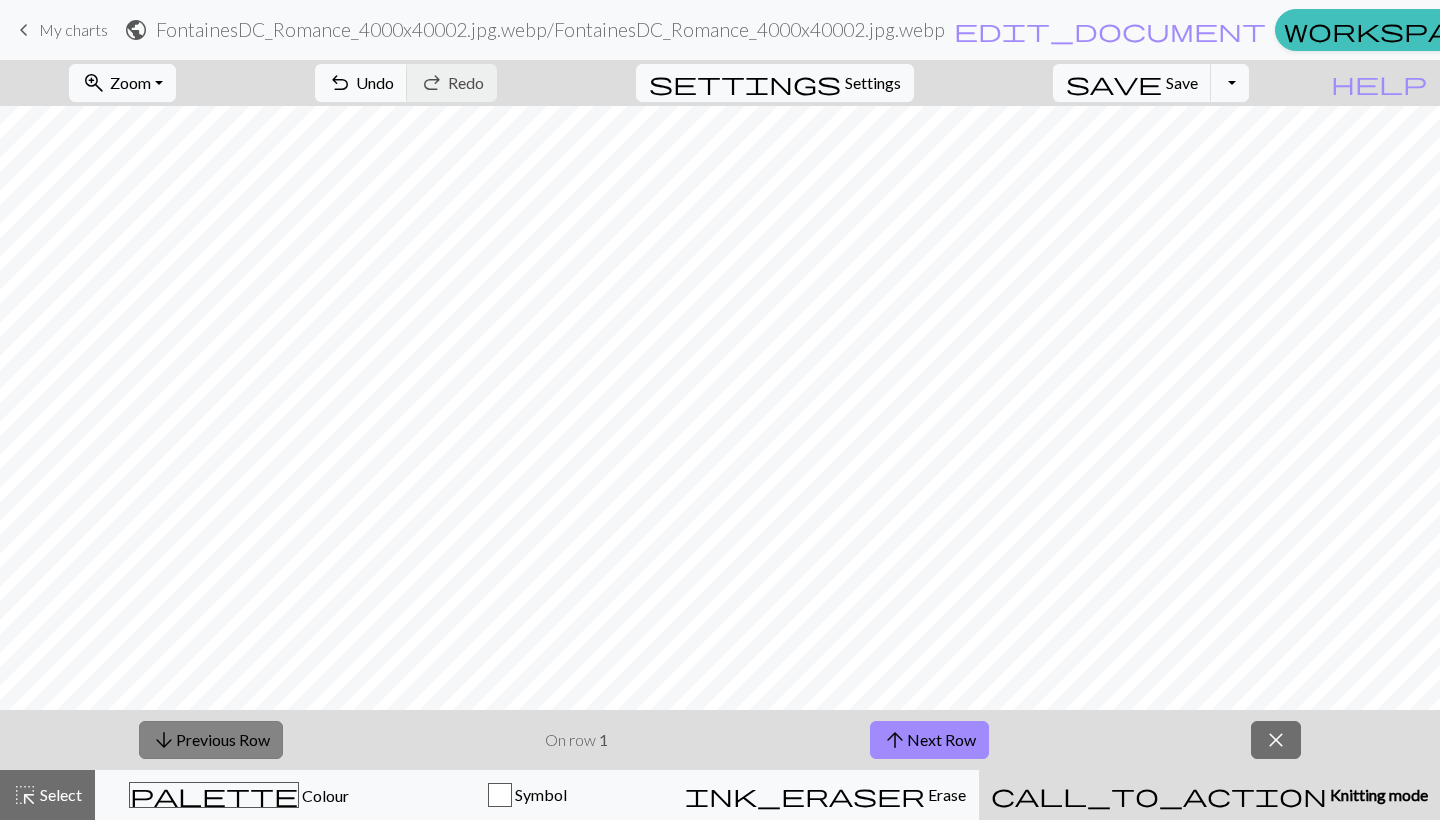 click on "arrow_downward Previous Row" at bounding box center (211, 740) 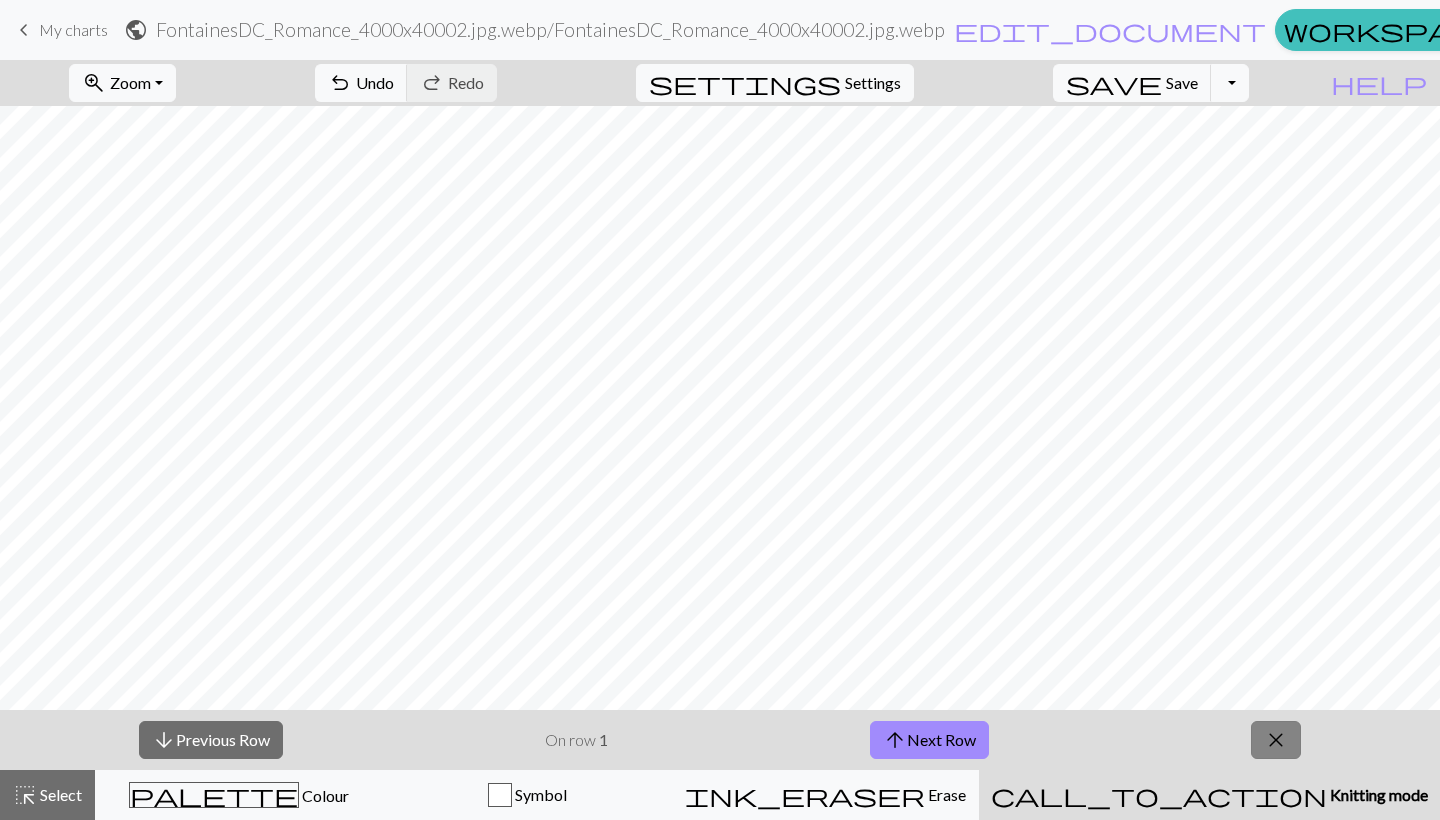 click on "close" at bounding box center [1276, 740] 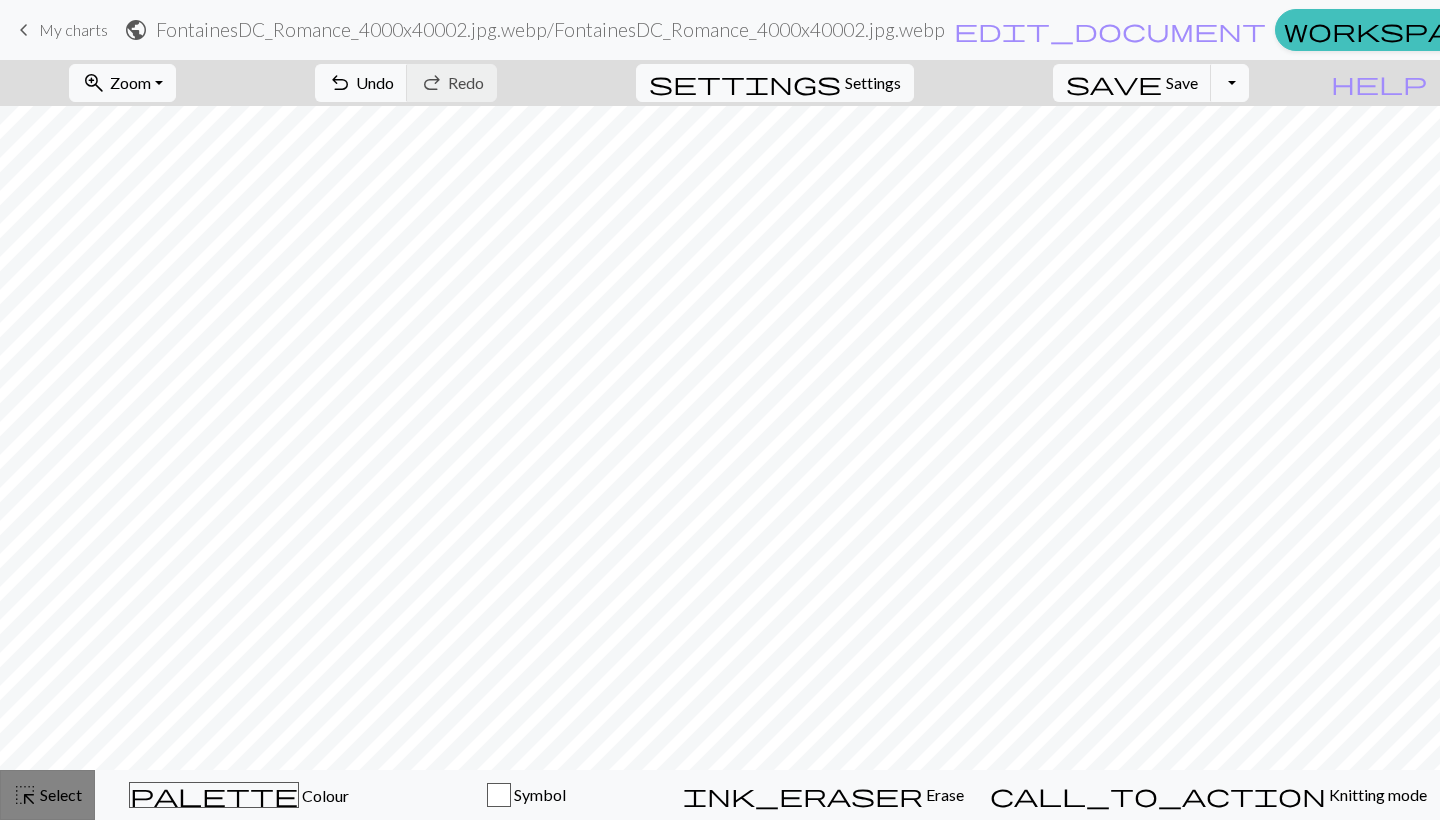 click on "highlight_alt   Select   Select" at bounding box center [47, 795] 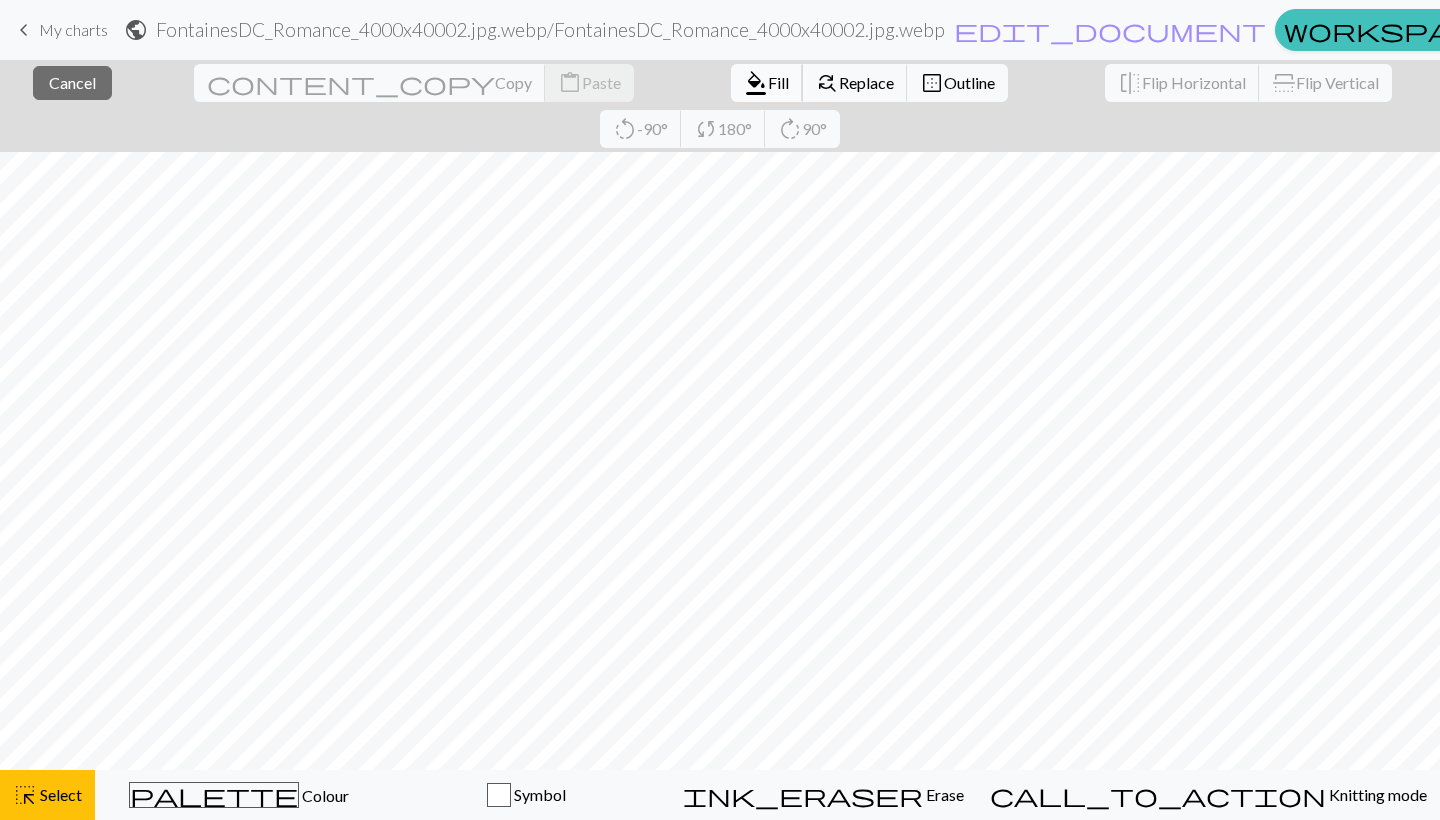click on "Fill" at bounding box center [778, 82] 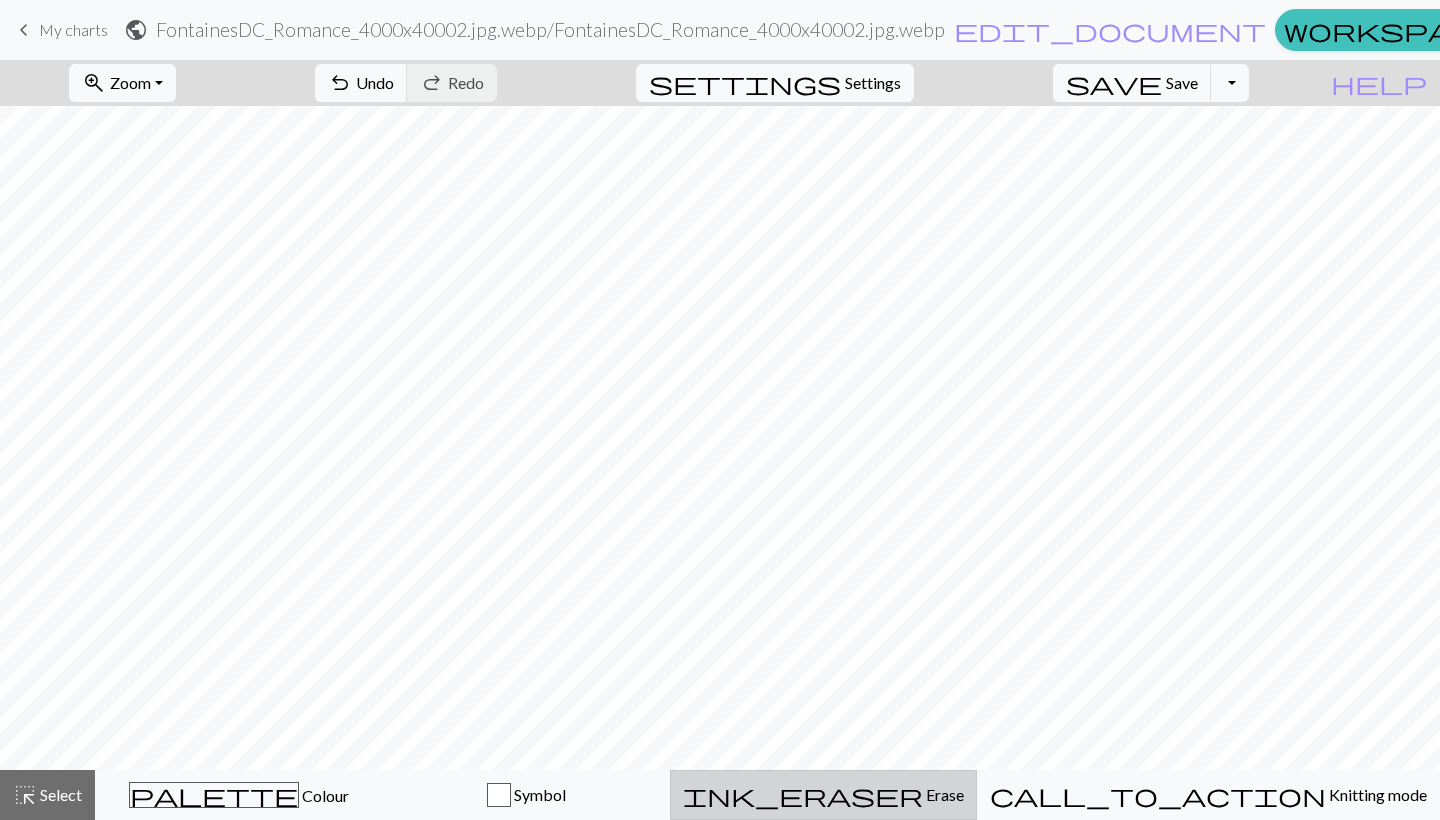 click on "ink_eraser   Erase   Erase" at bounding box center [823, 795] 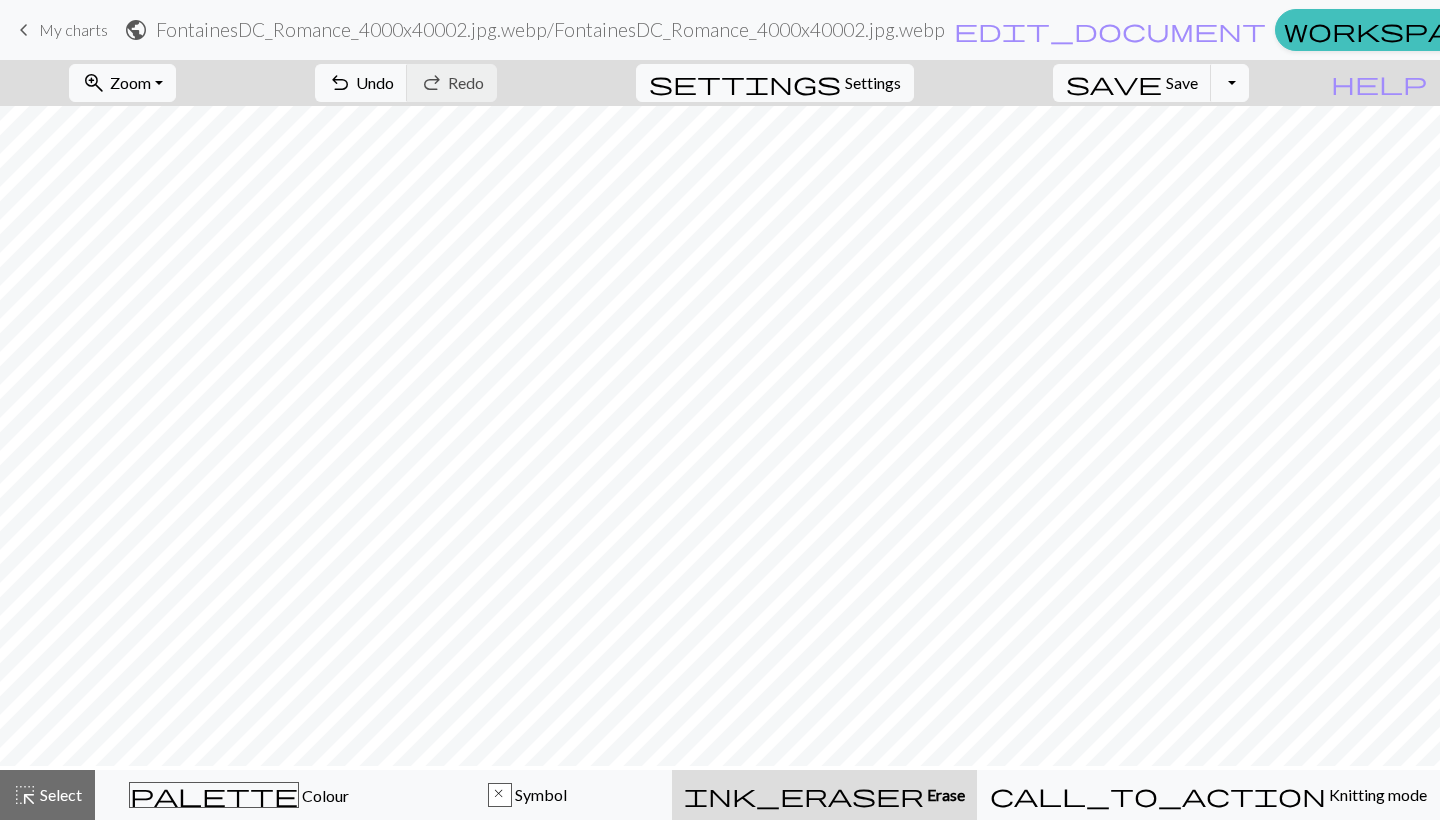 scroll, scrollTop: 2, scrollLeft: 0, axis: vertical 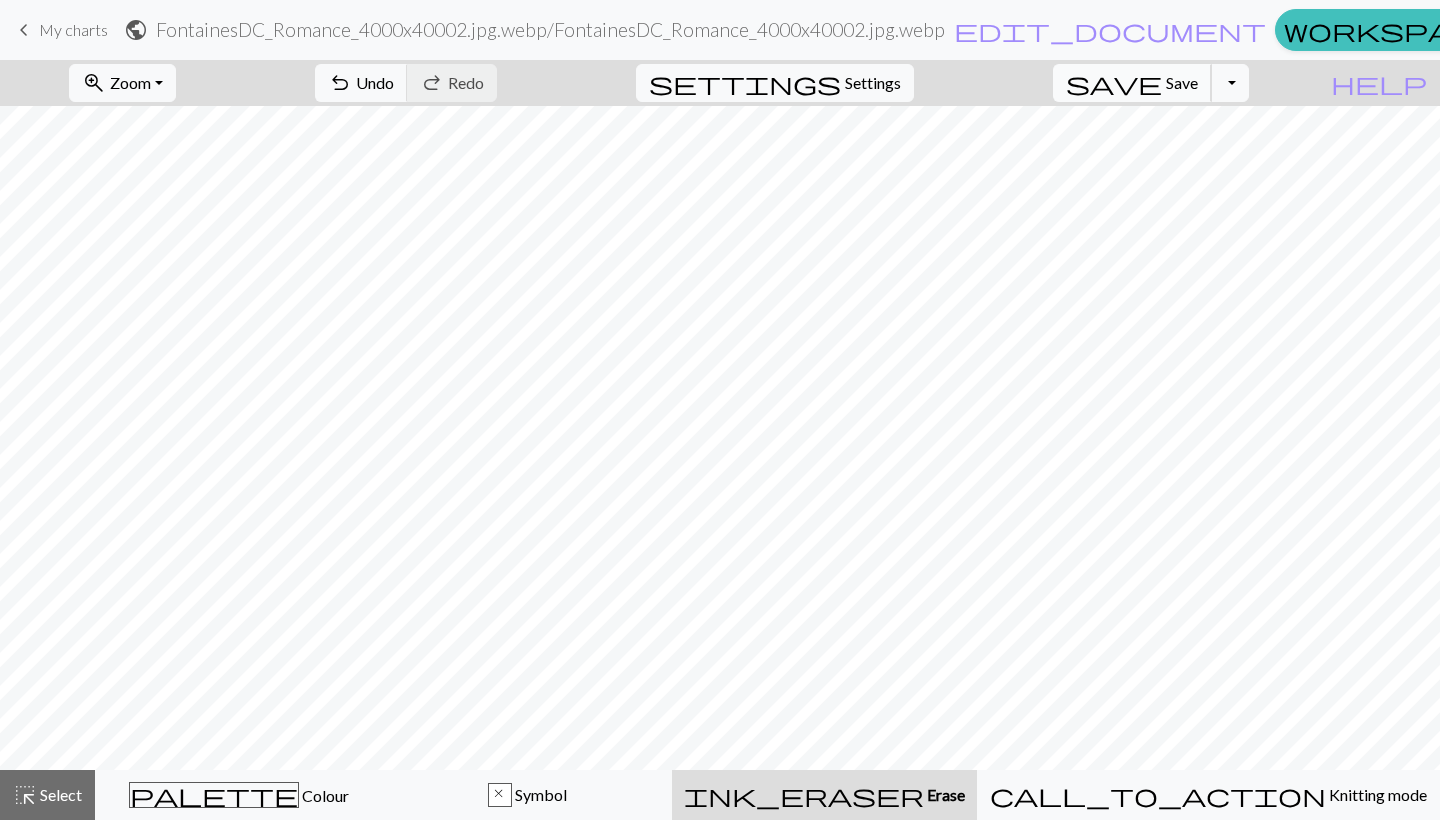 click on "Save" at bounding box center [1182, 82] 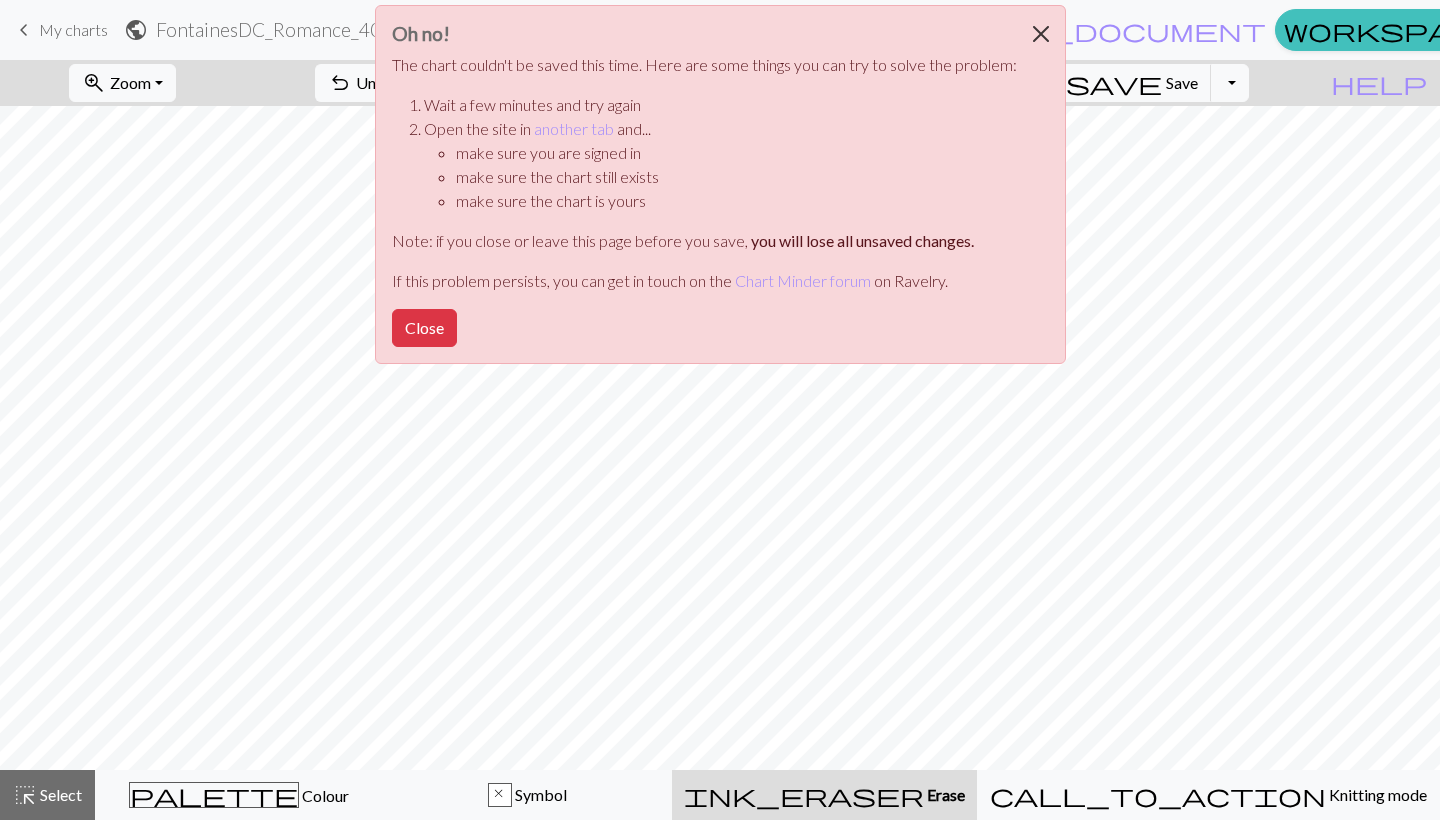 click at bounding box center [1041, 34] 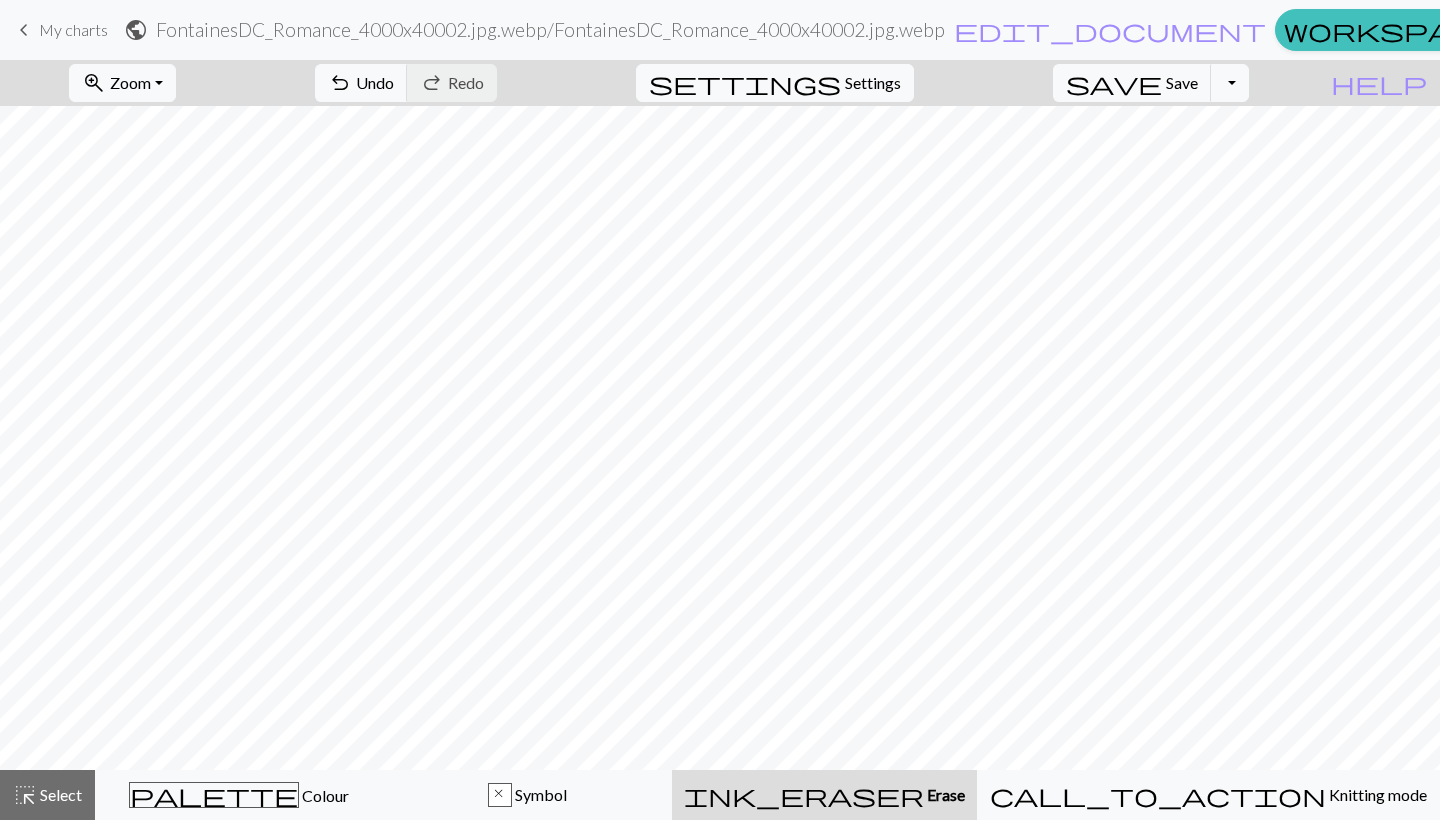scroll, scrollTop: 0, scrollLeft: 0, axis: both 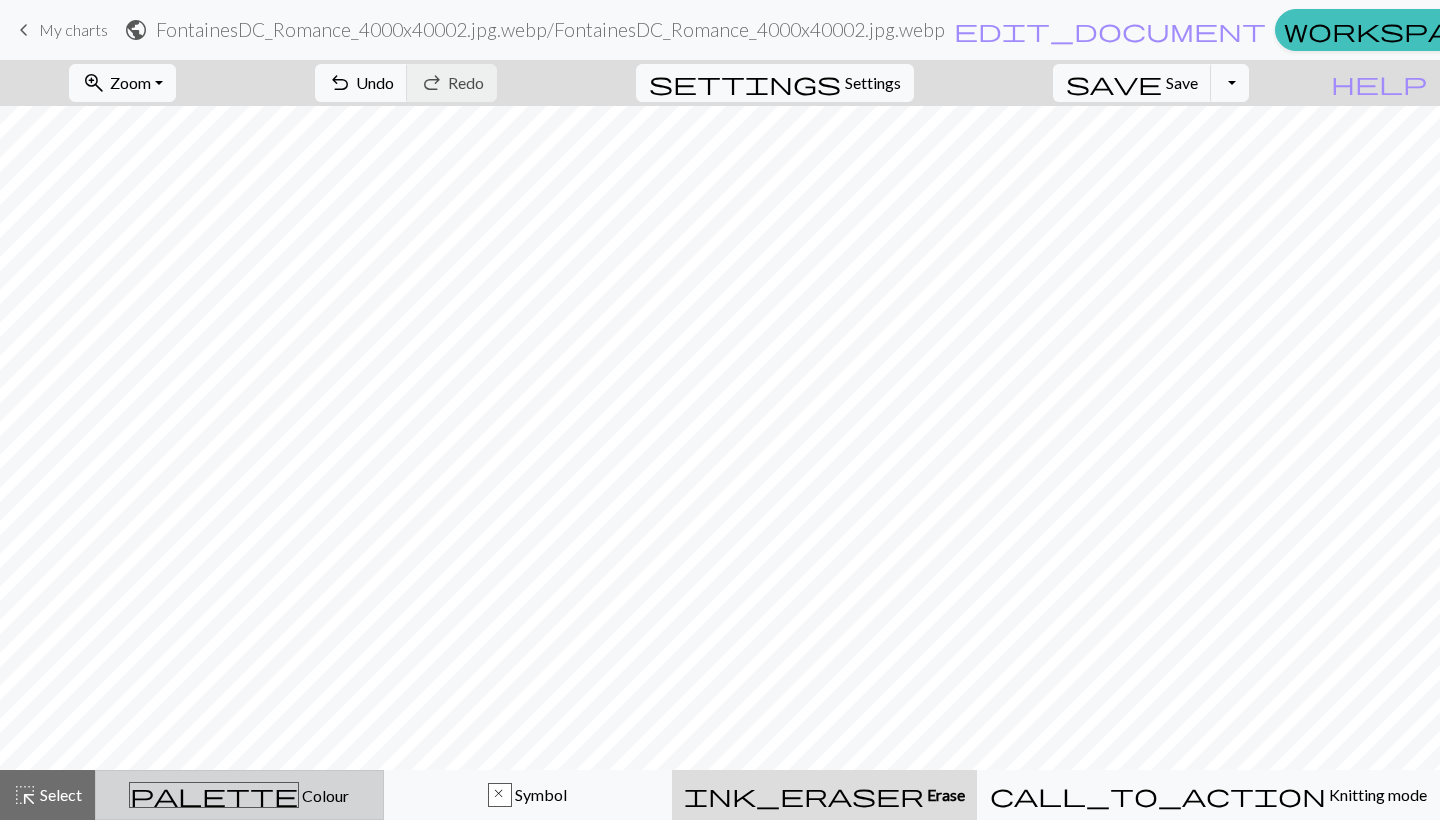 click on "palette   Colour   Colour" at bounding box center [239, 795] 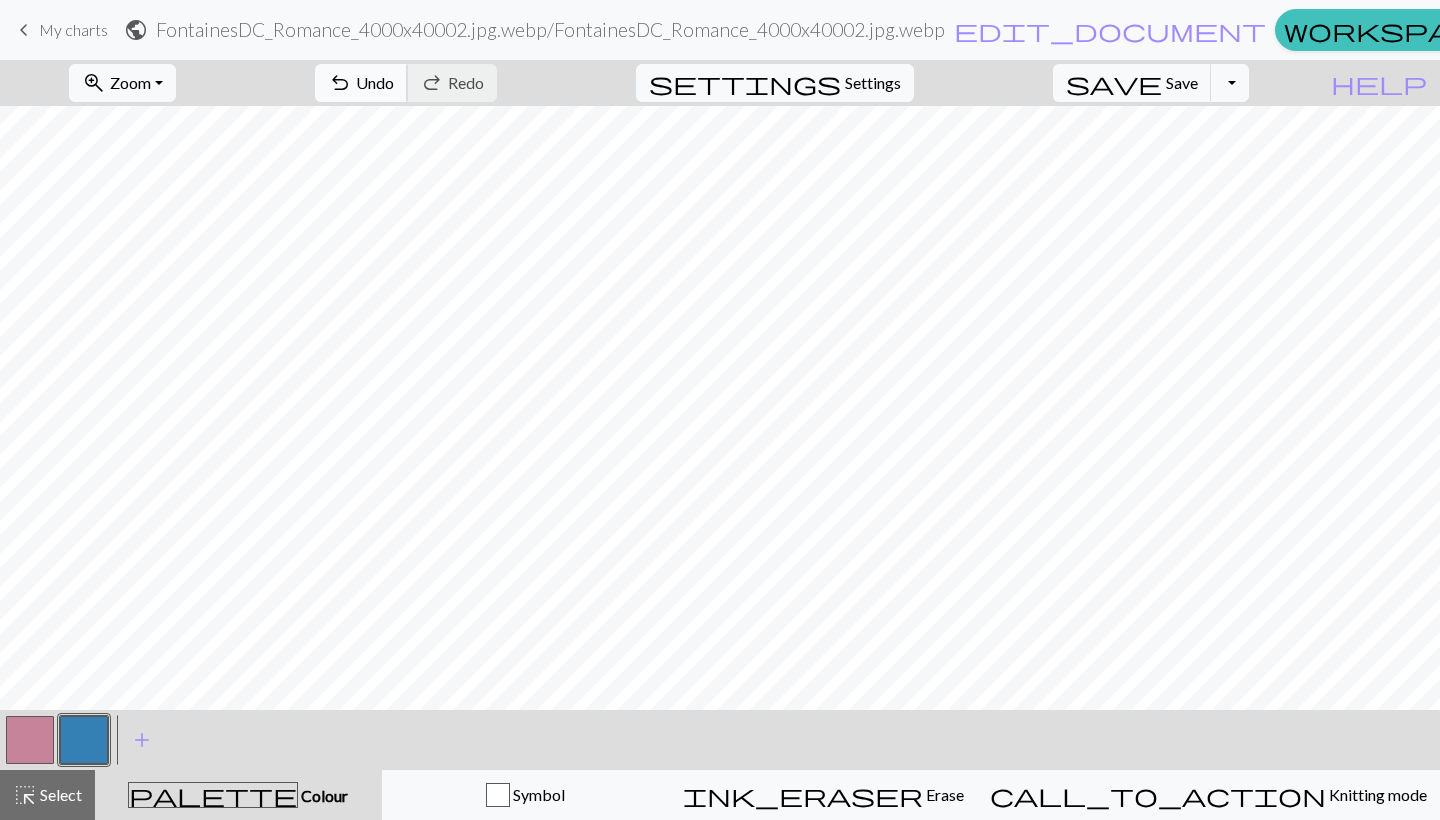 click on "undo Undo Undo" at bounding box center (361, 83) 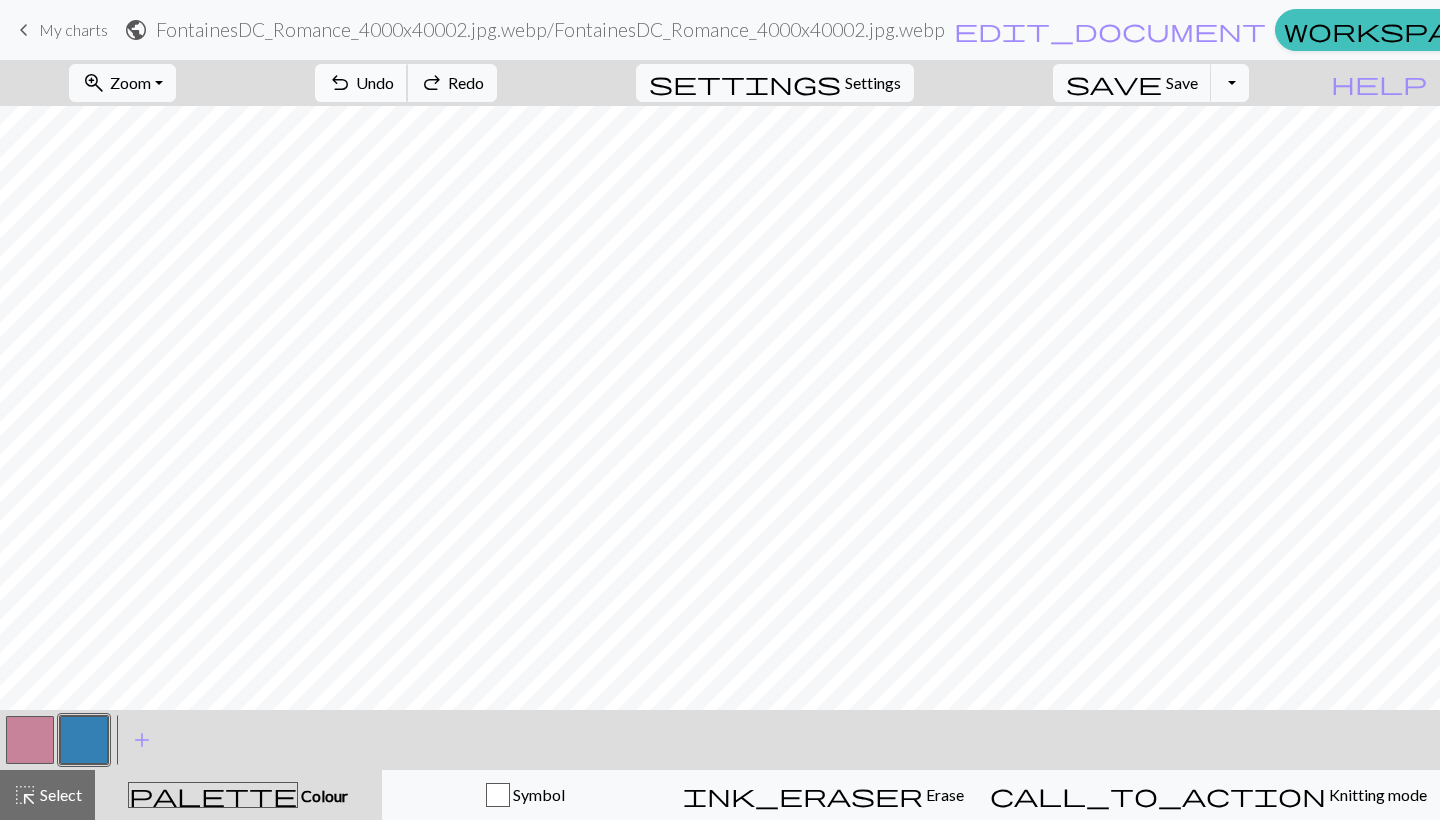 click on "Undo" at bounding box center [375, 82] 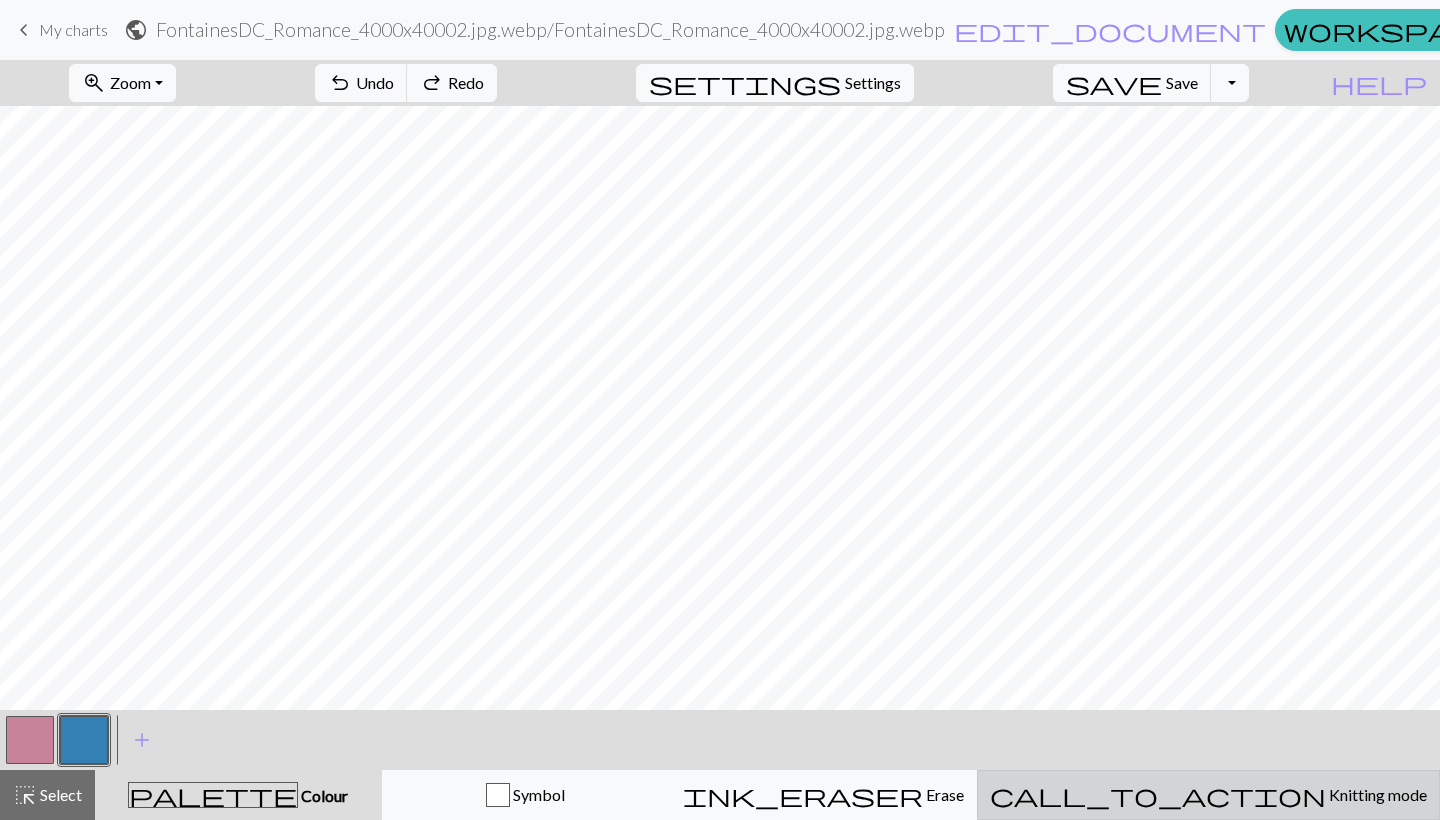 click on "call_to_action   Knitting mode   Knitting mode" at bounding box center [1208, 795] 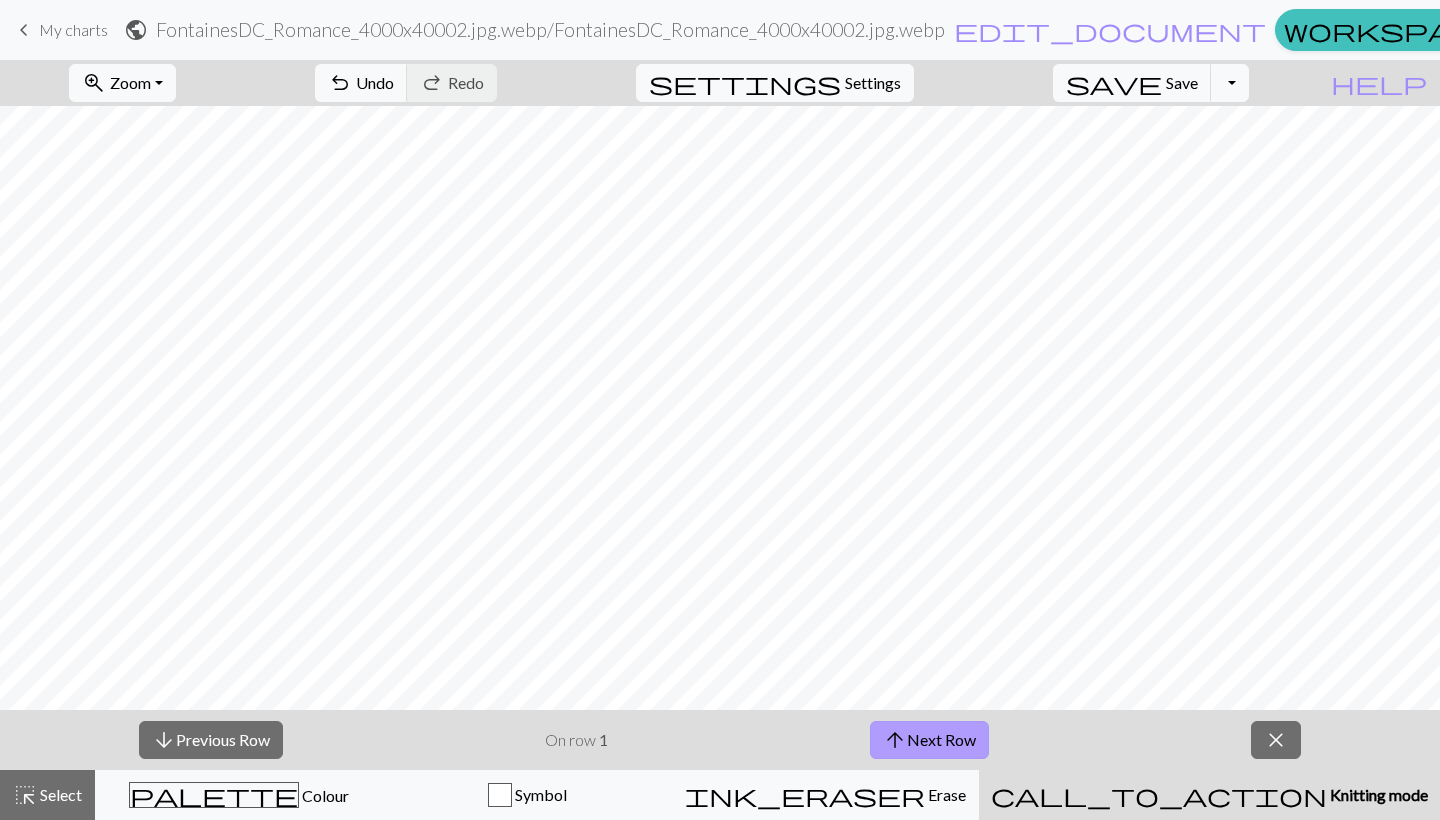 click on "arrow_upward  Next Row" at bounding box center (929, 740) 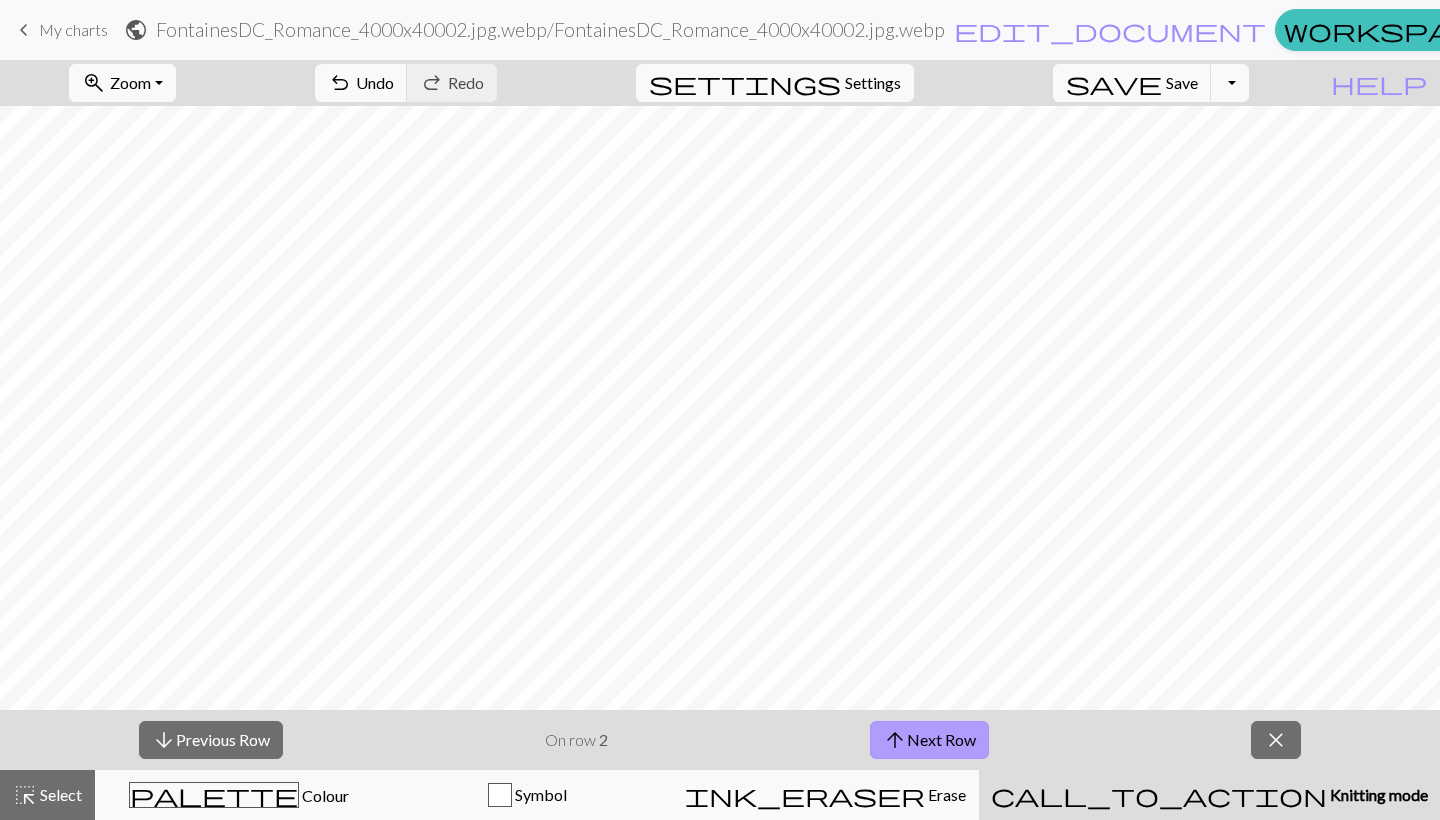 click on "arrow_upward  Next Row" at bounding box center (929, 740) 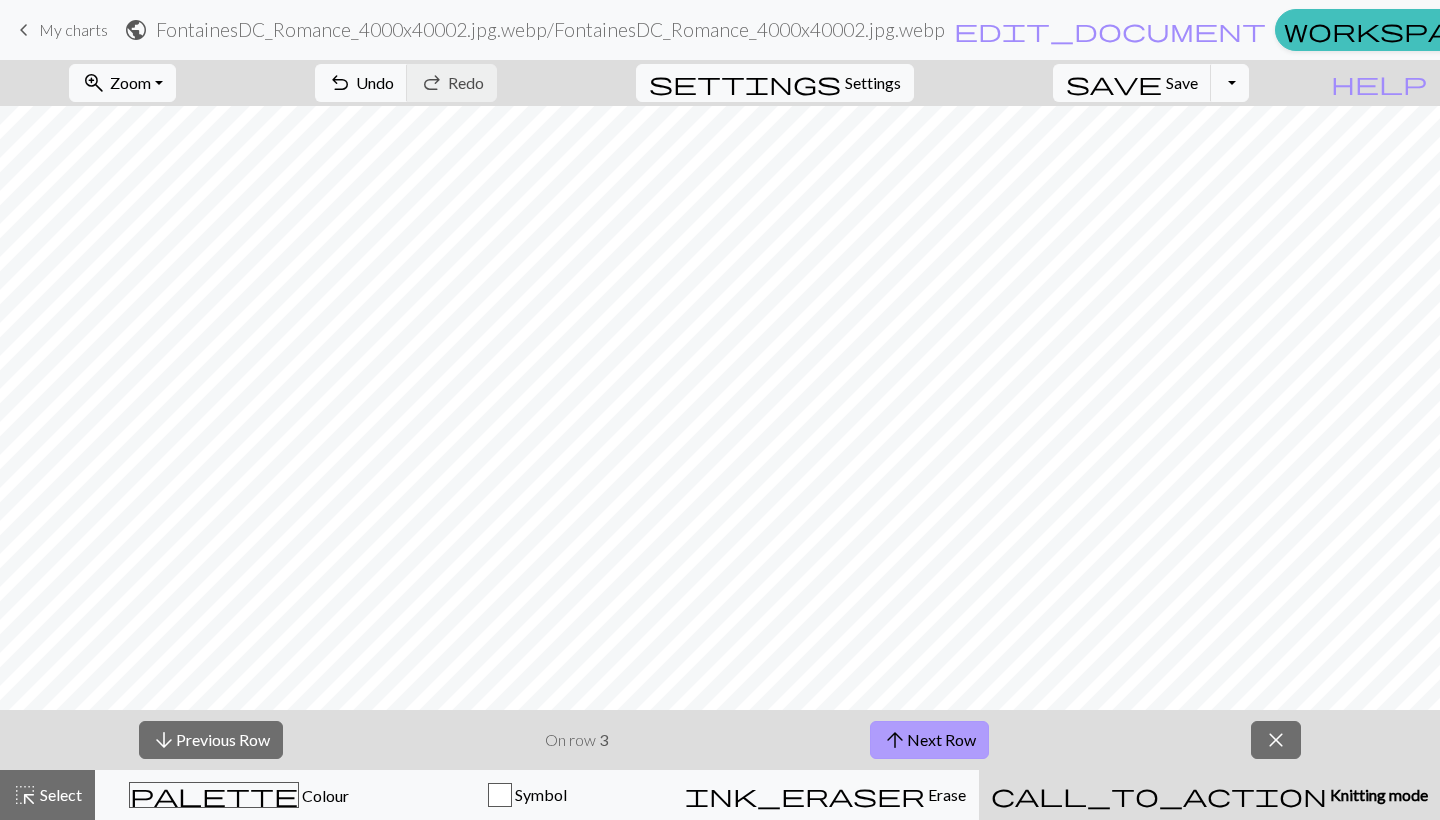click on "arrow_upward  Next Row" at bounding box center (929, 740) 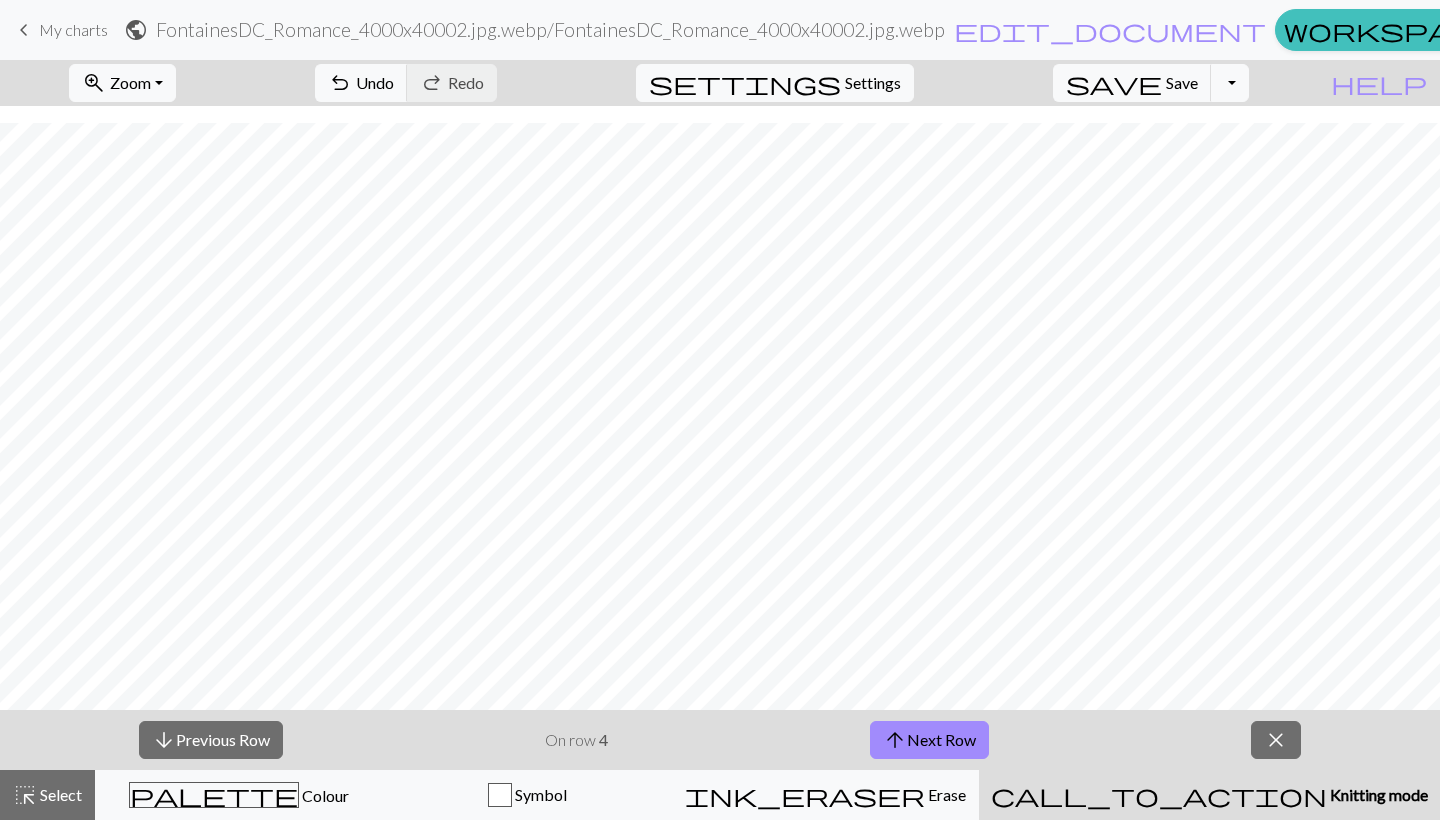 scroll, scrollTop: 101, scrollLeft: 0, axis: vertical 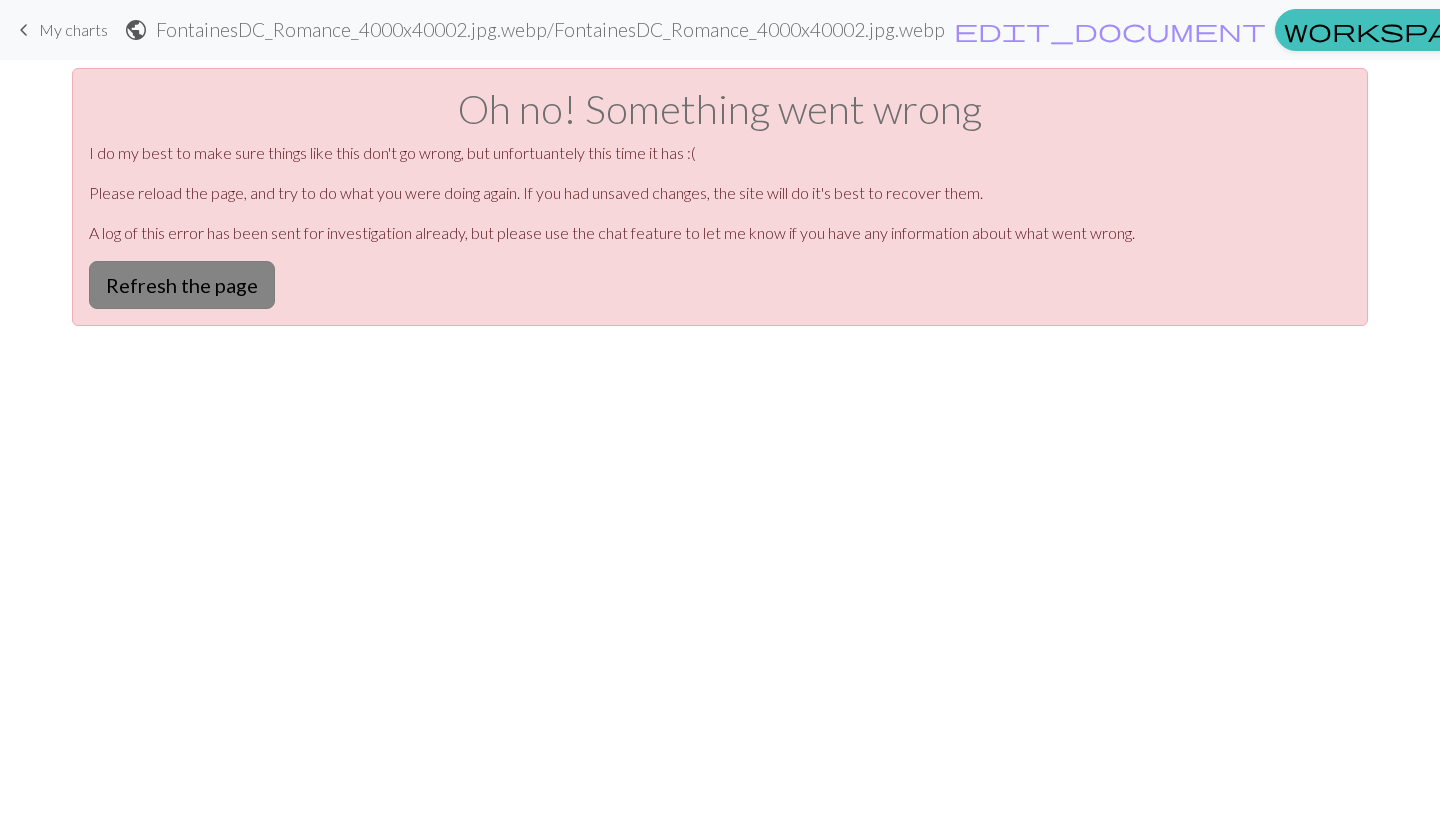 click on "Refresh the page" at bounding box center (182, 285) 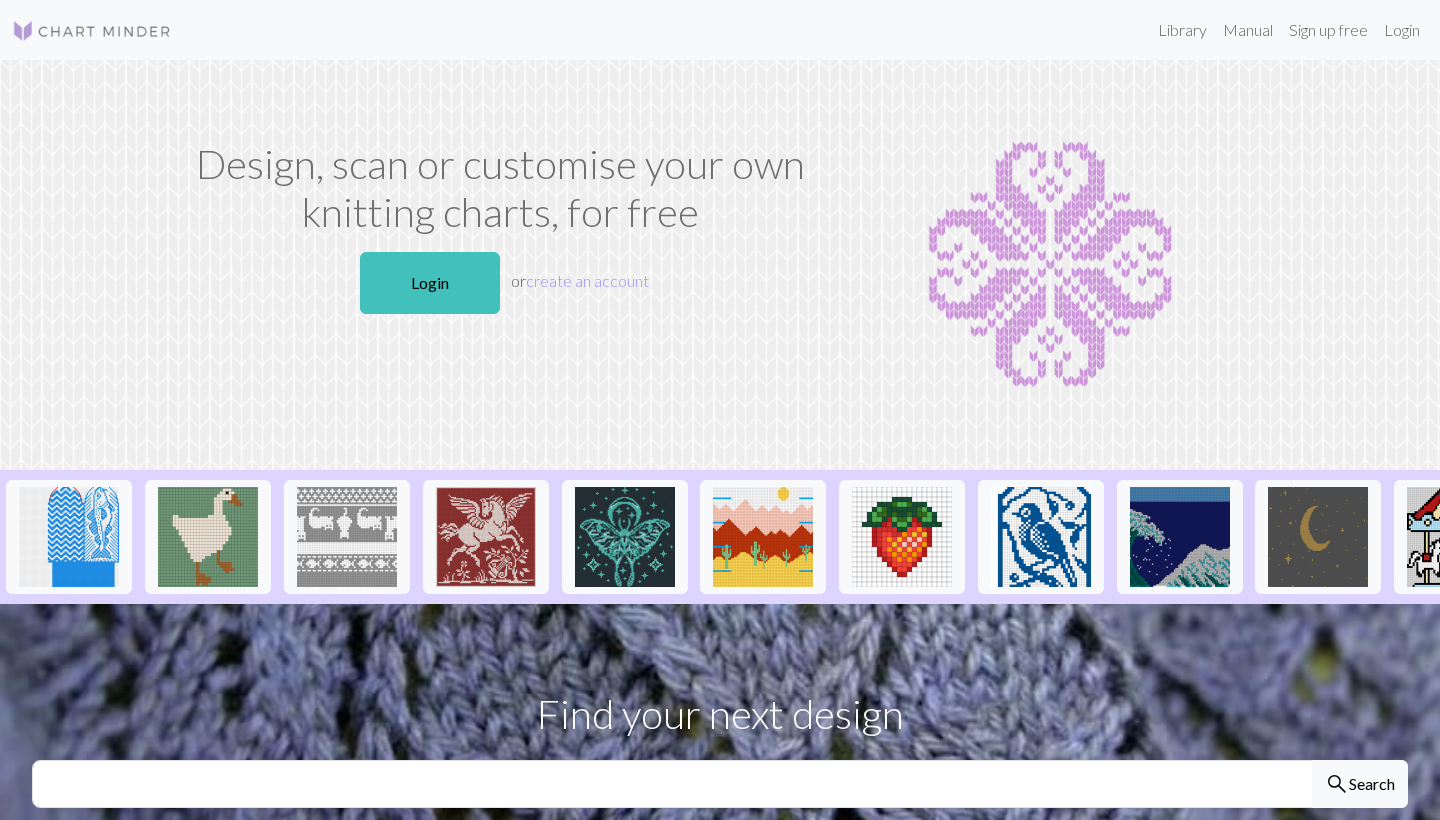 scroll, scrollTop: 0, scrollLeft: 0, axis: both 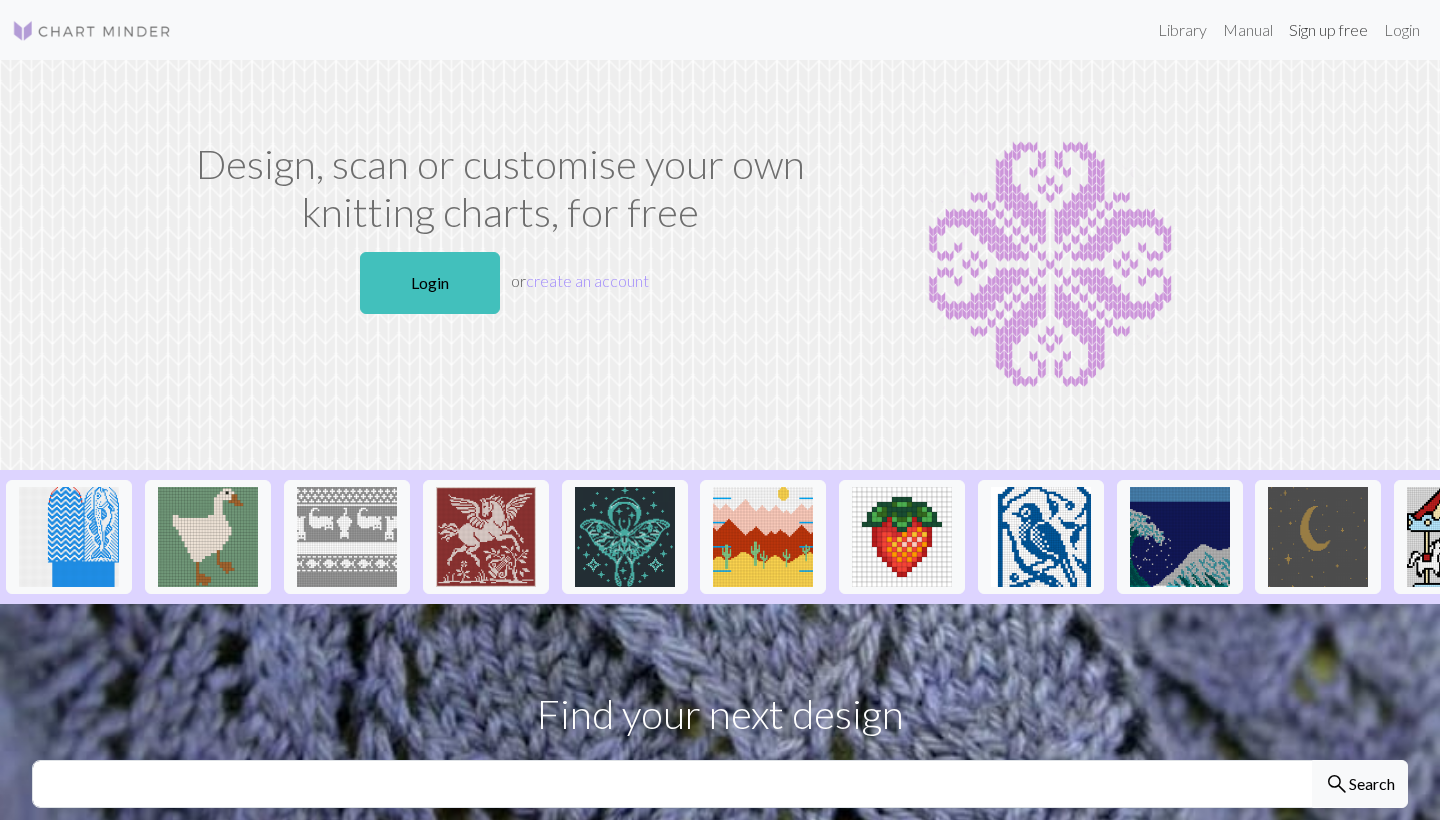 click on "Sign up free" at bounding box center (1328, 30) 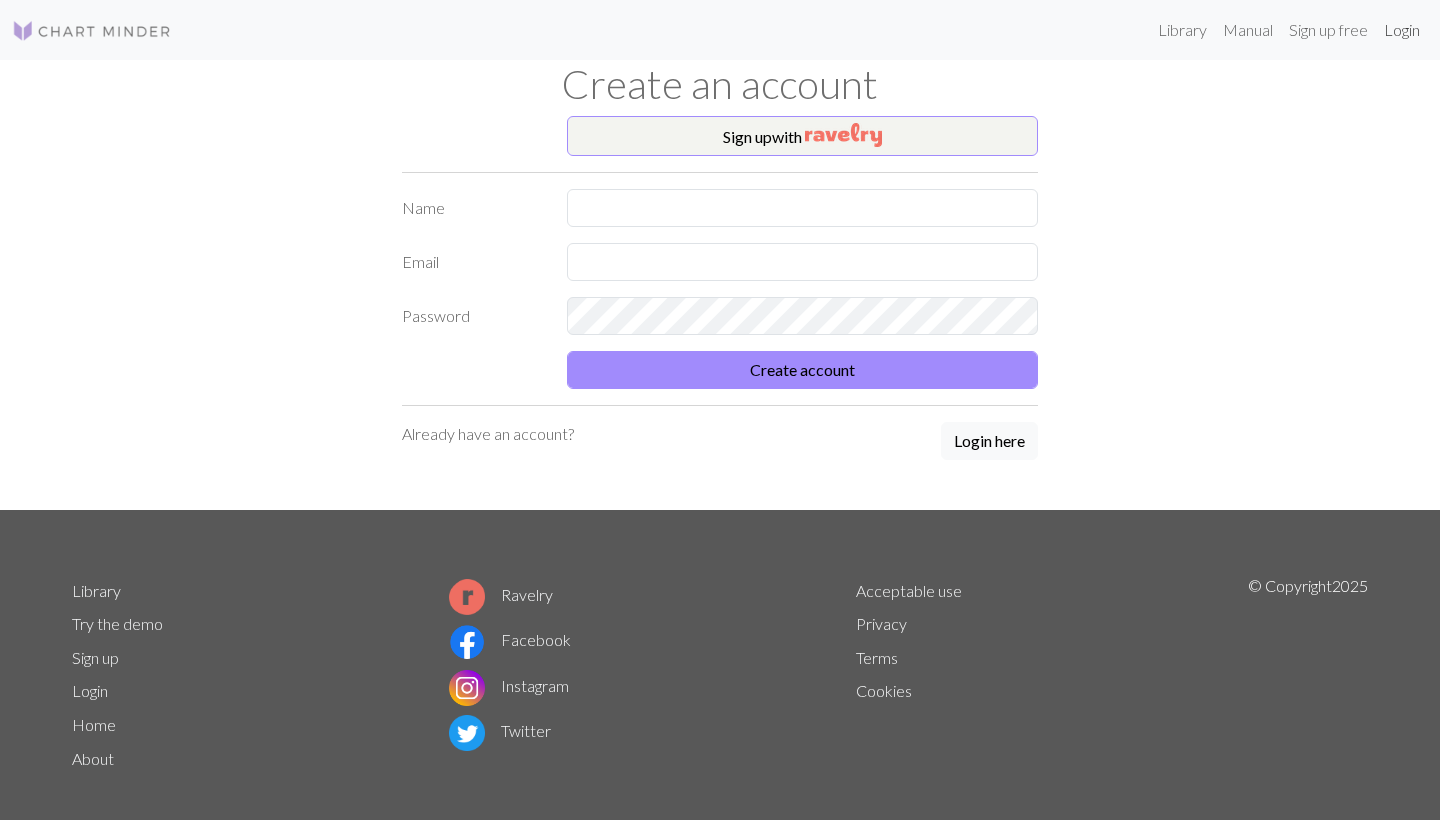 click on "Login" at bounding box center (1402, 30) 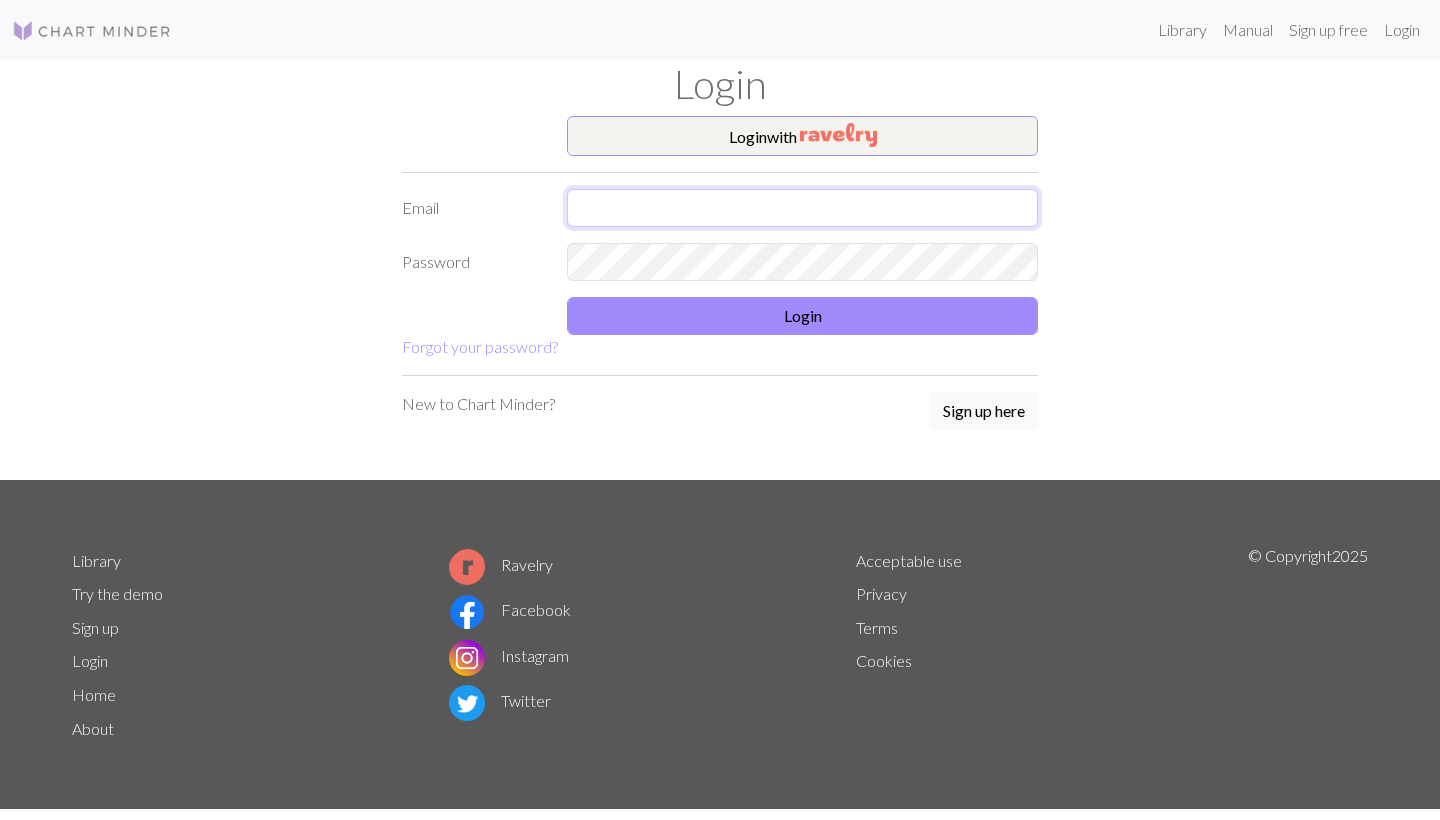type on "[EMAIL_ADDRESS][DOMAIN_NAME]" 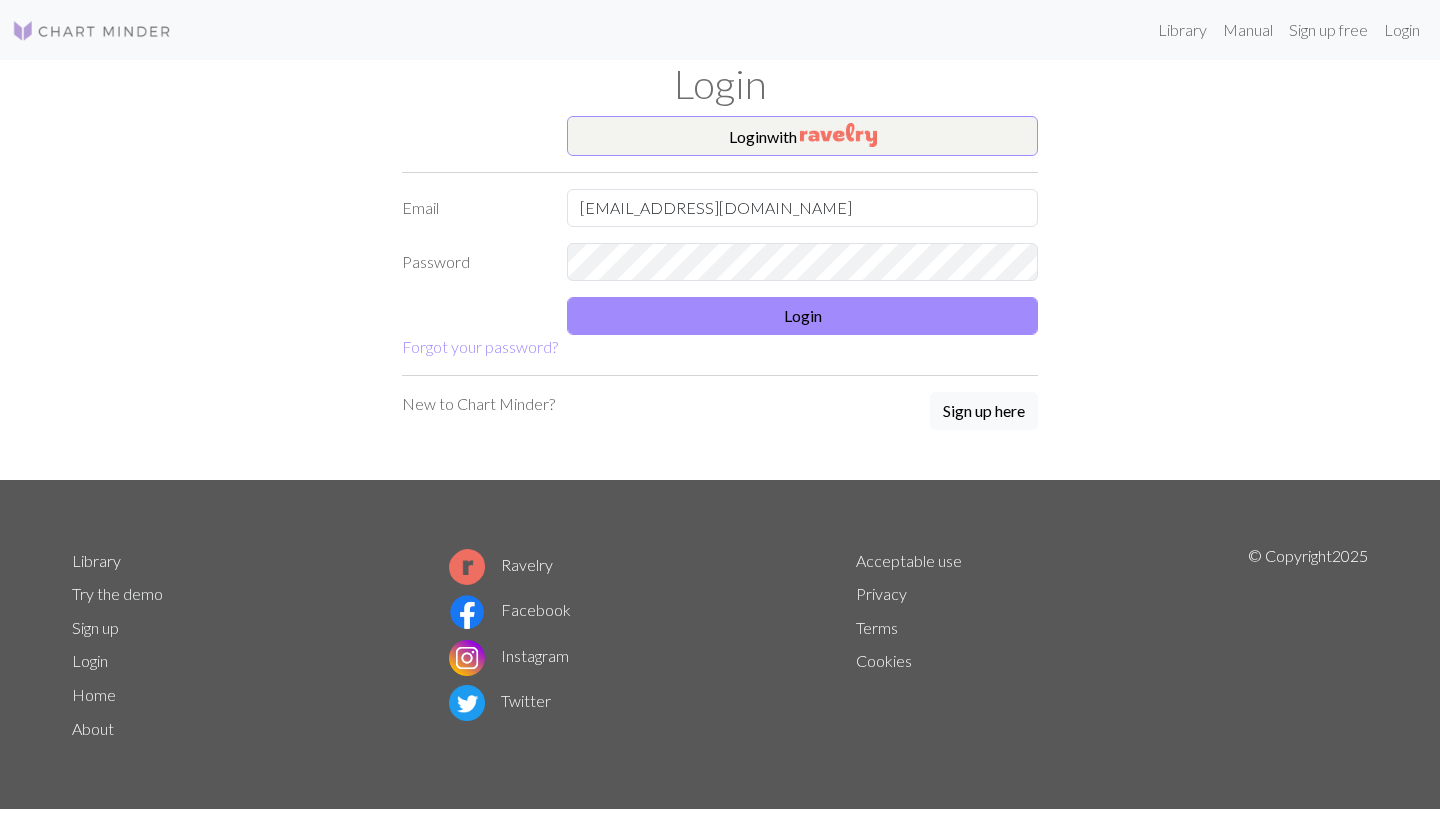 click on "Login  with   Email [EMAIL_ADDRESS][DOMAIN_NAME] Password Login Forgot your password?" at bounding box center [720, 237] 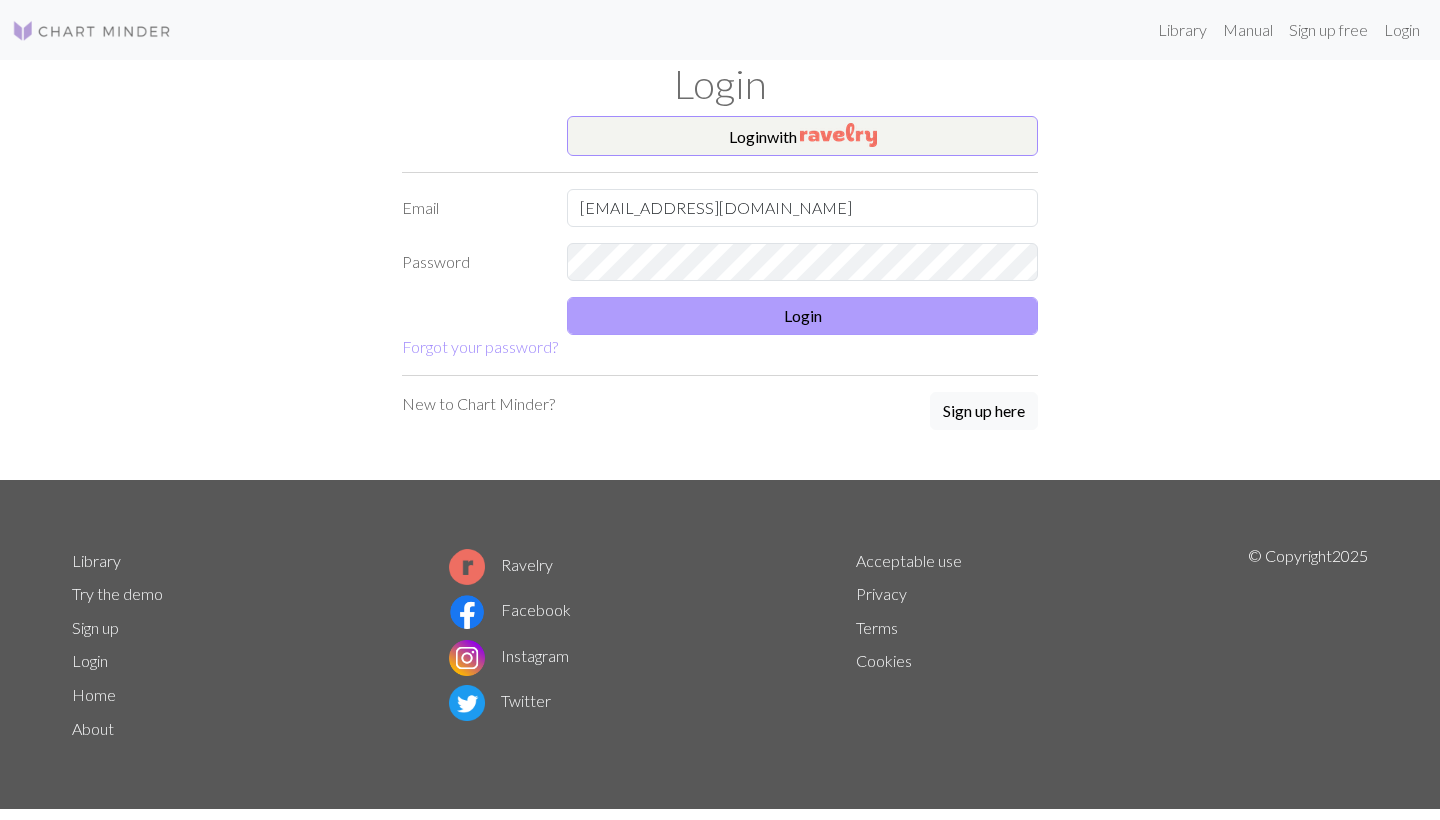click on "Login" at bounding box center (802, 316) 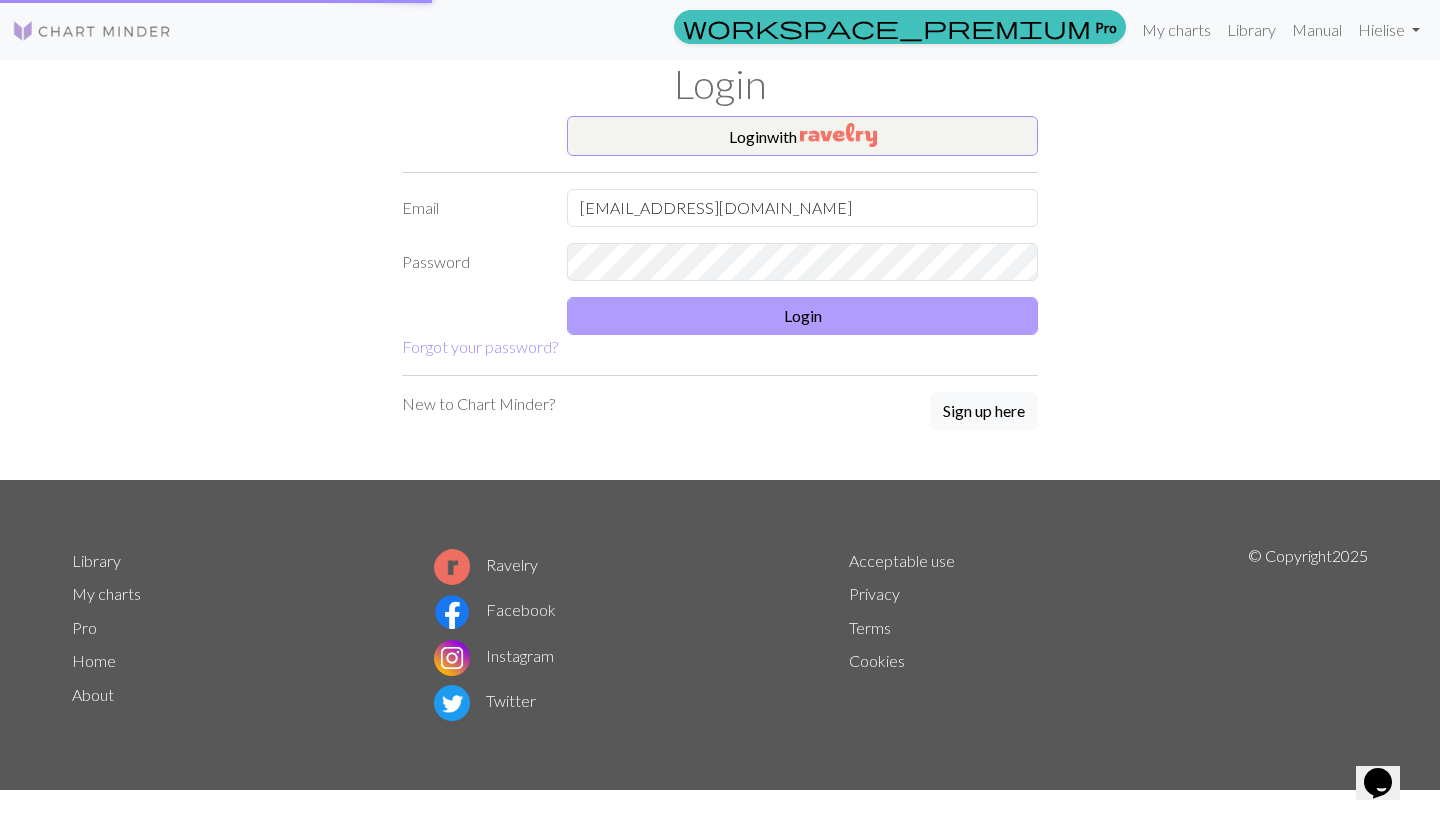 click on "Login" at bounding box center (802, 316) 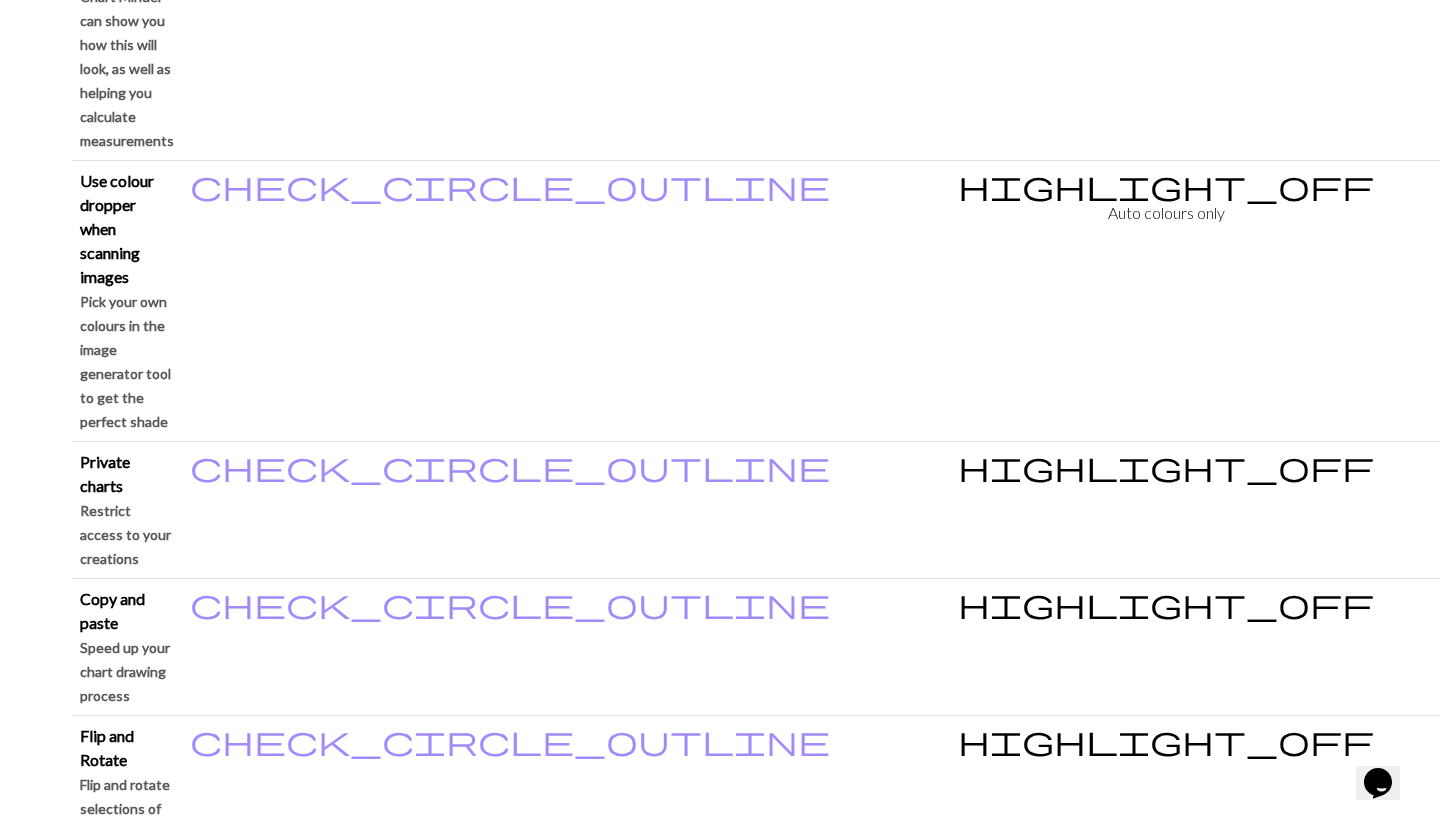 scroll, scrollTop: 1857, scrollLeft: 0, axis: vertical 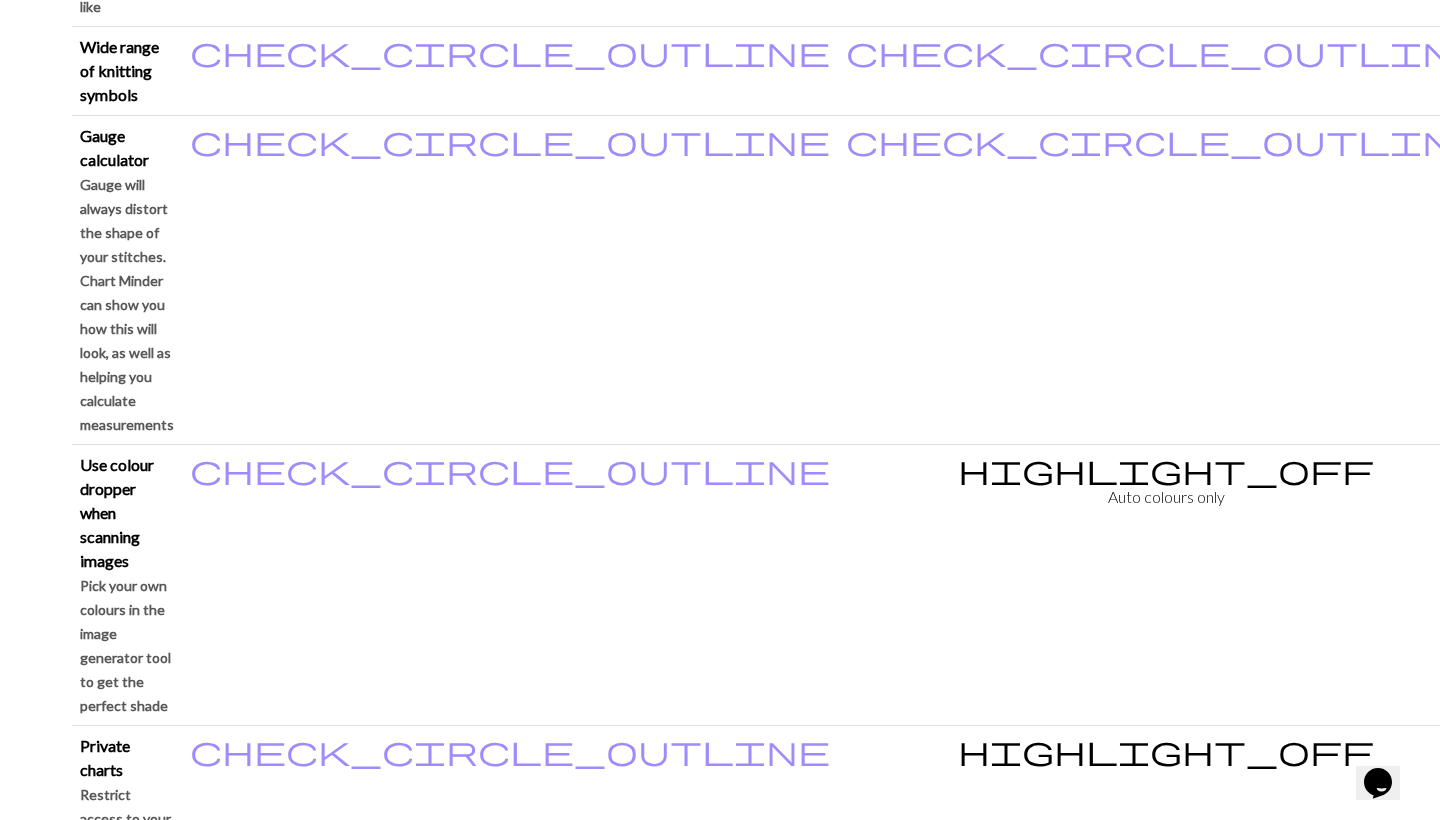 click on "Continue to free version" at bounding box center (1160, 3613) 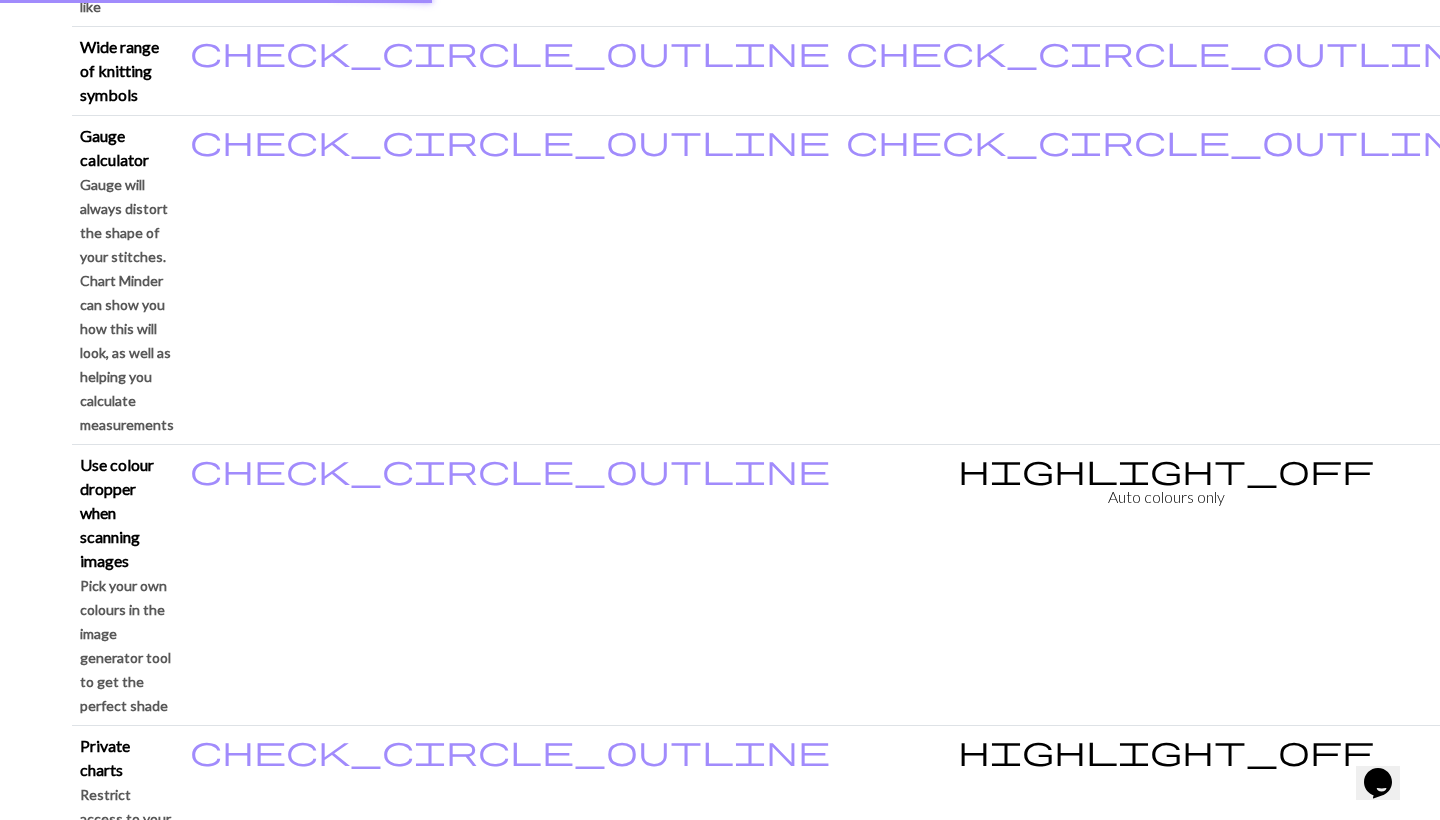 scroll, scrollTop: 0, scrollLeft: 0, axis: both 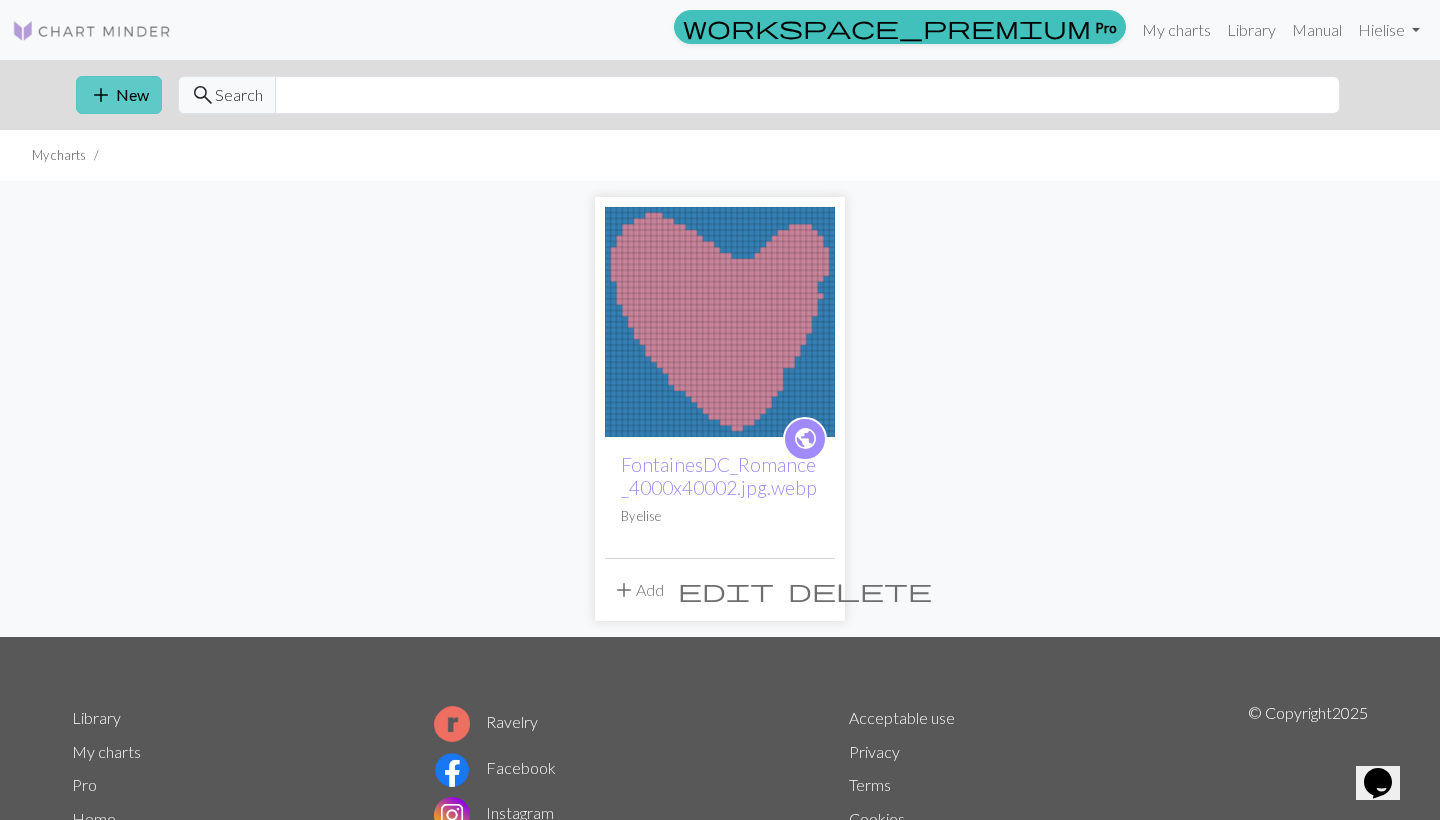 click on "add   New" at bounding box center (119, 95) 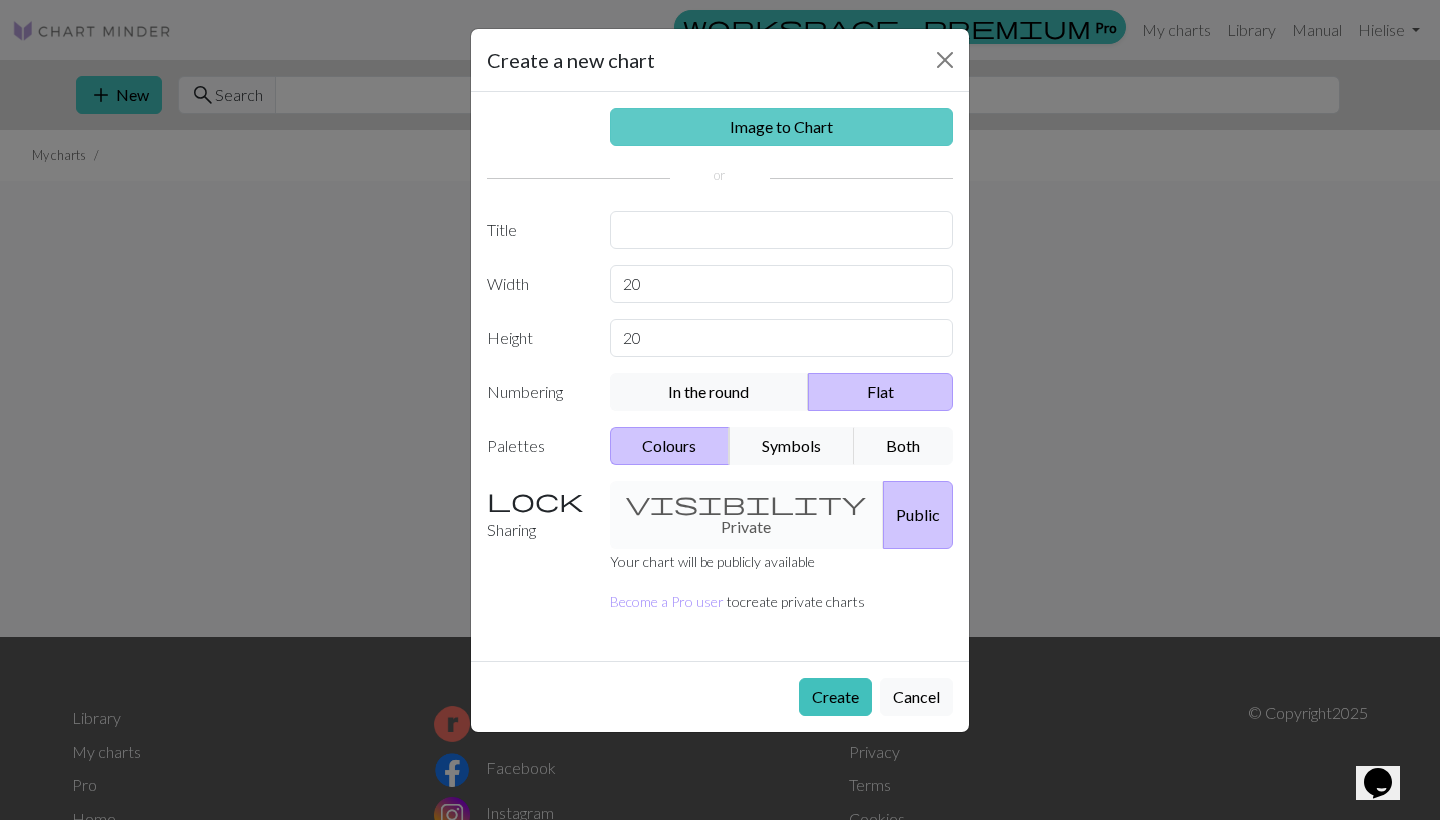 click on "Image to Chart" at bounding box center [782, 127] 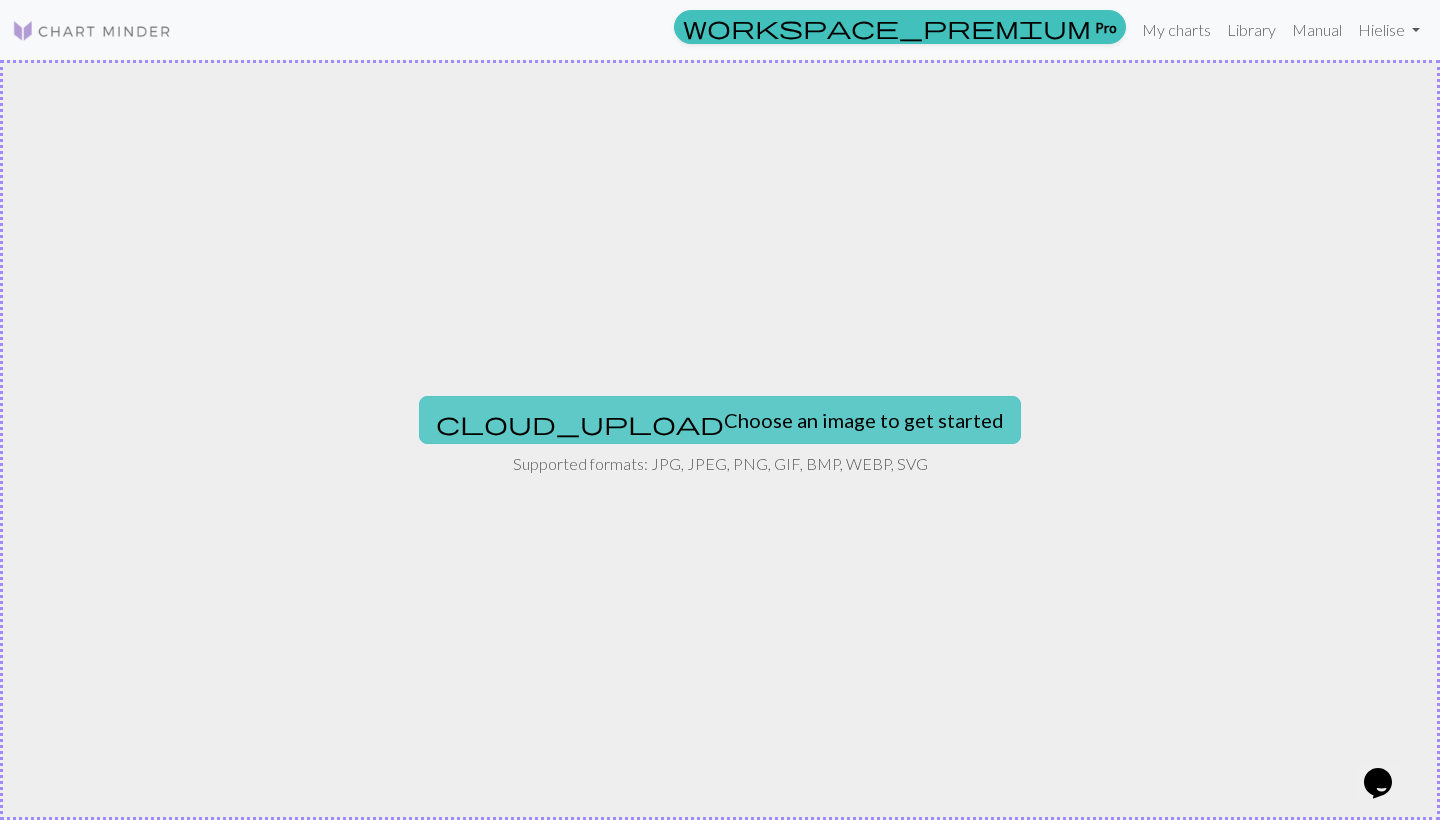 click on "cloud_upload  Choose an image to get started" at bounding box center (720, 420) 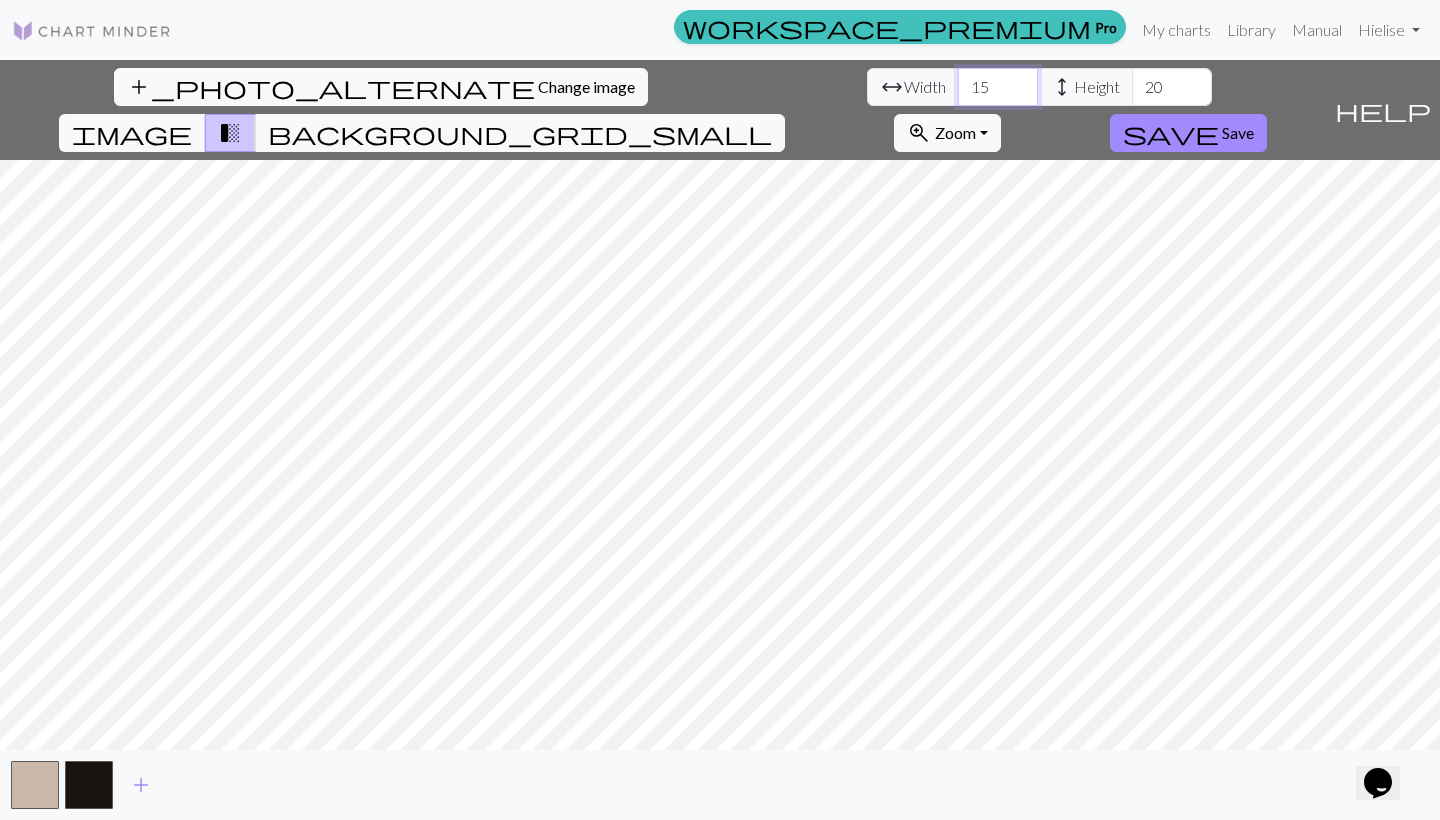 drag, startPoint x: 451, startPoint y: 85, endPoint x: 404, endPoint y: 85, distance: 47 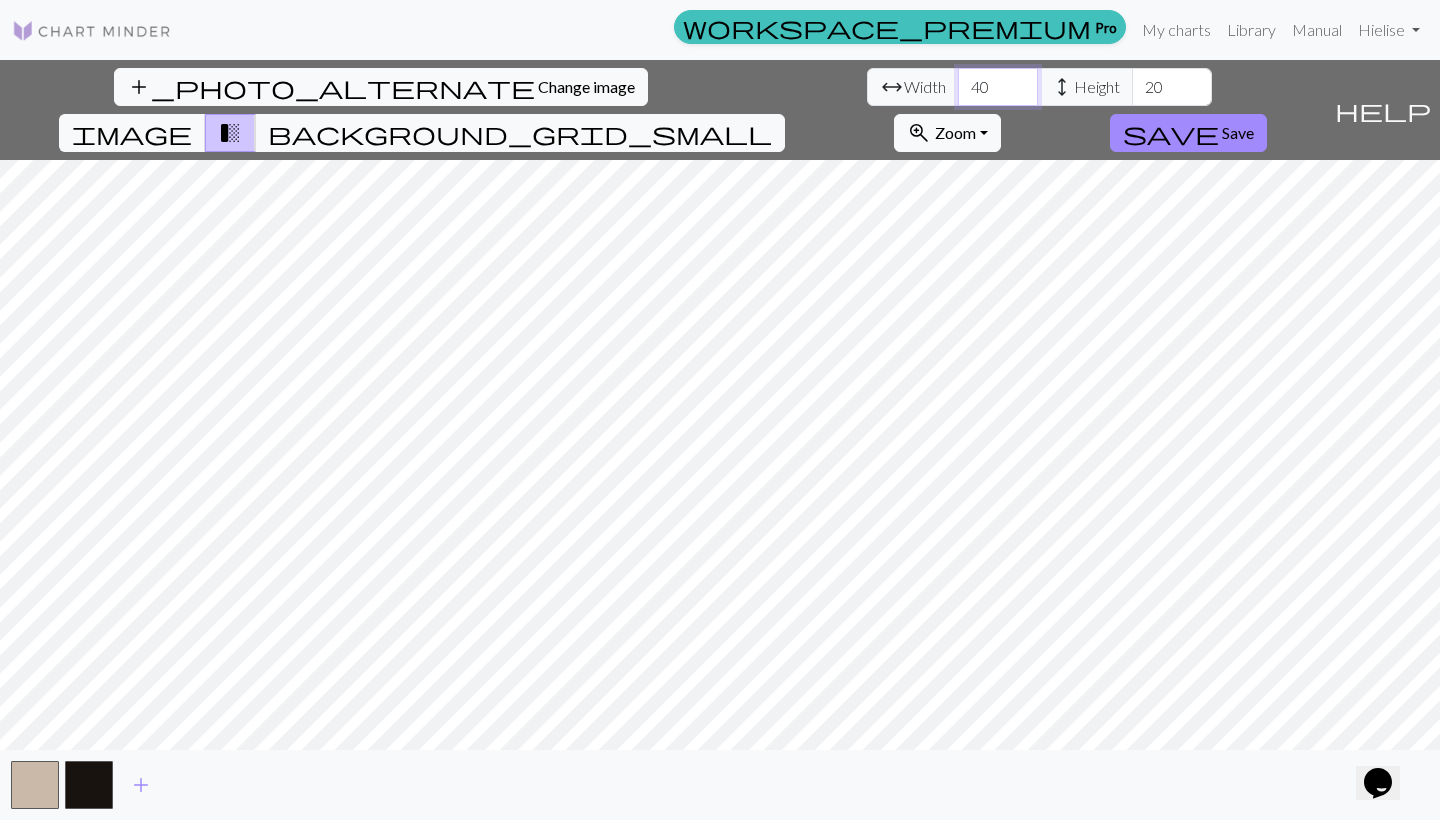 type on "40" 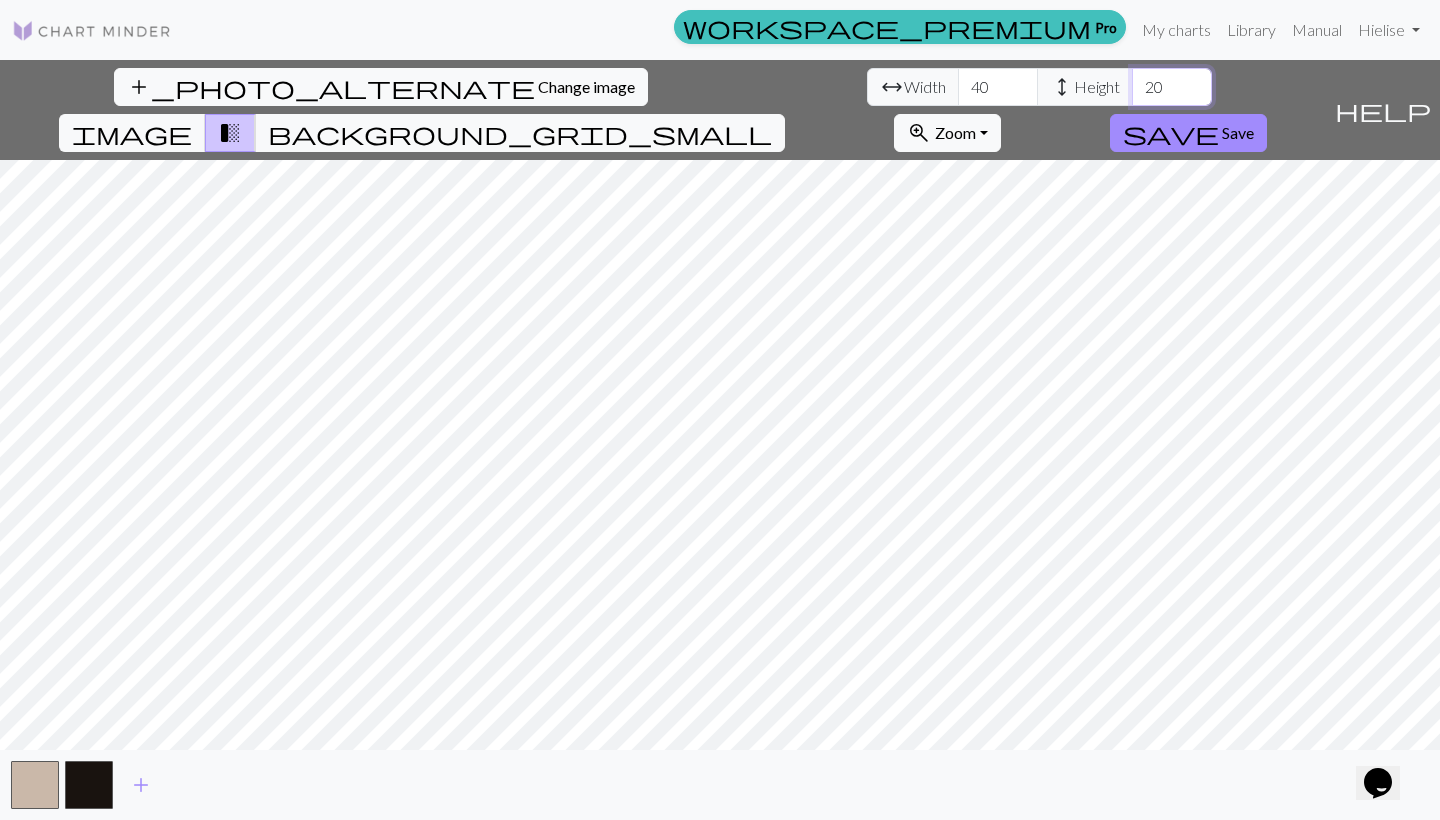 click on "20" at bounding box center (1172, 87) 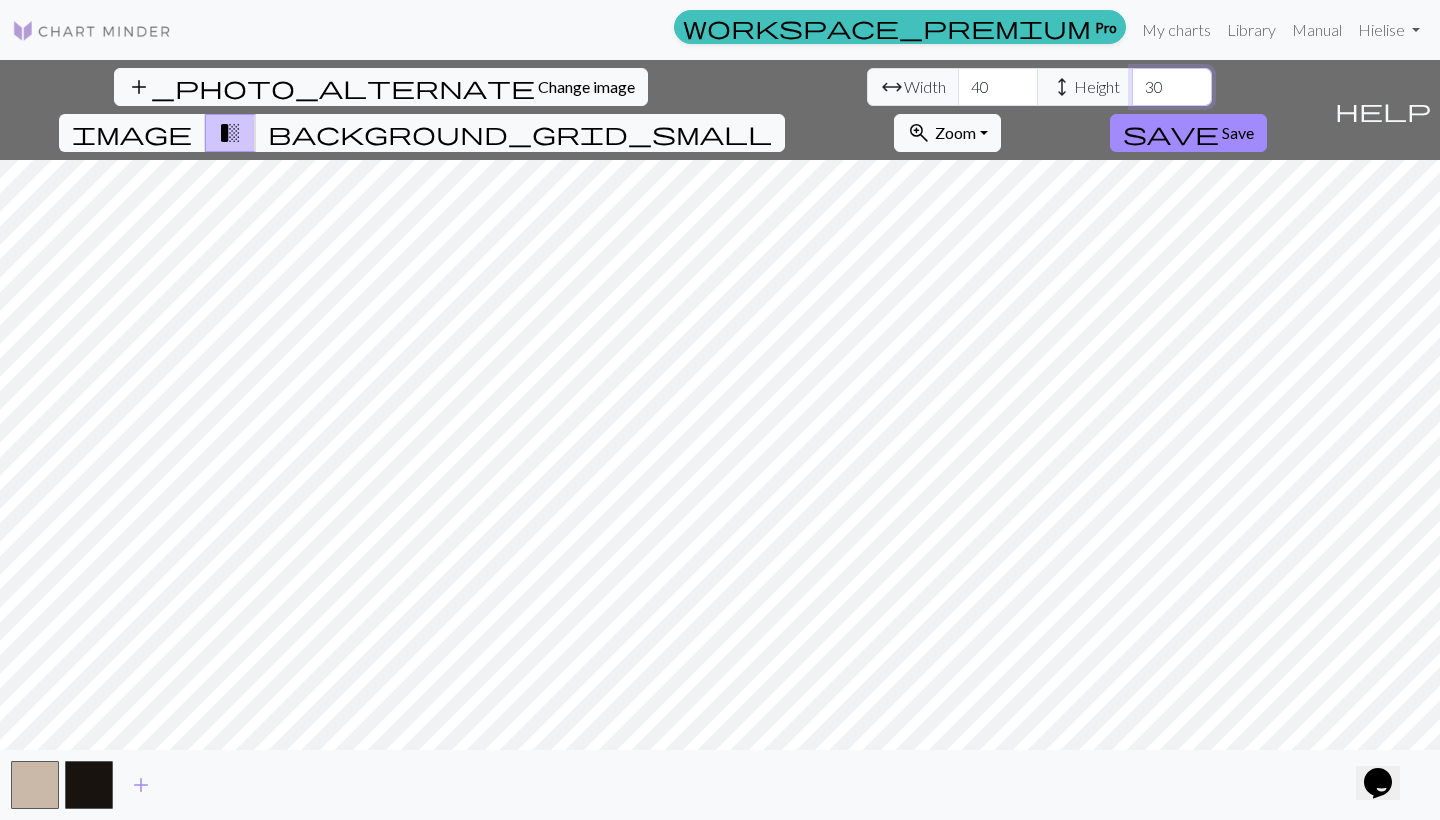 type on "30" 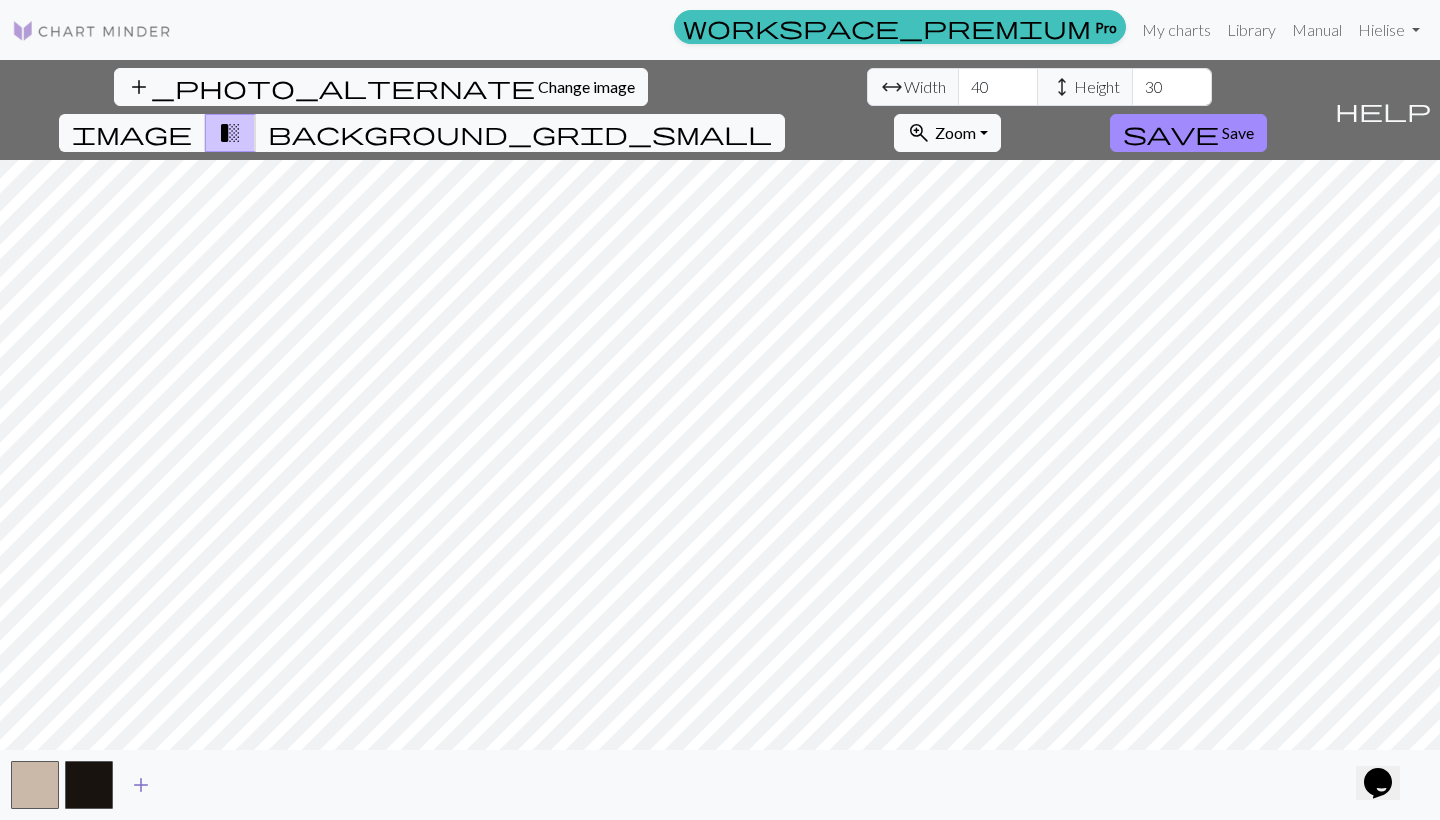 click on "add" at bounding box center [141, 785] 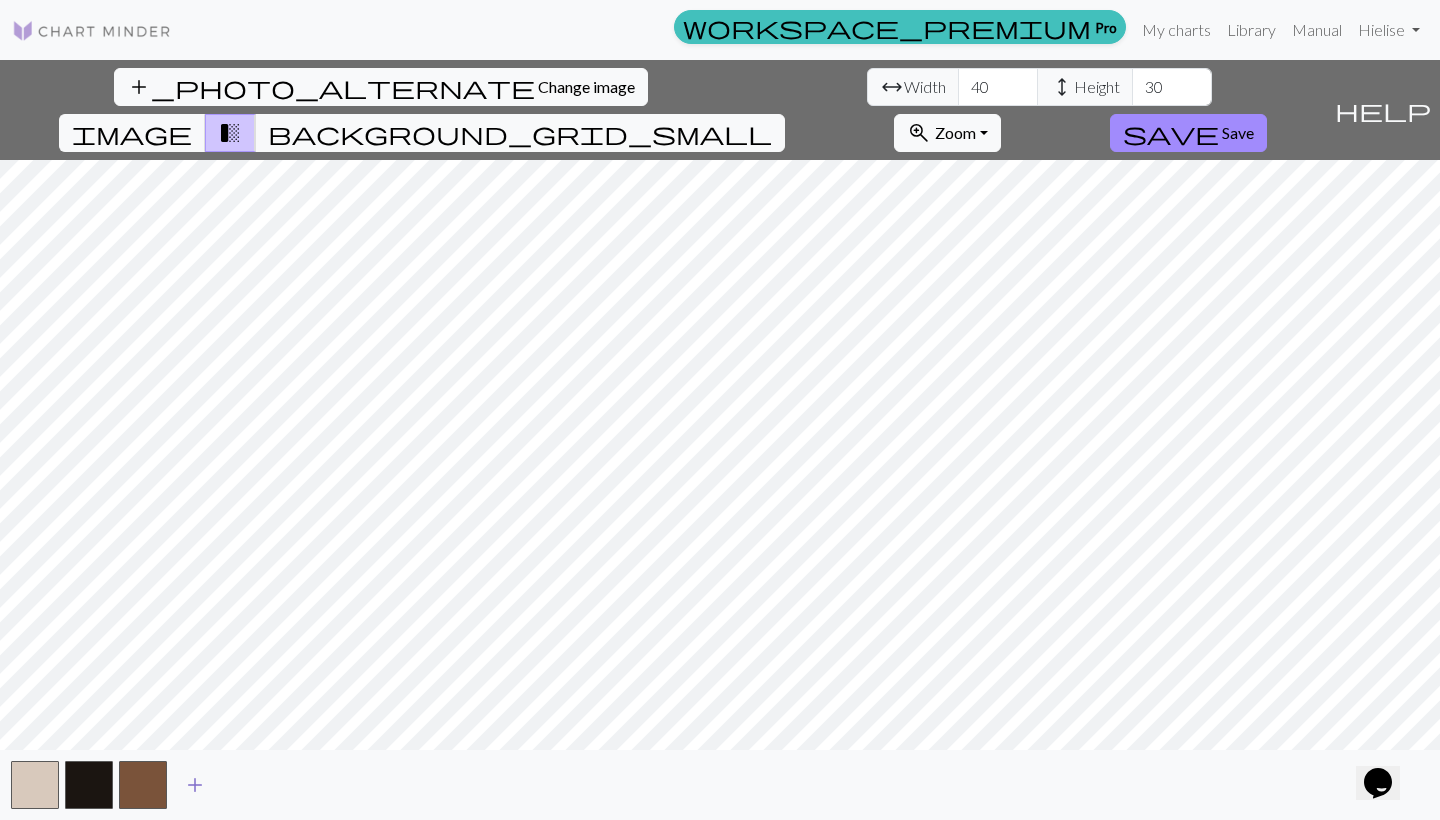 click at bounding box center [143, 785] 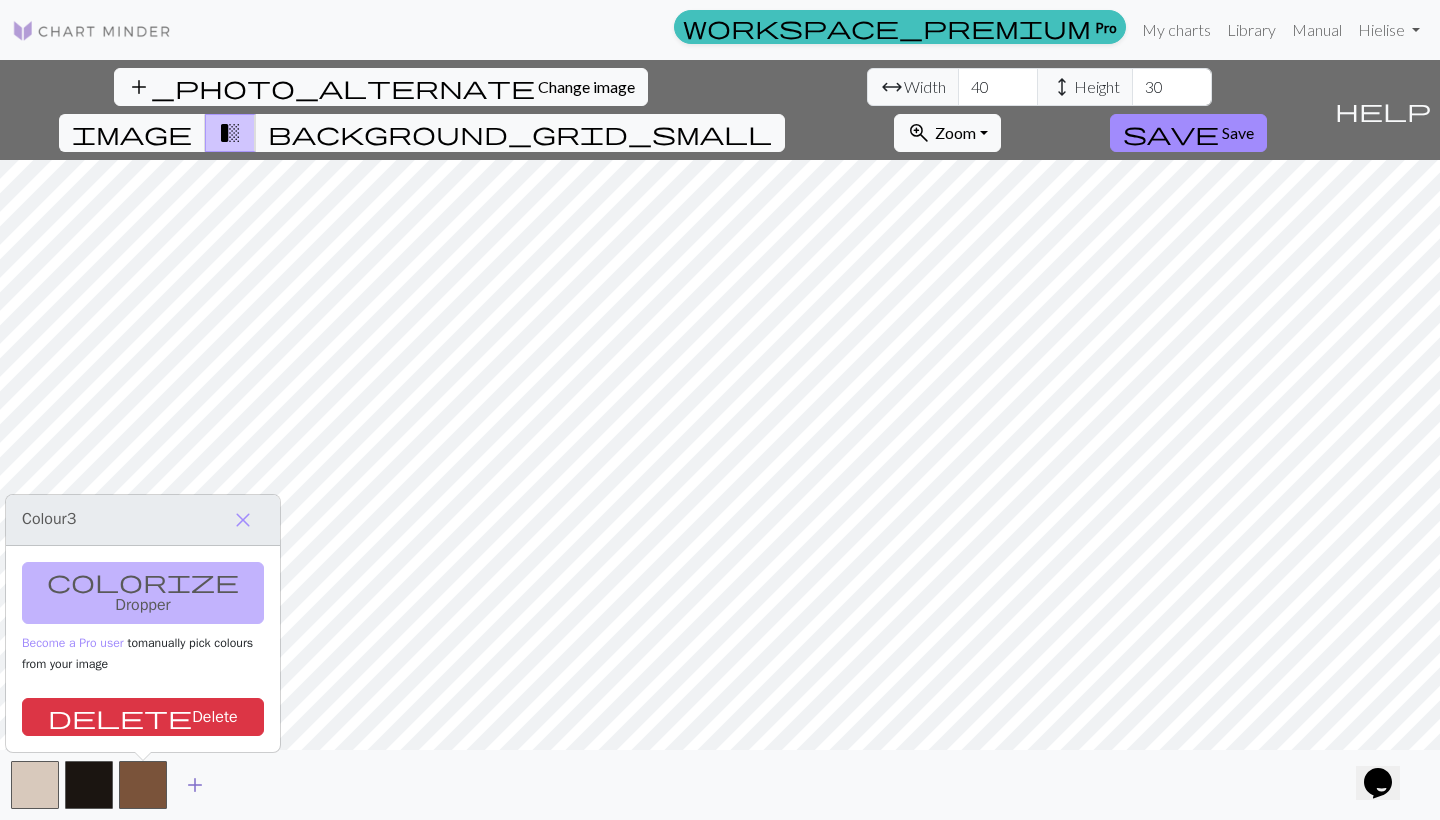 click on "add" at bounding box center (195, 785) 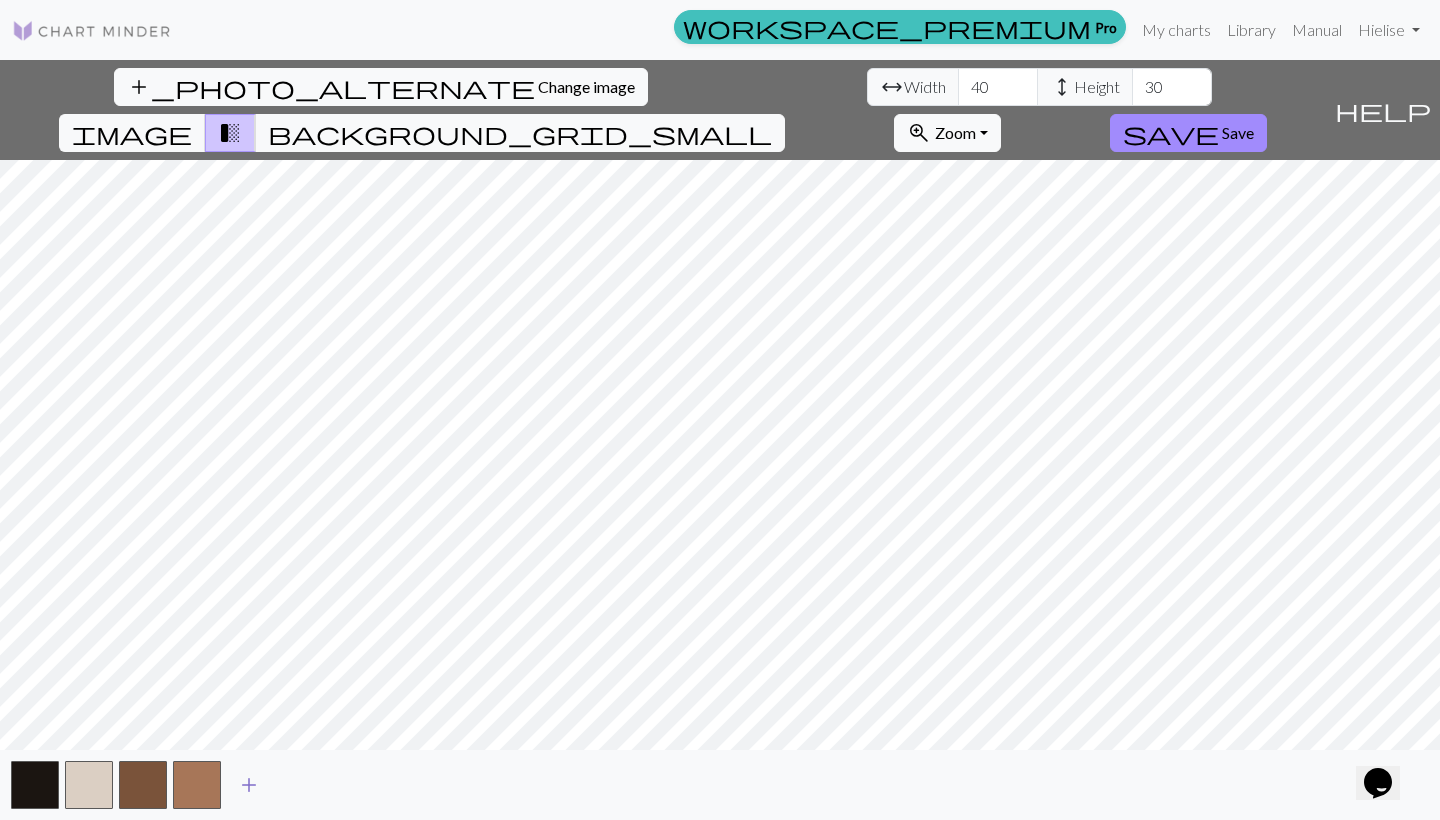 click on "add" at bounding box center (249, 785) 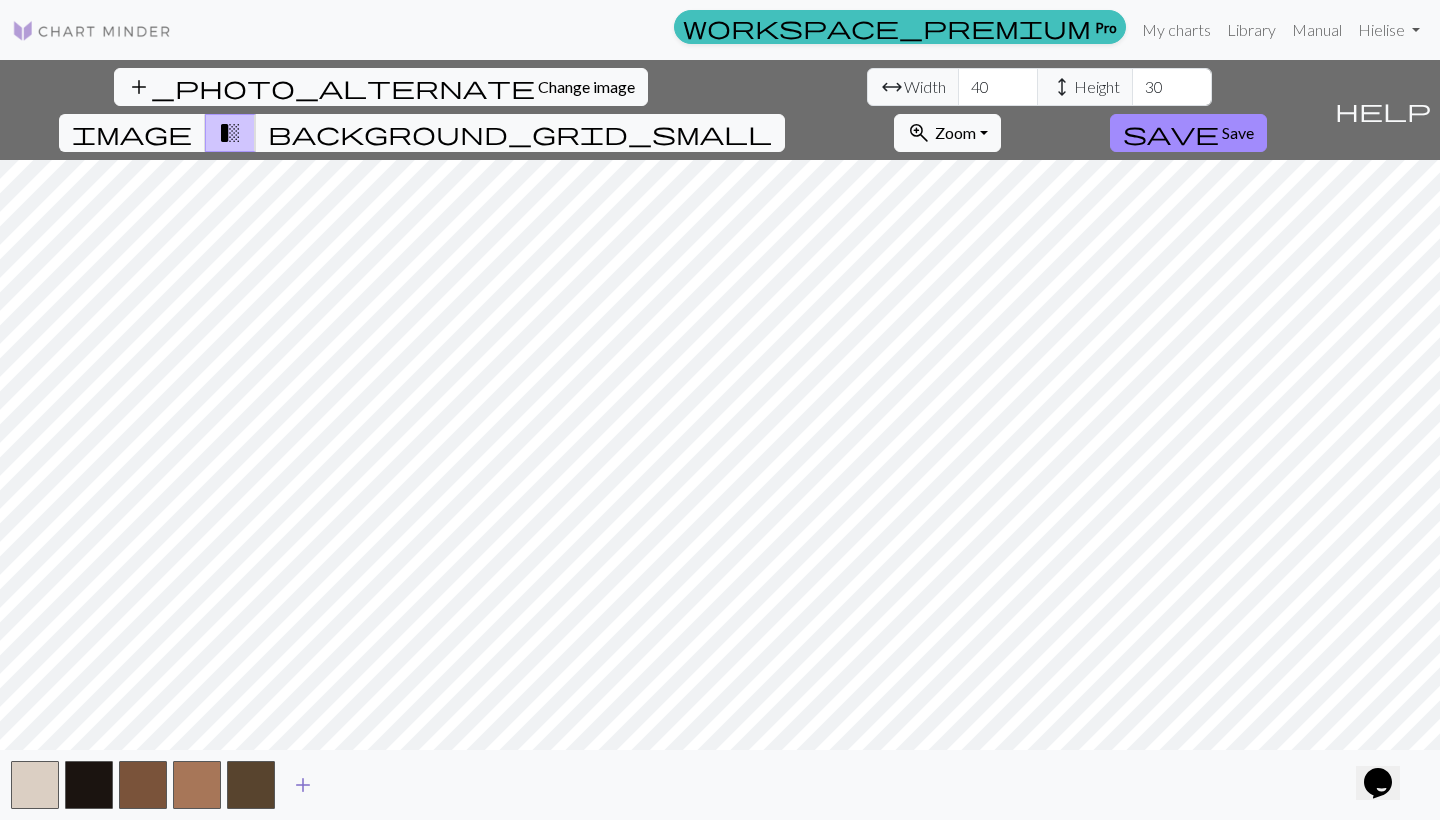 click on "add" at bounding box center [303, 785] 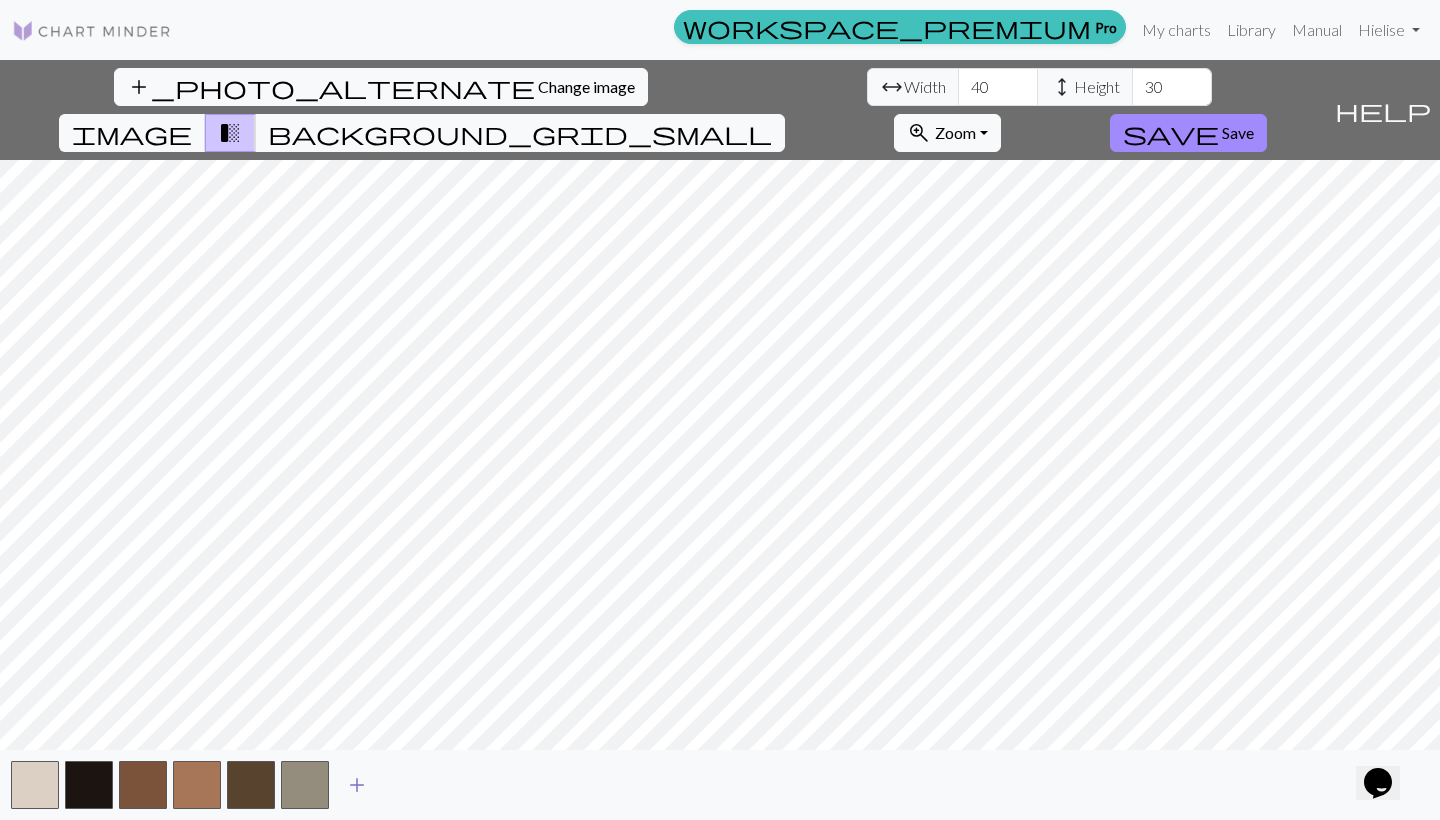 click on "add" at bounding box center [357, 785] 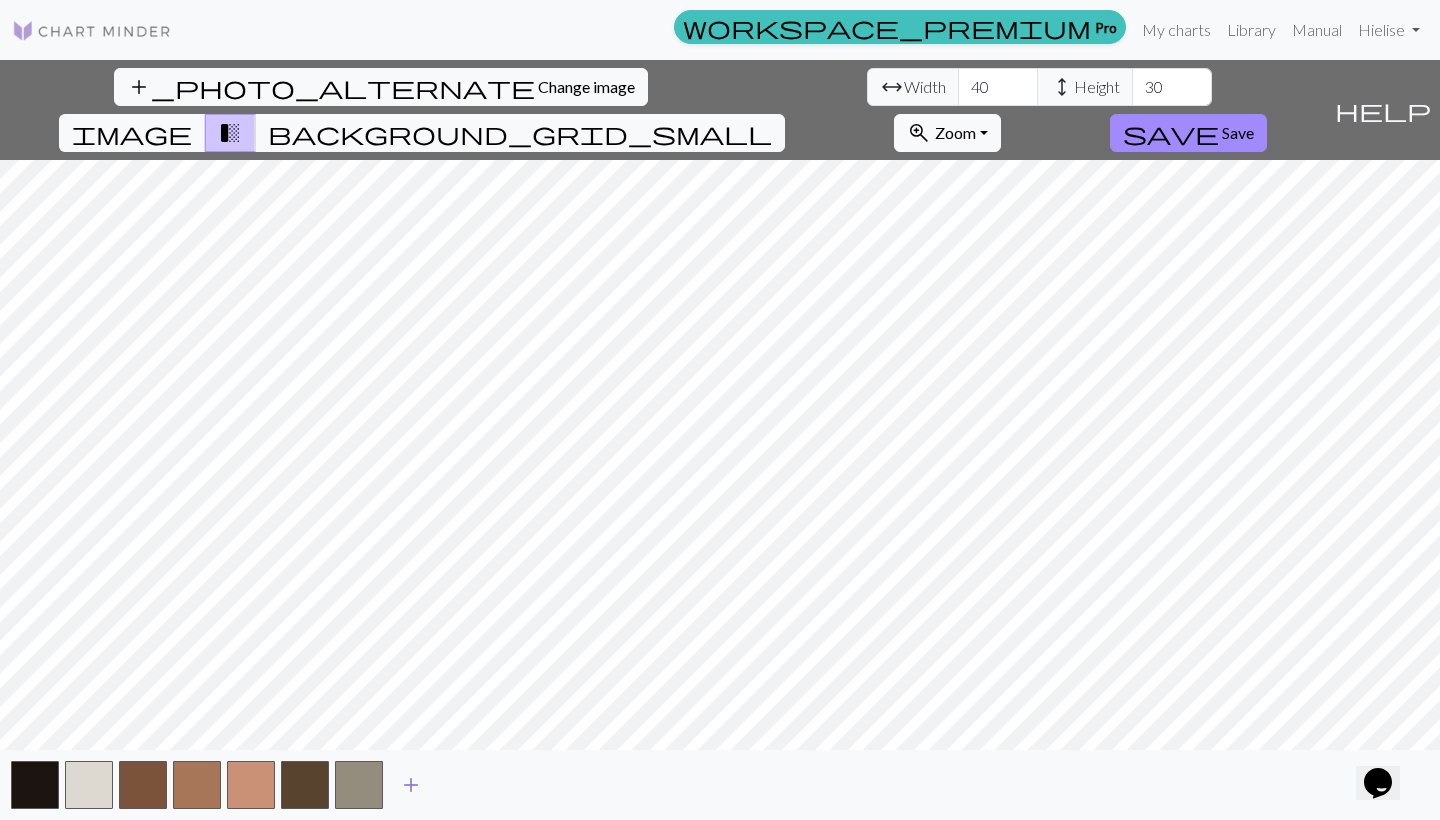 click on "add" at bounding box center [411, 785] 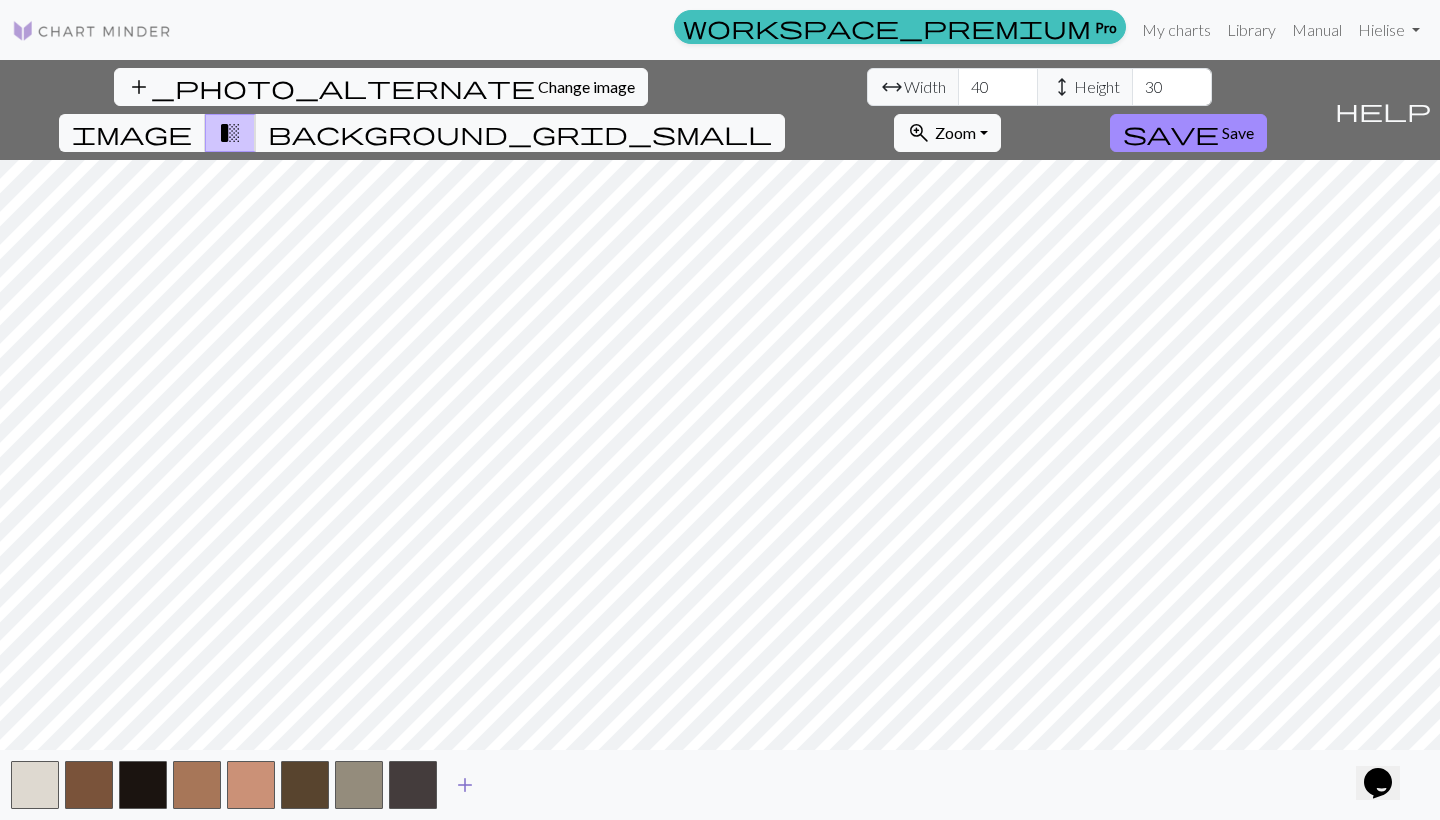 click on "add" at bounding box center [465, 785] 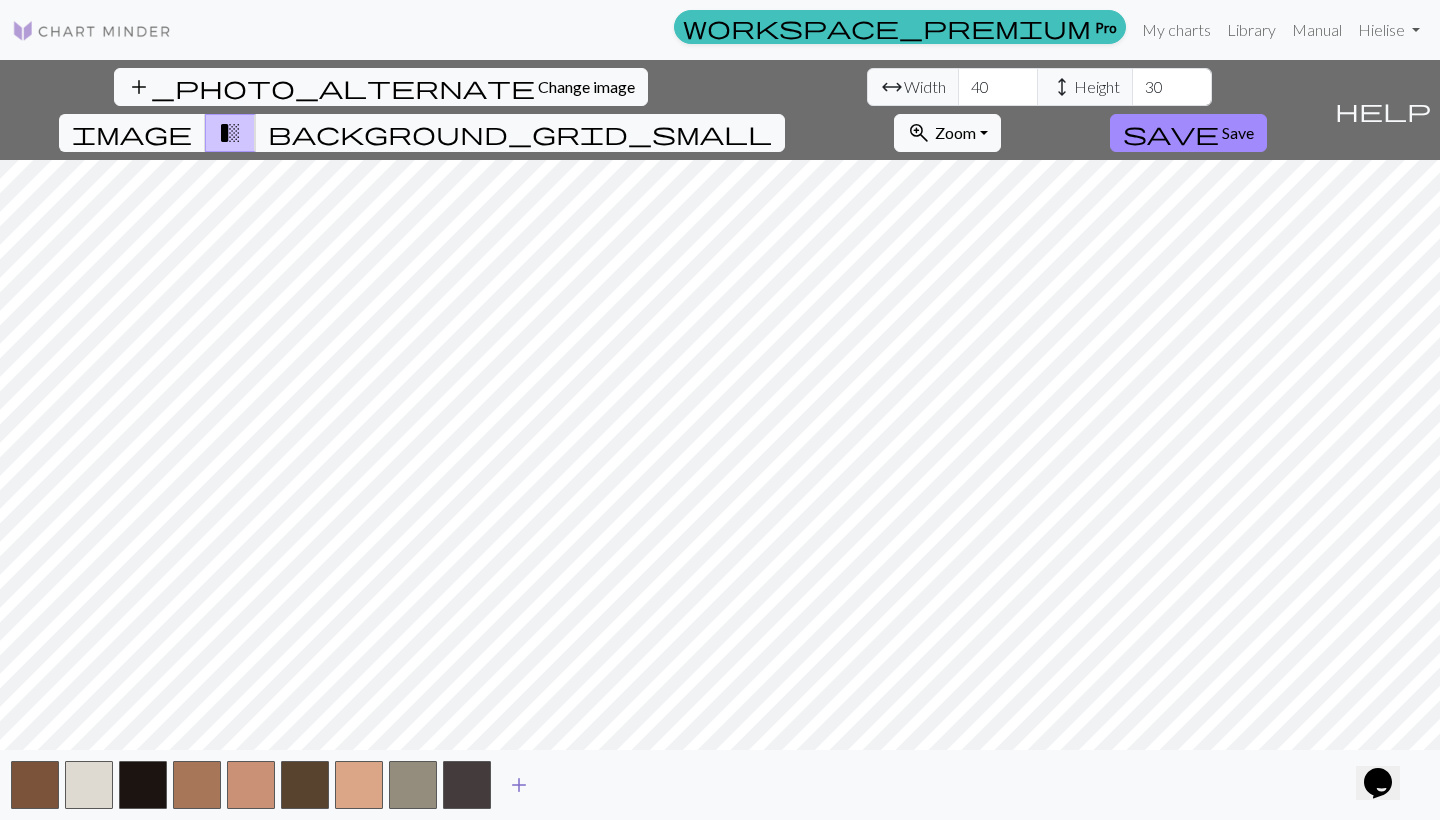 click on "add" at bounding box center [519, 785] 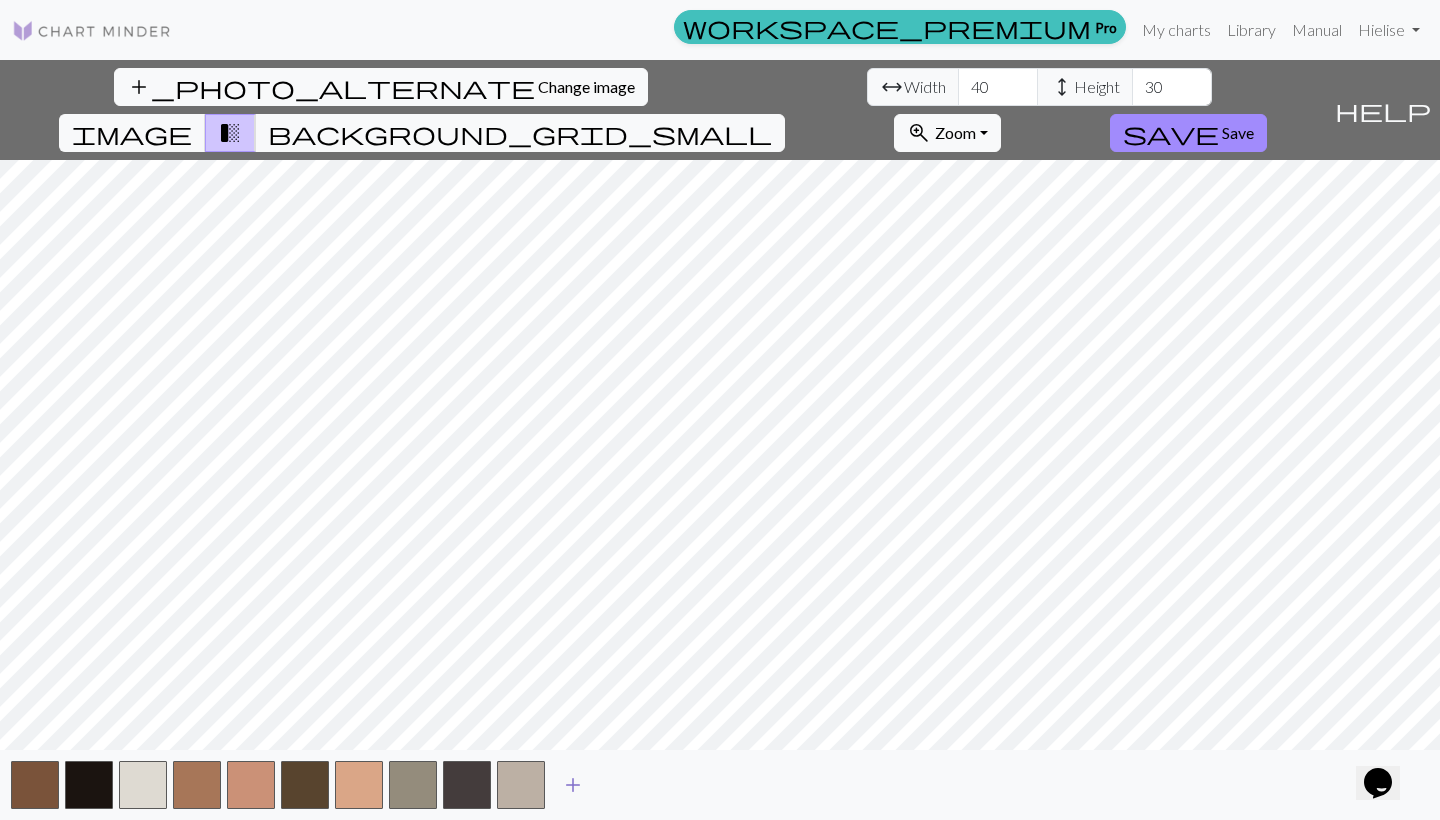 click on "add" at bounding box center (573, 785) 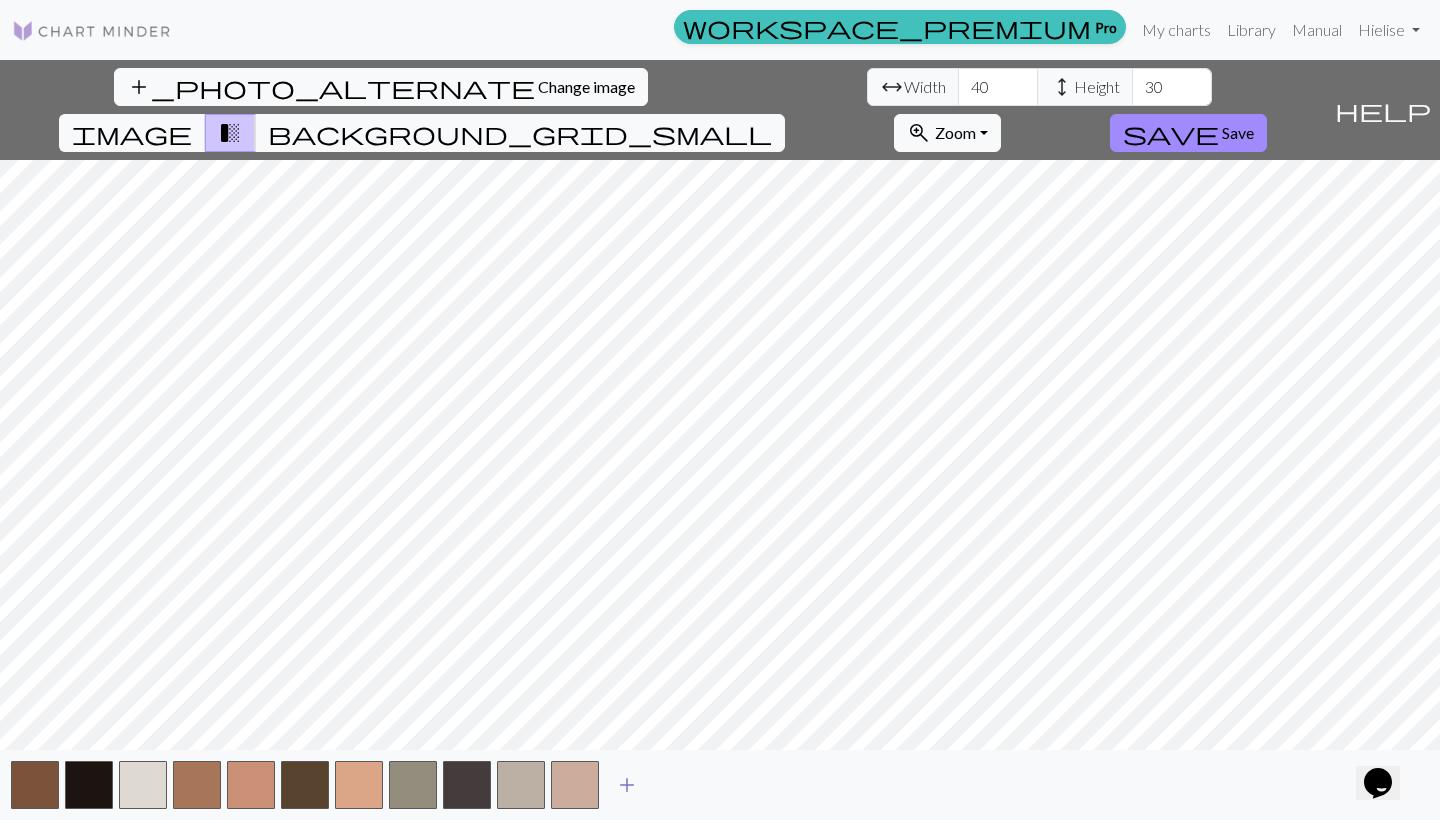 click on "add" at bounding box center (627, 785) 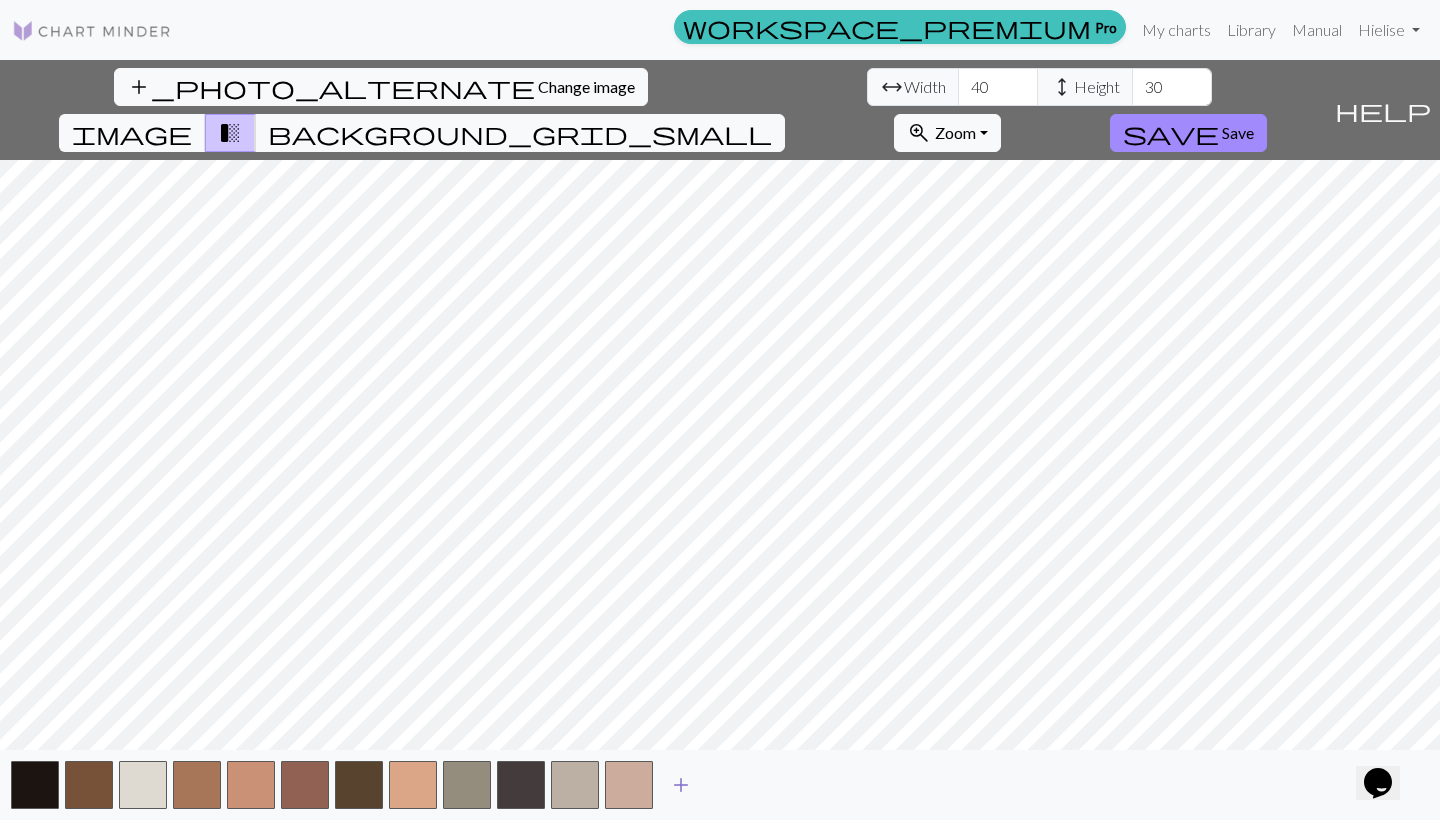 click on "add" at bounding box center [681, 785] 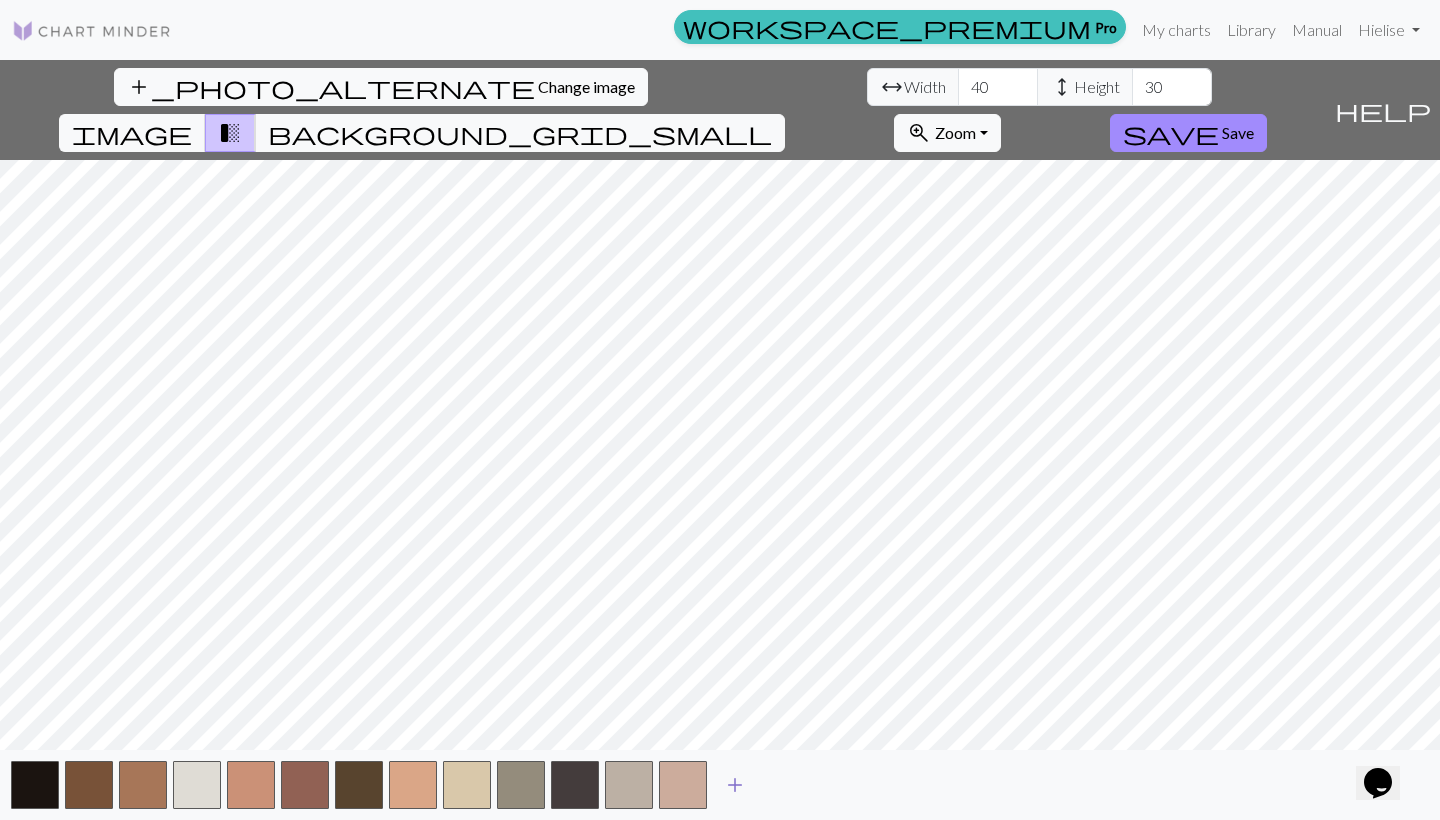 click on "add" at bounding box center [735, 785] 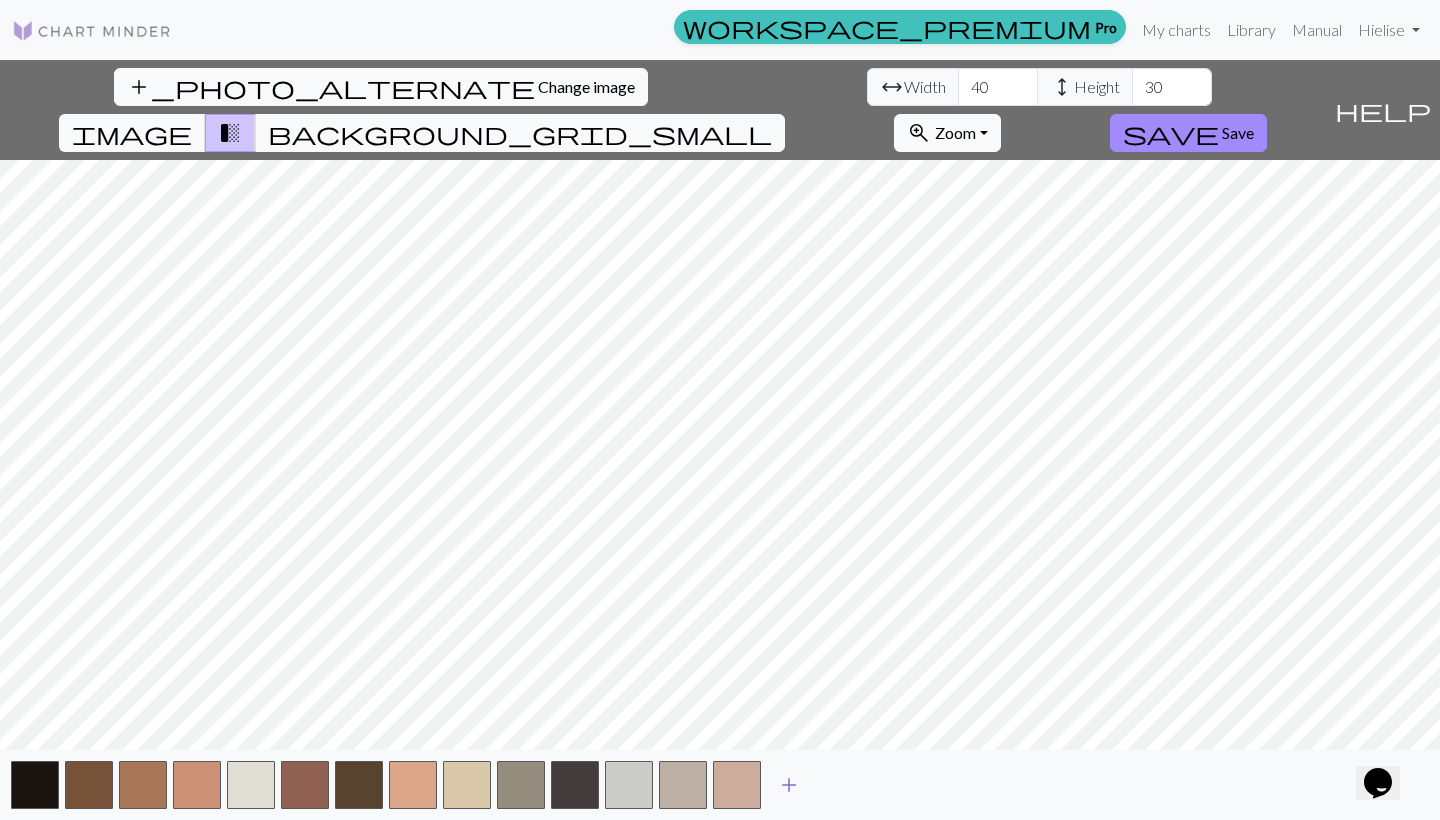 click on "add" at bounding box center [789, 785] 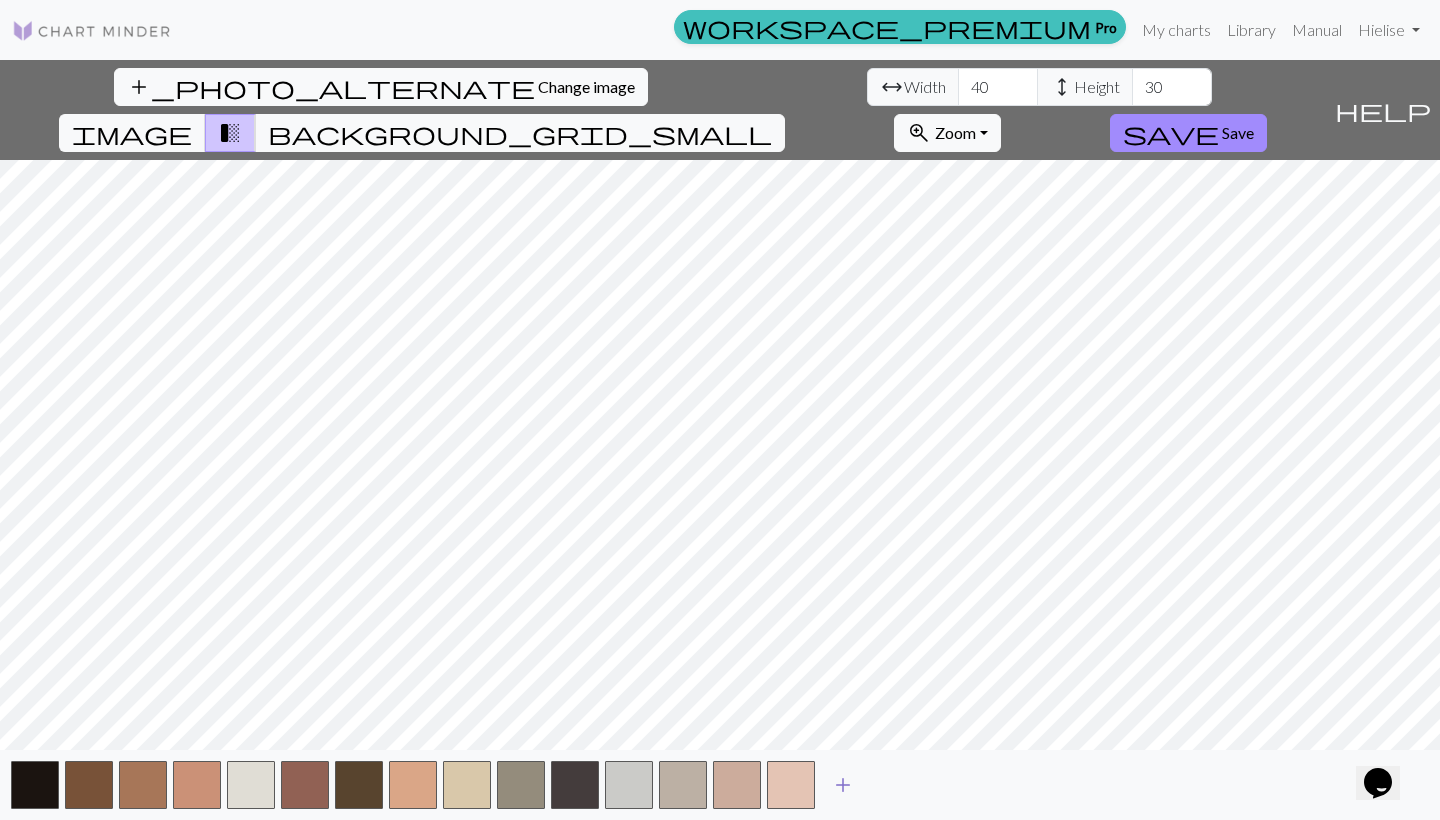 click on "add" at bounding box center [843, 785] 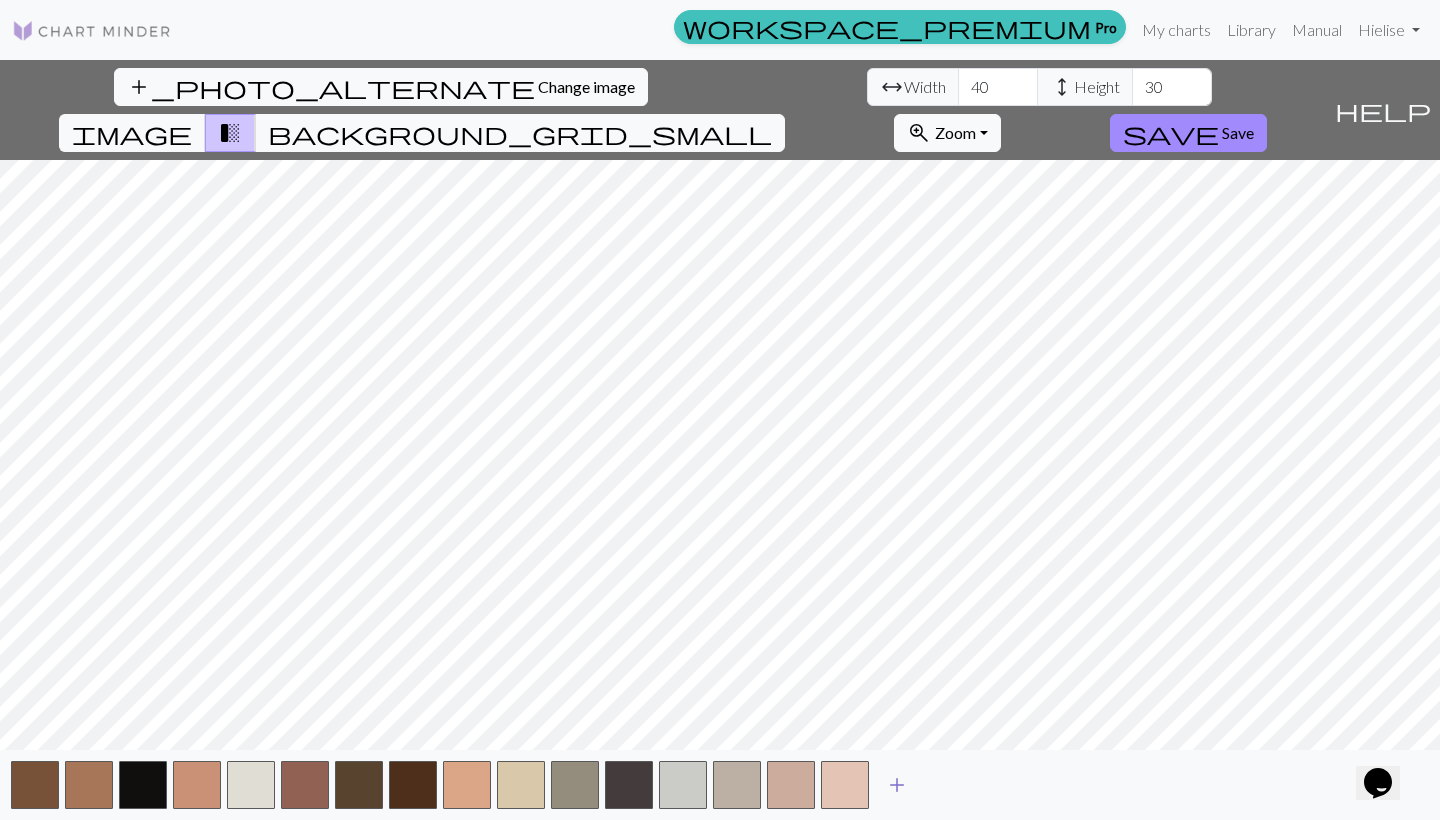 click on "add" at bounding box center (897, 785) 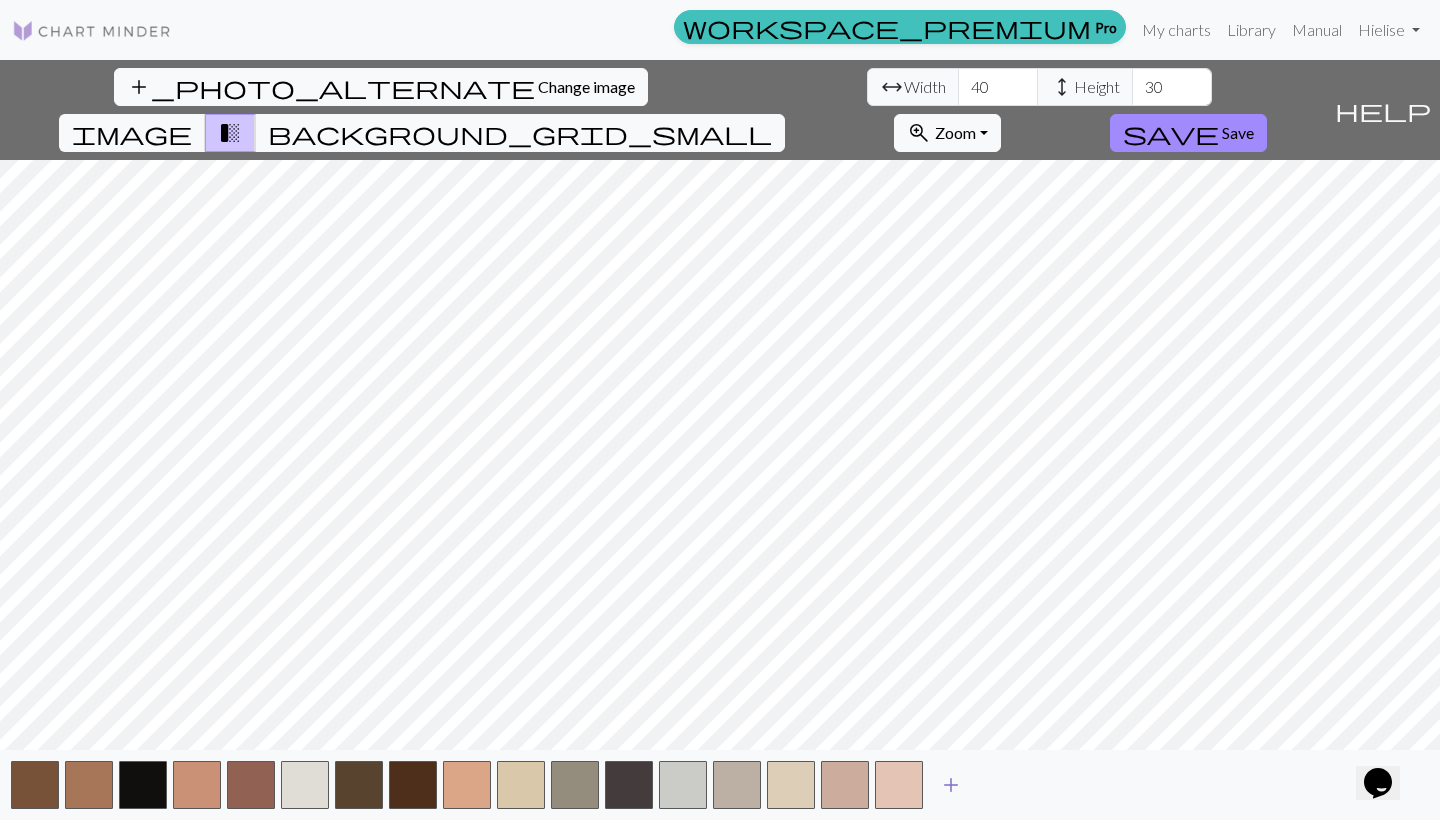 click on "add" at bounding box center [951, 785] 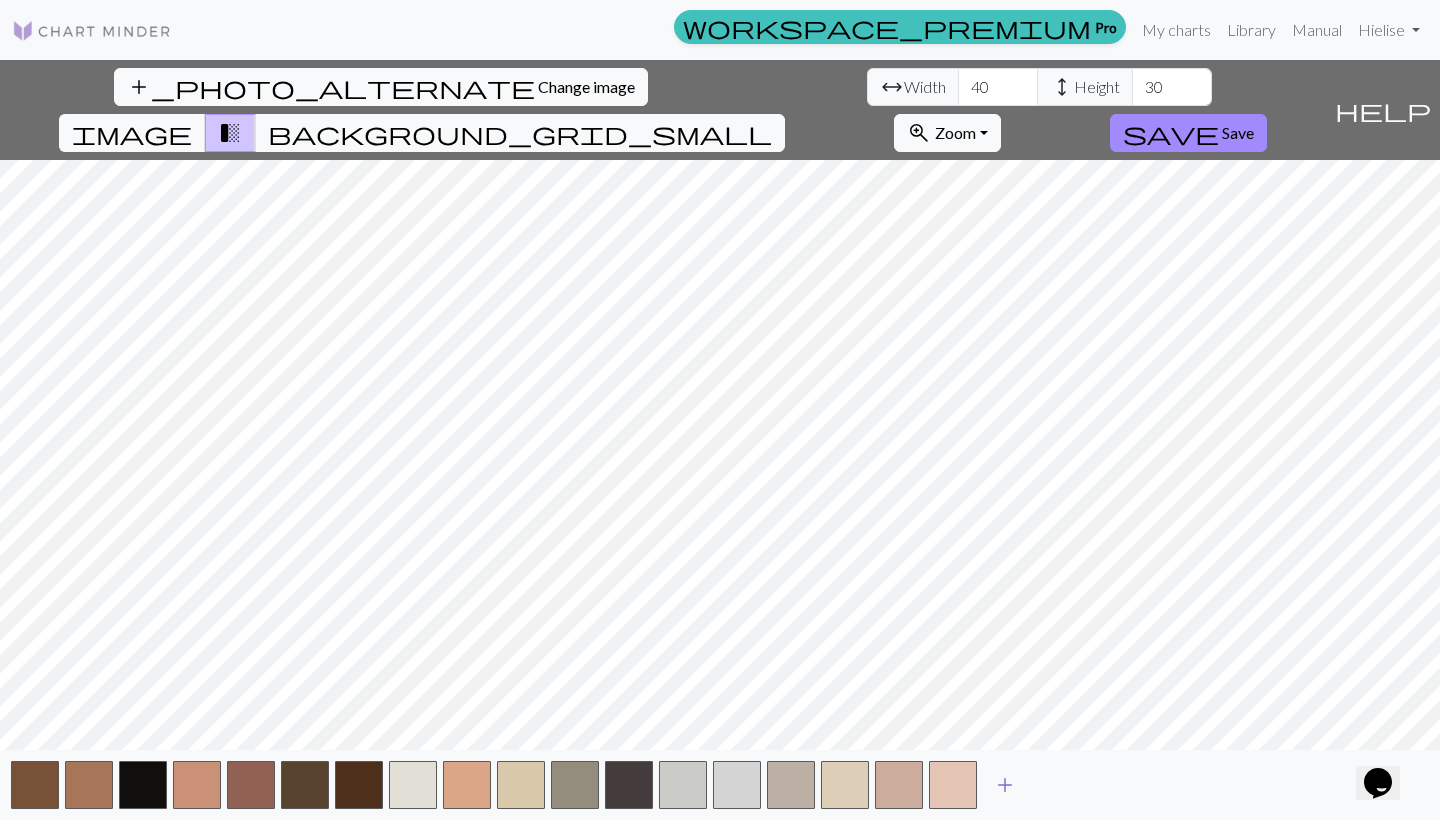 click on "add" at bounding box center (1005, 785) 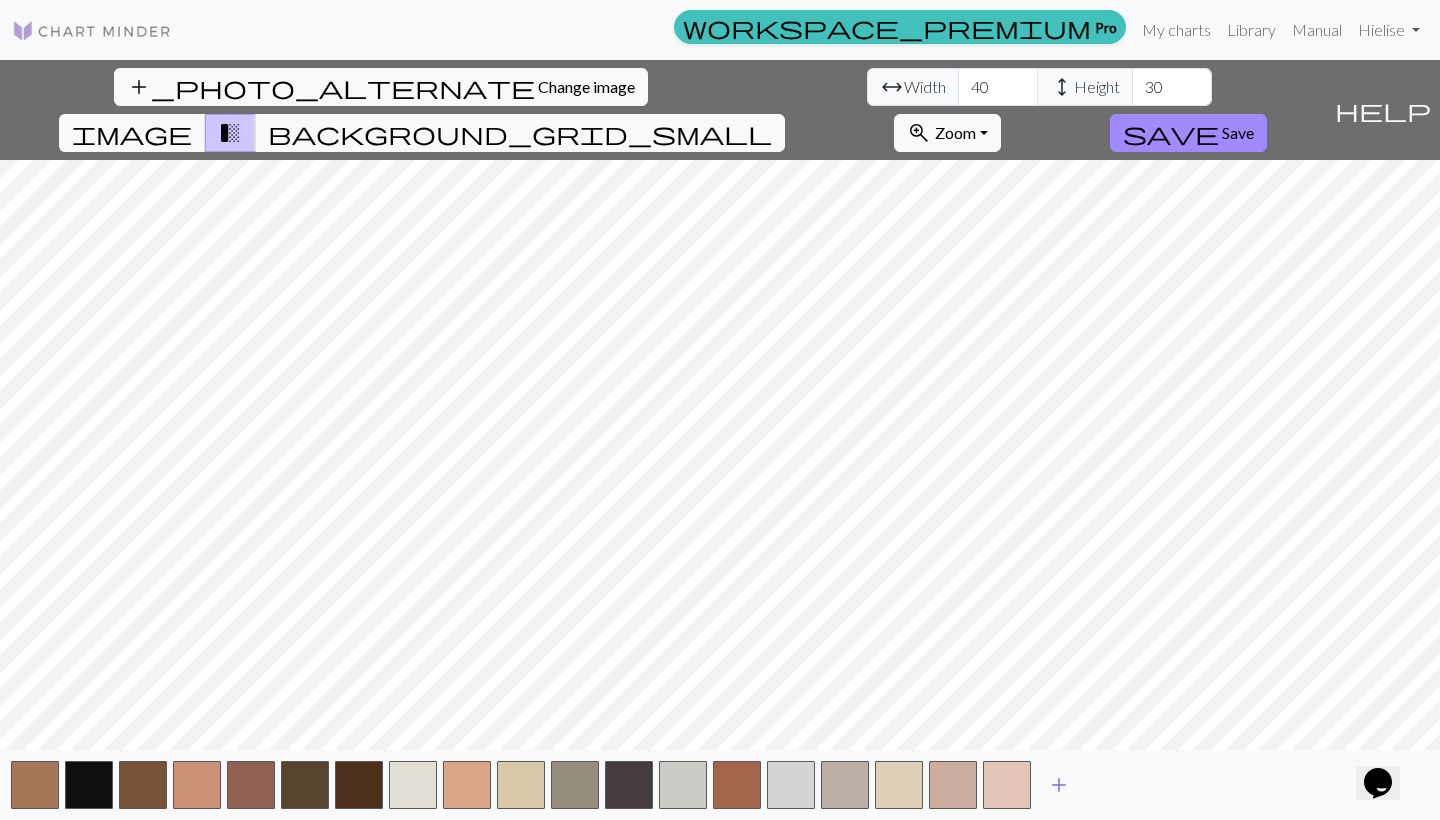click on "add" at bounding box center [1059, 785] 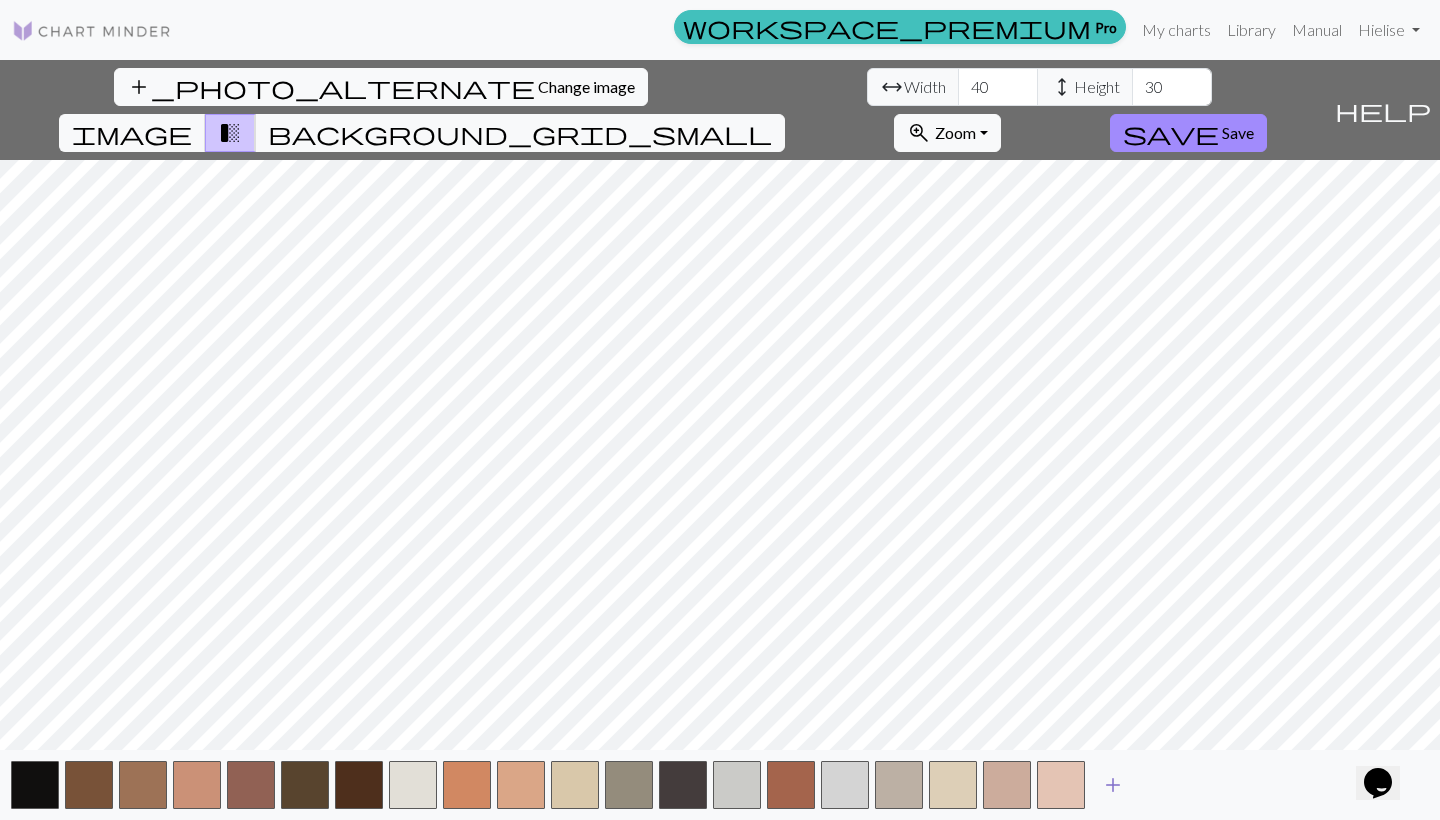 click on "add" at bounding box center [1113, 785] 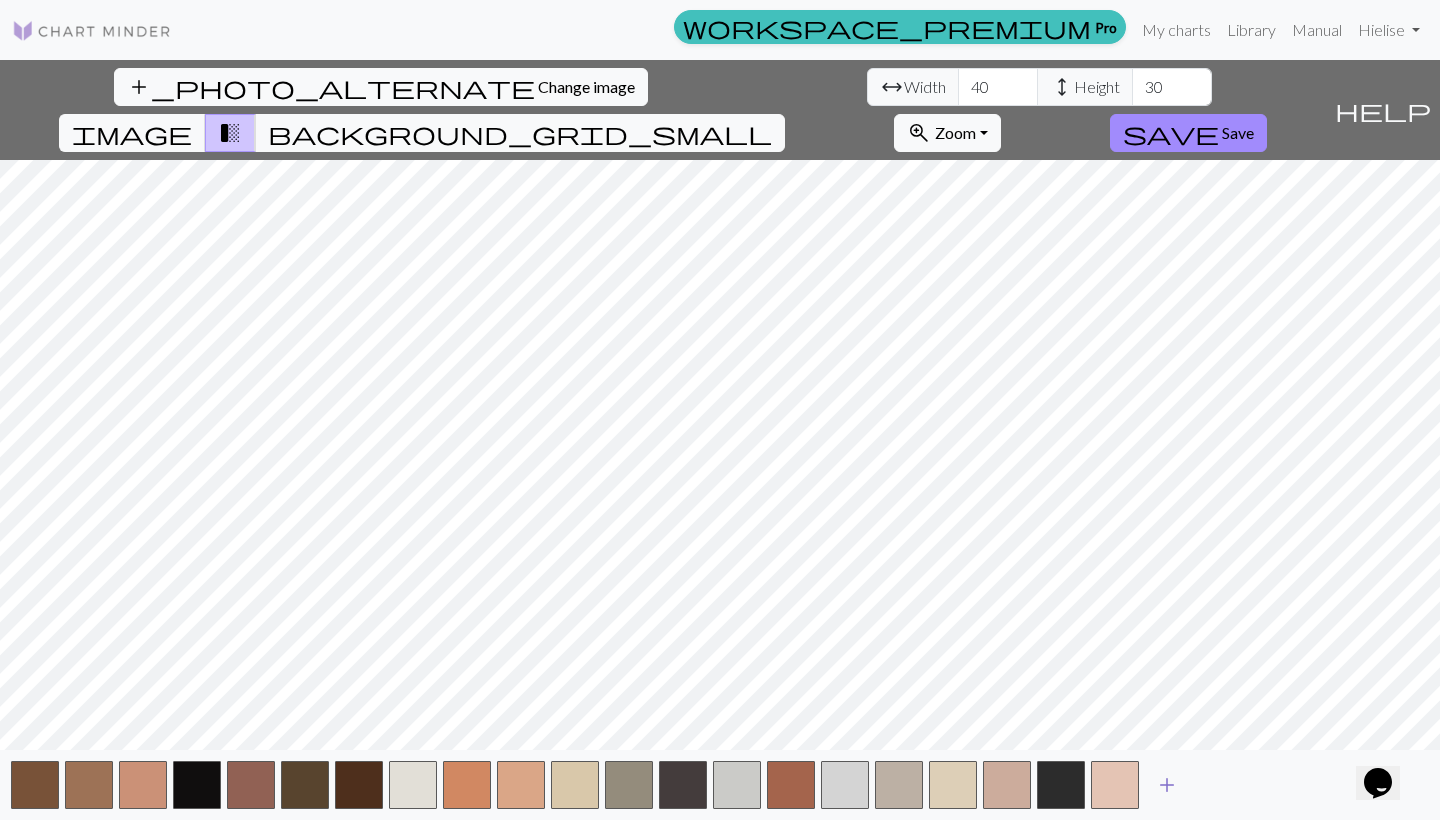 click on "add" at bounding box center (1167, 785) 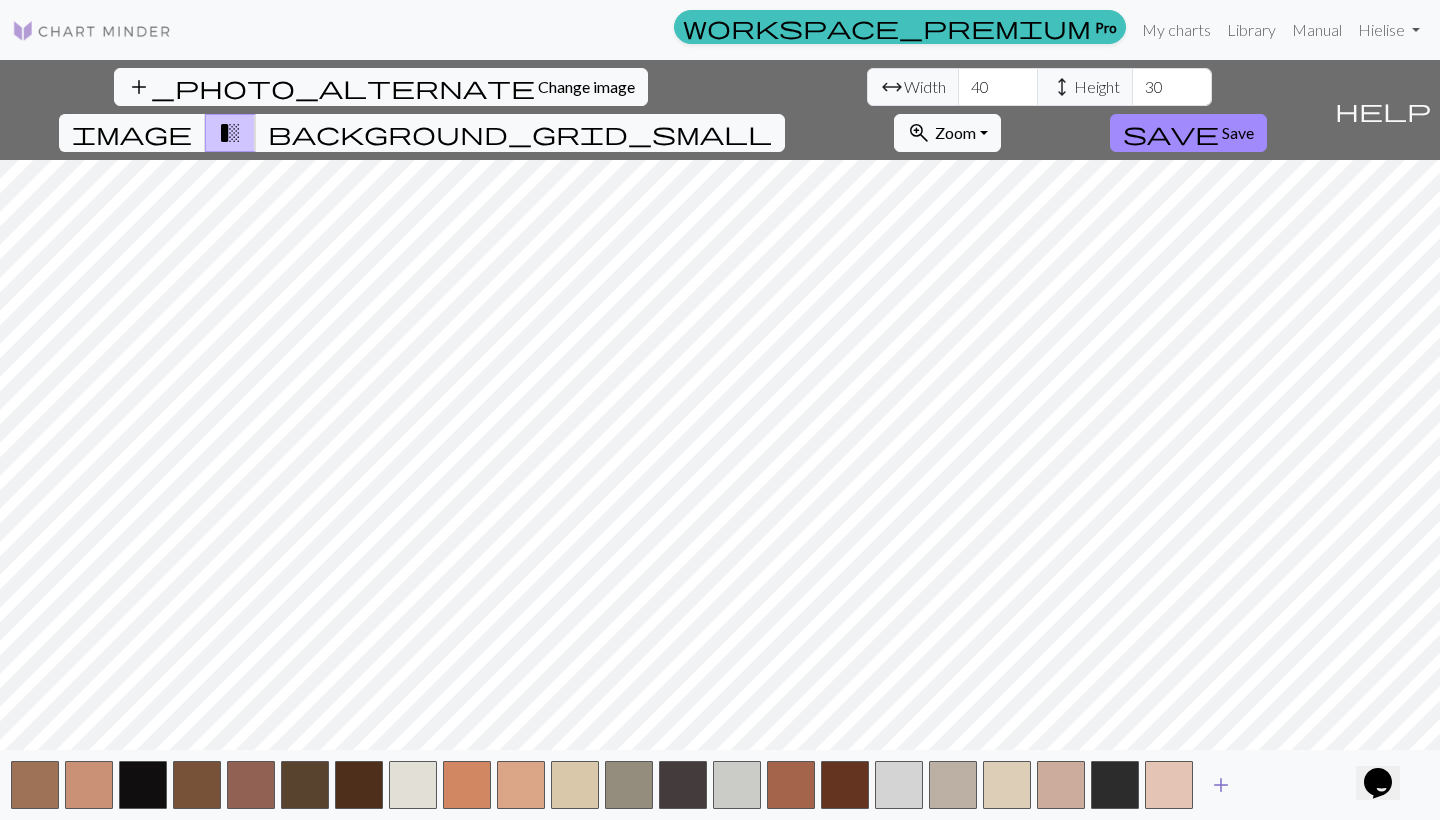 click on "add" at bounding box center (1221, 785) 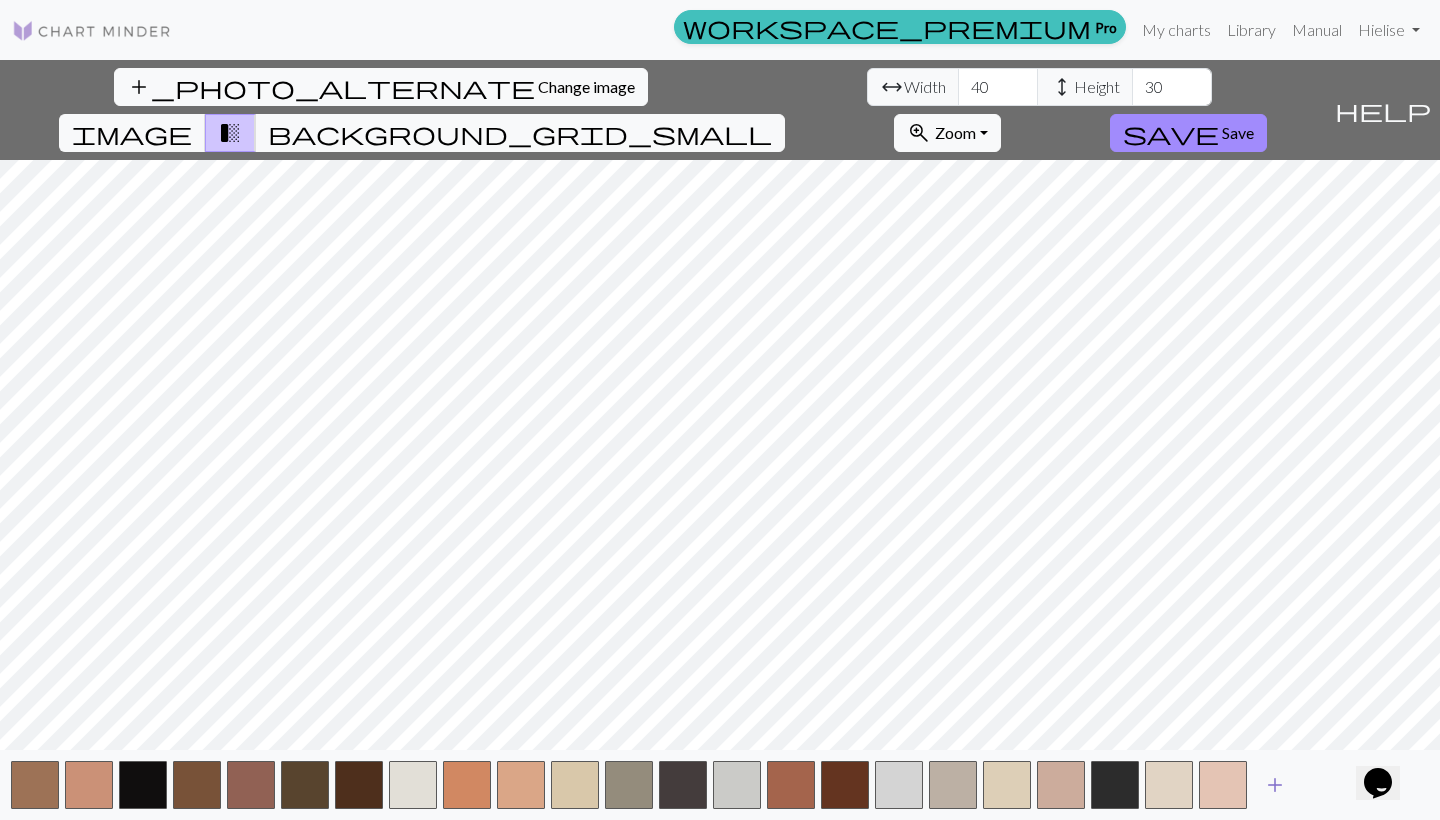 click on "add" at bounding box center (1275, 785) 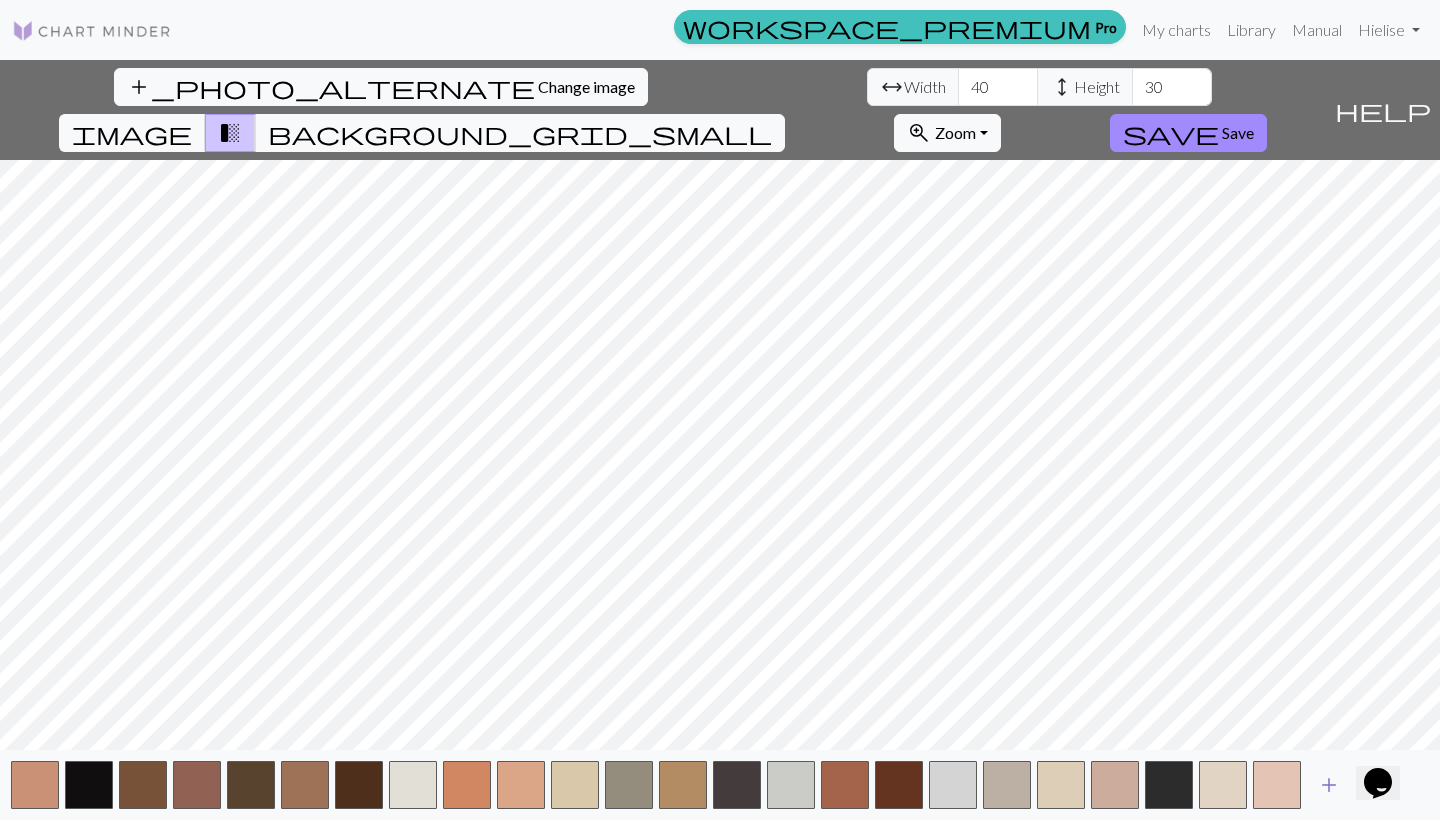click on "add" at bounding box center [1329, 785] 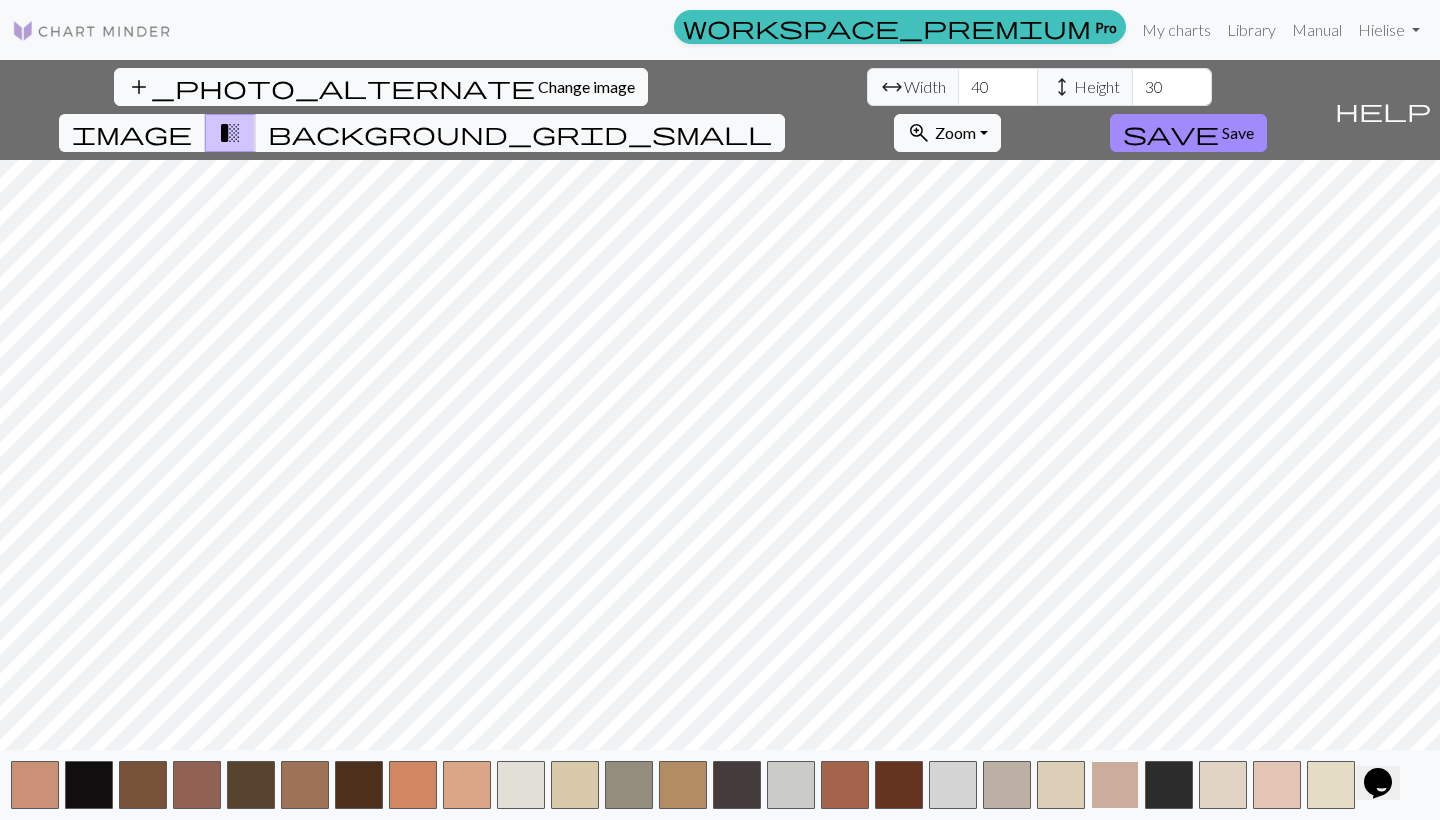 scroll, scrollTop: 0, scrollLeft: 0, axis: both 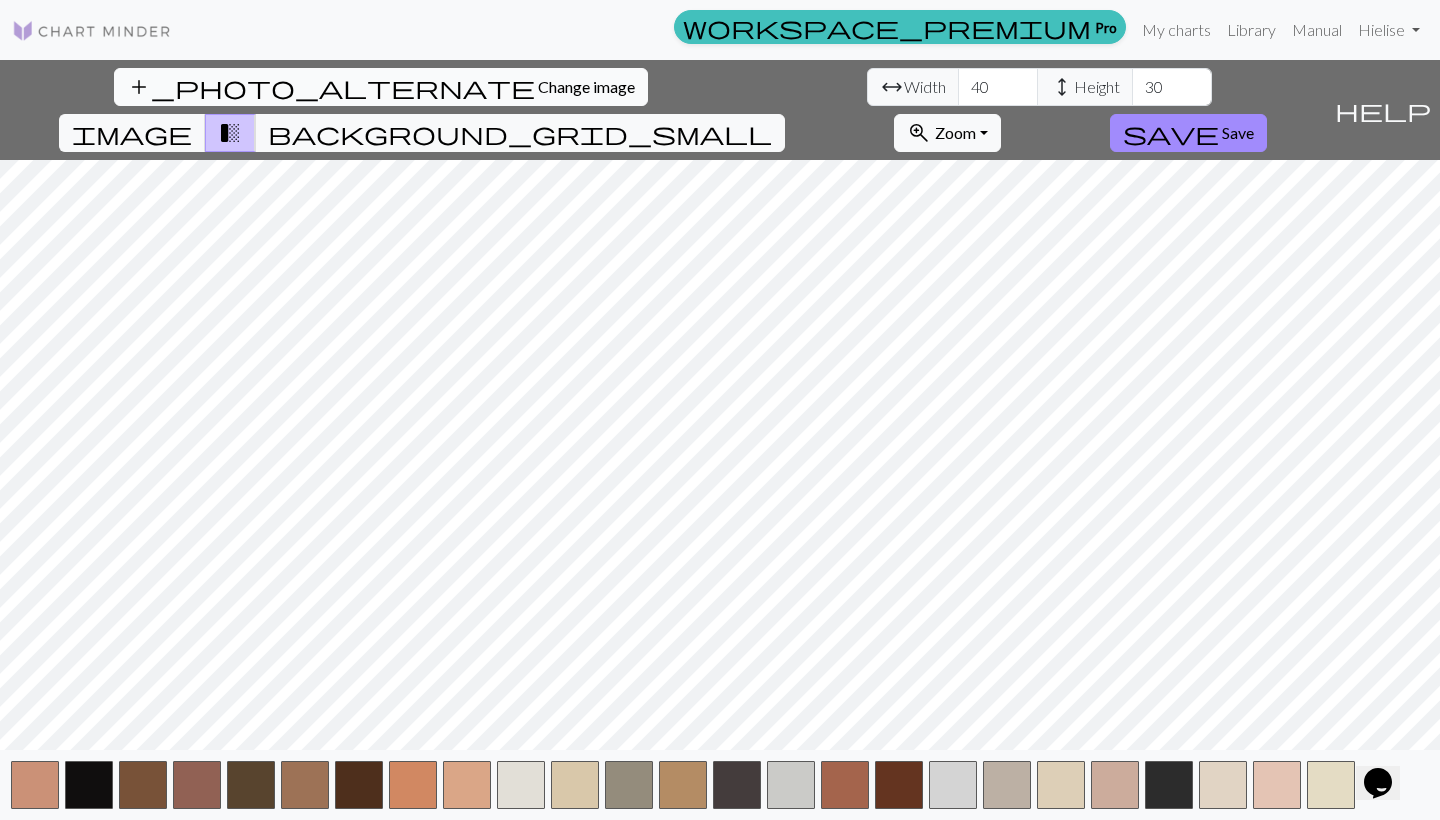 click on "add_photo_alternate   Change image" at bounding box center (381, 87) 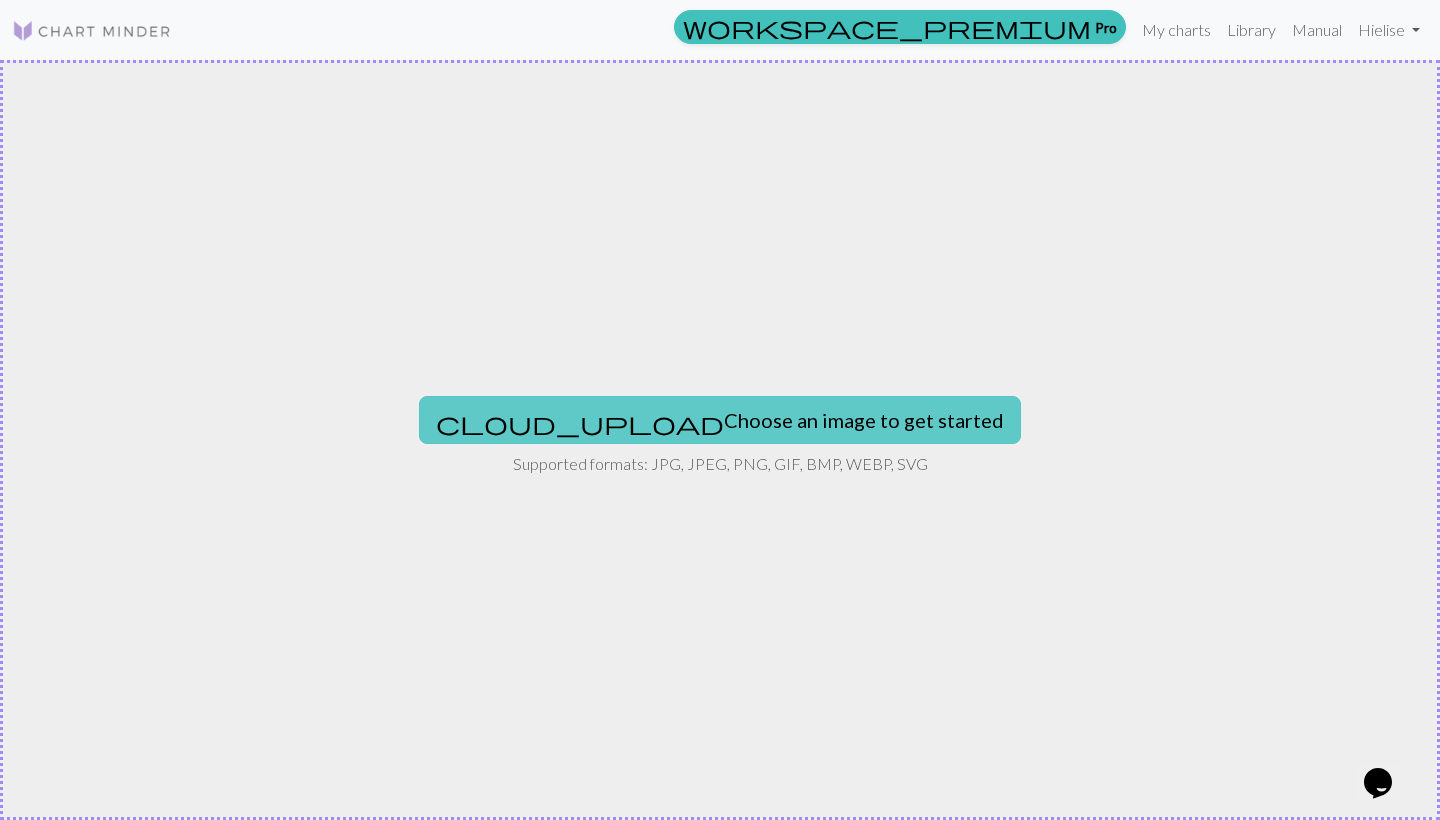 click on "cloud_upload  Choose an image to get started" at bounding box center [720, 420] 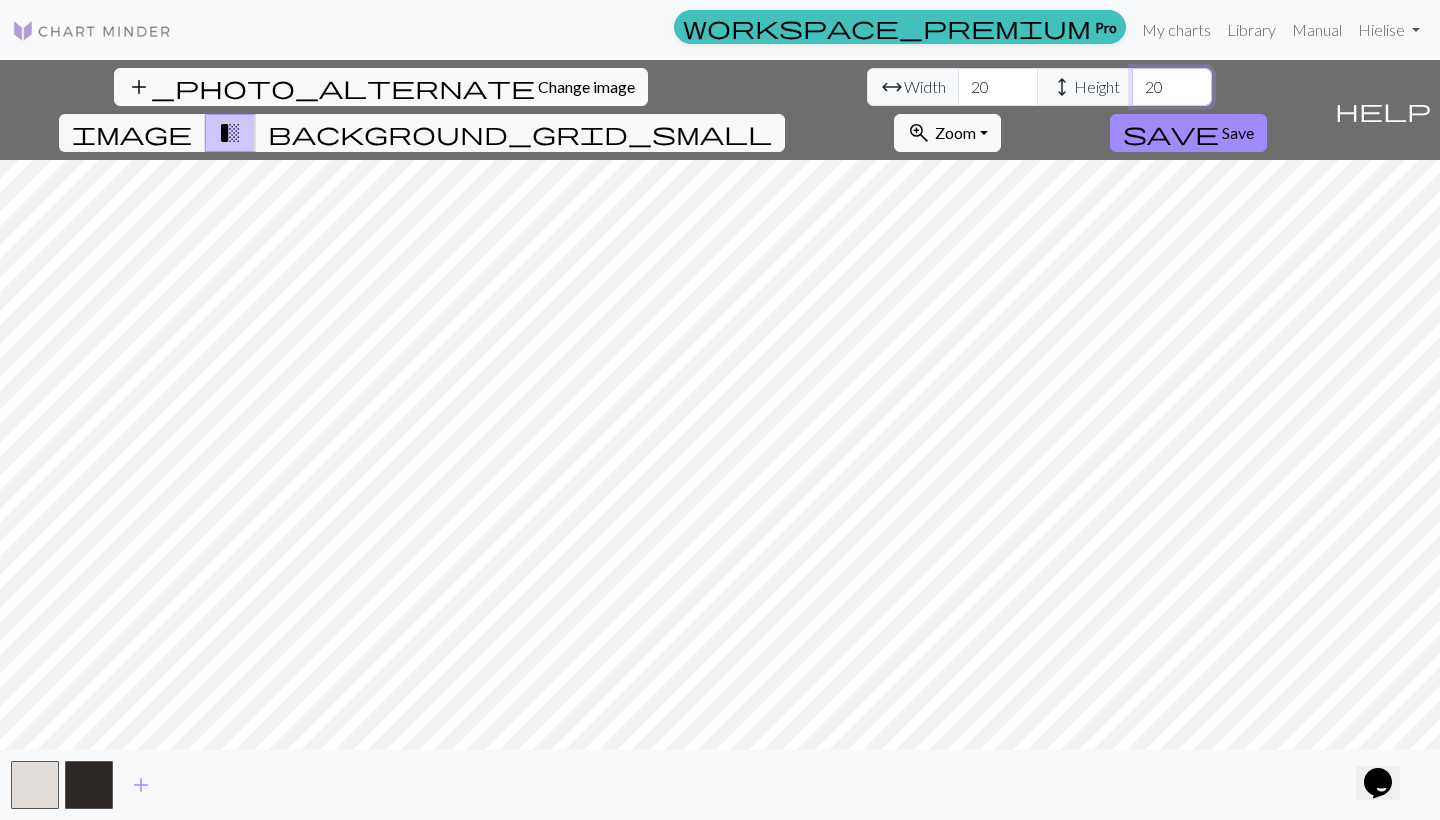 click on "20" at bounding box center [1172, 87] 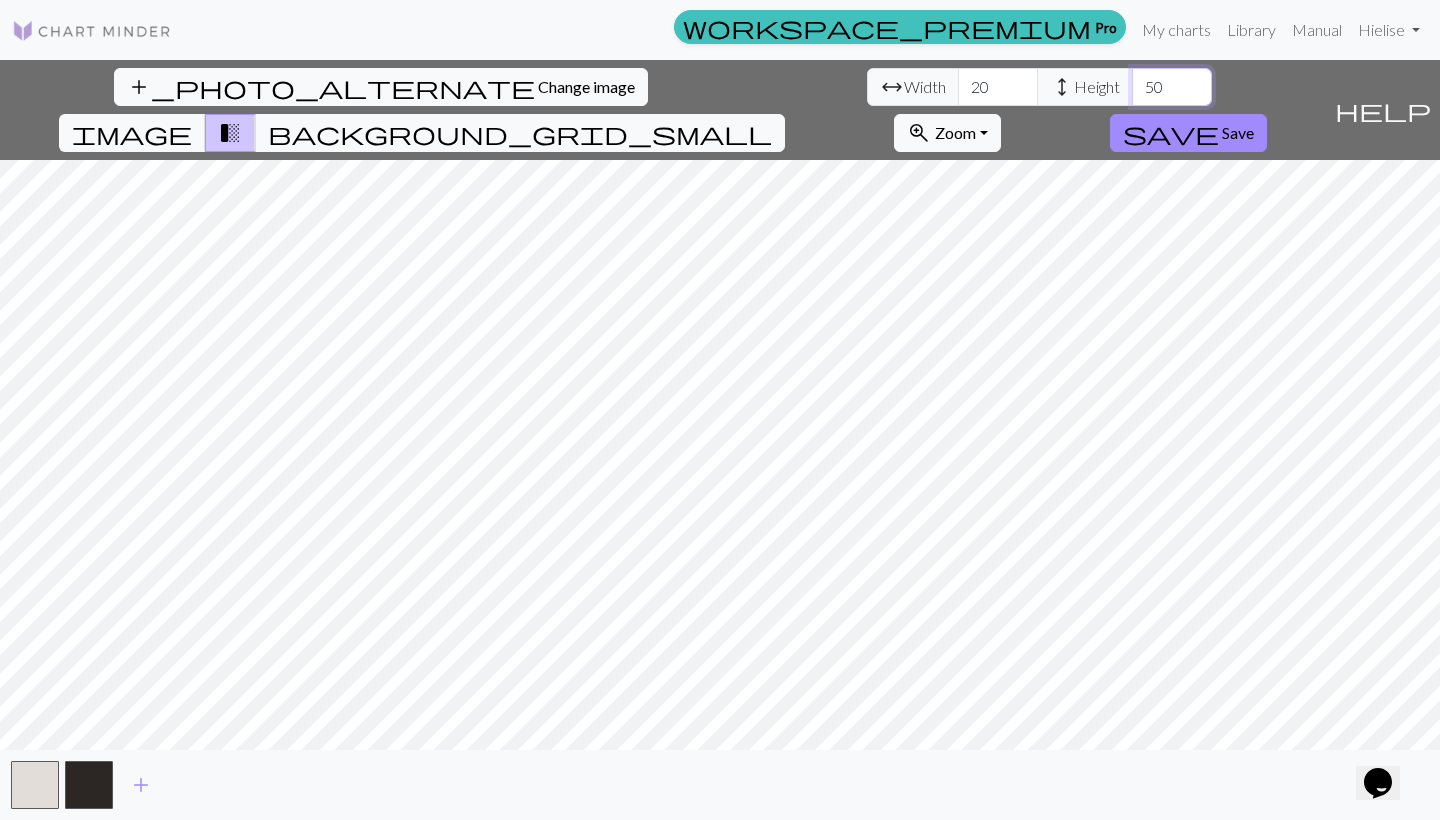 type on "50" 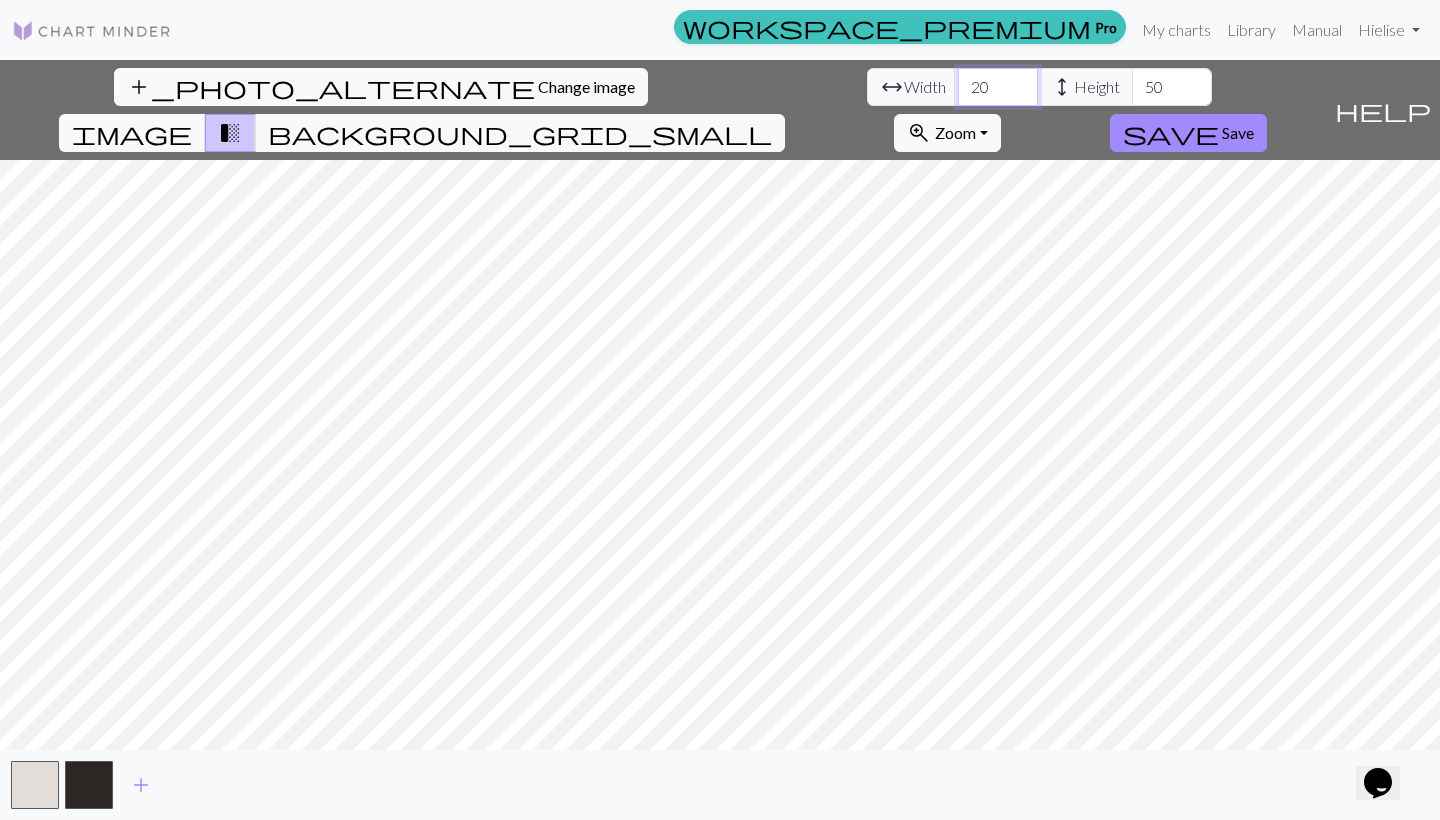 click on "20" at bounding box center (998, 87) 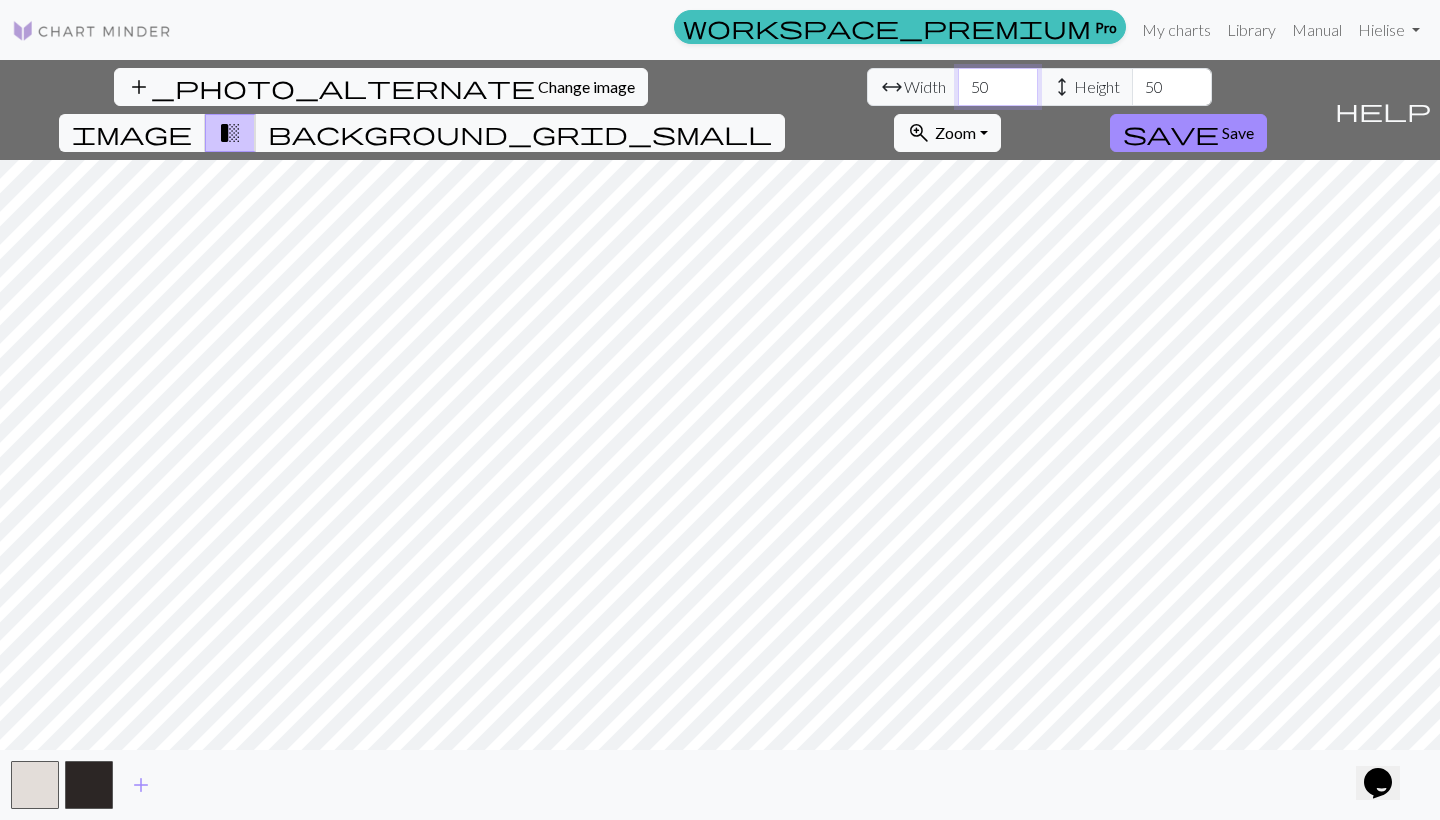 type on "50" 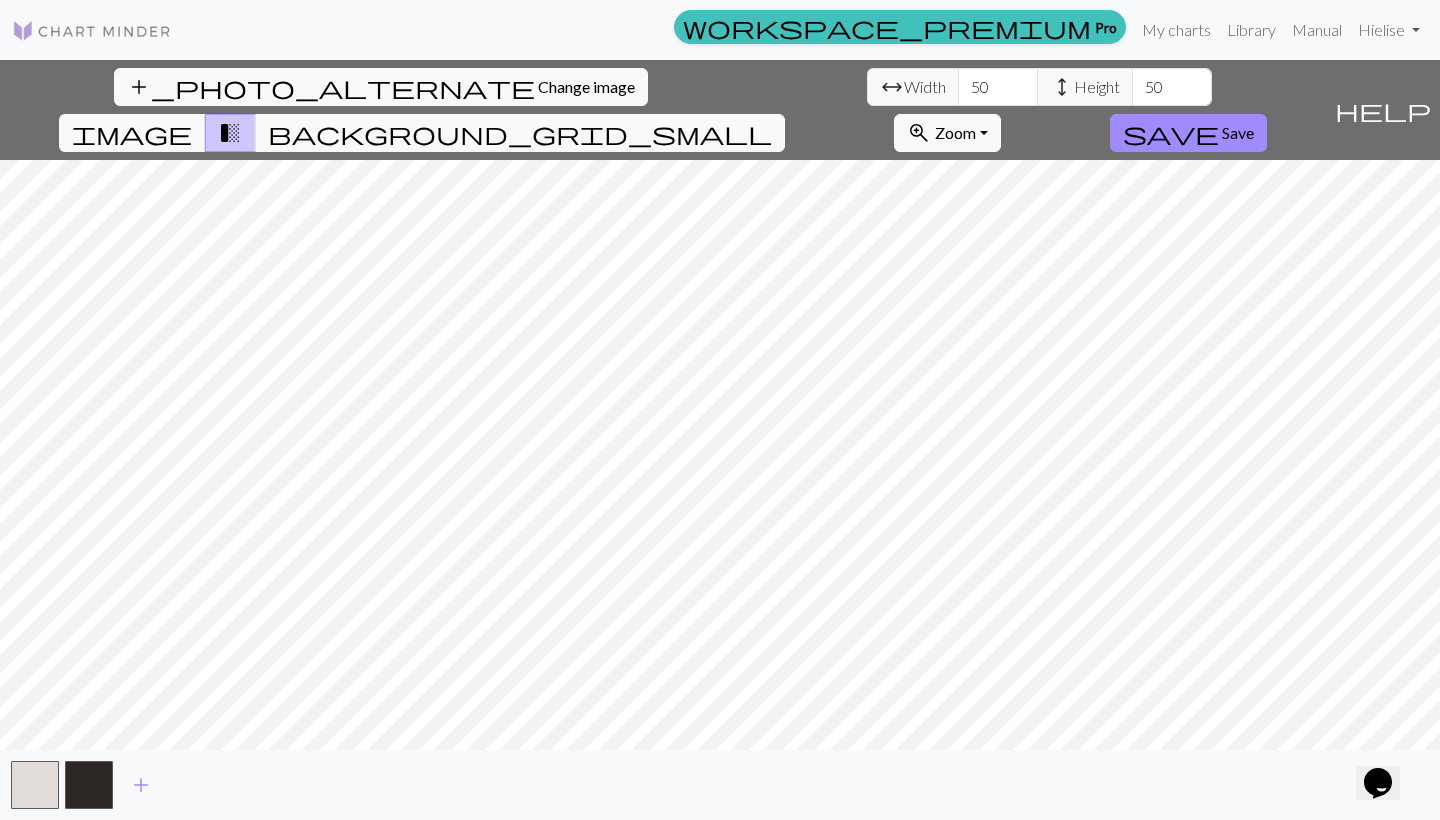 click on "add_photo_alternate   Change image arrow_range   Width 50 height   Height 50 image transition_fade background_grid_small zoom_in Zoom Zoom Fit all Fit width Fit height 50% 100% 150% 200% save   Save help Show me around add" at bounding box center [720, 440] 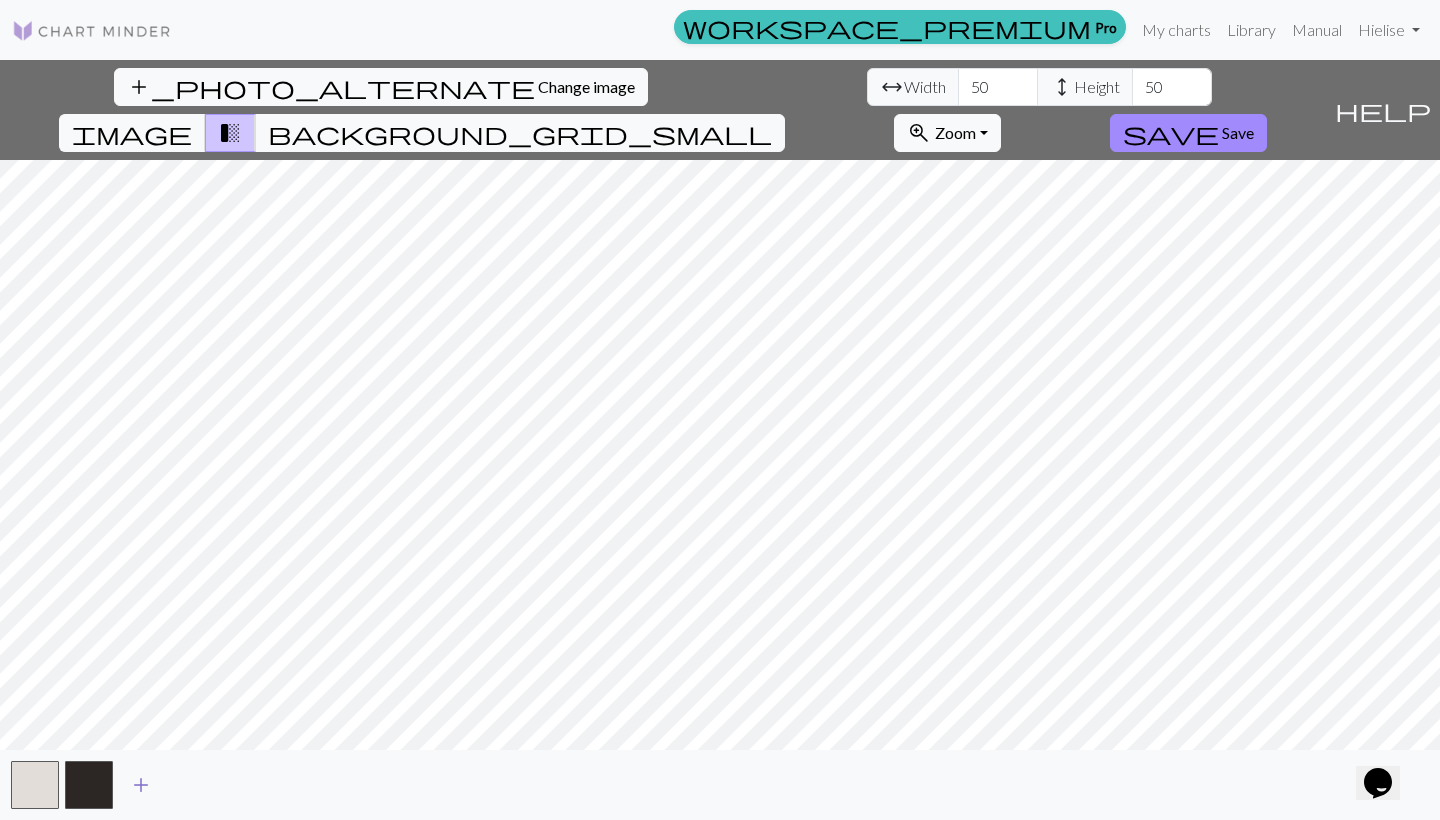 click on "add" at bounding box center [141, 785] 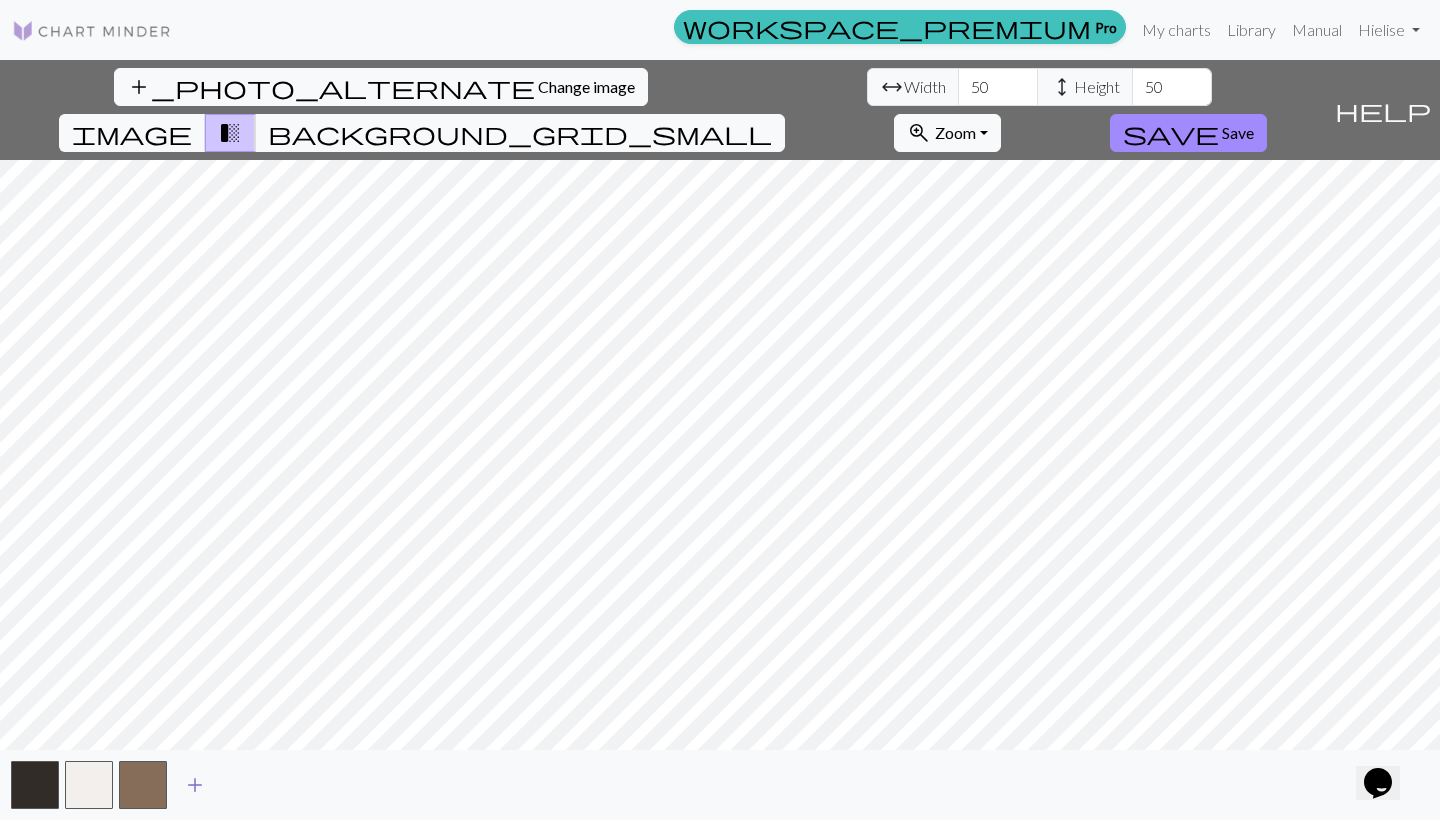 click on "add" at bounding box center [195, 785] 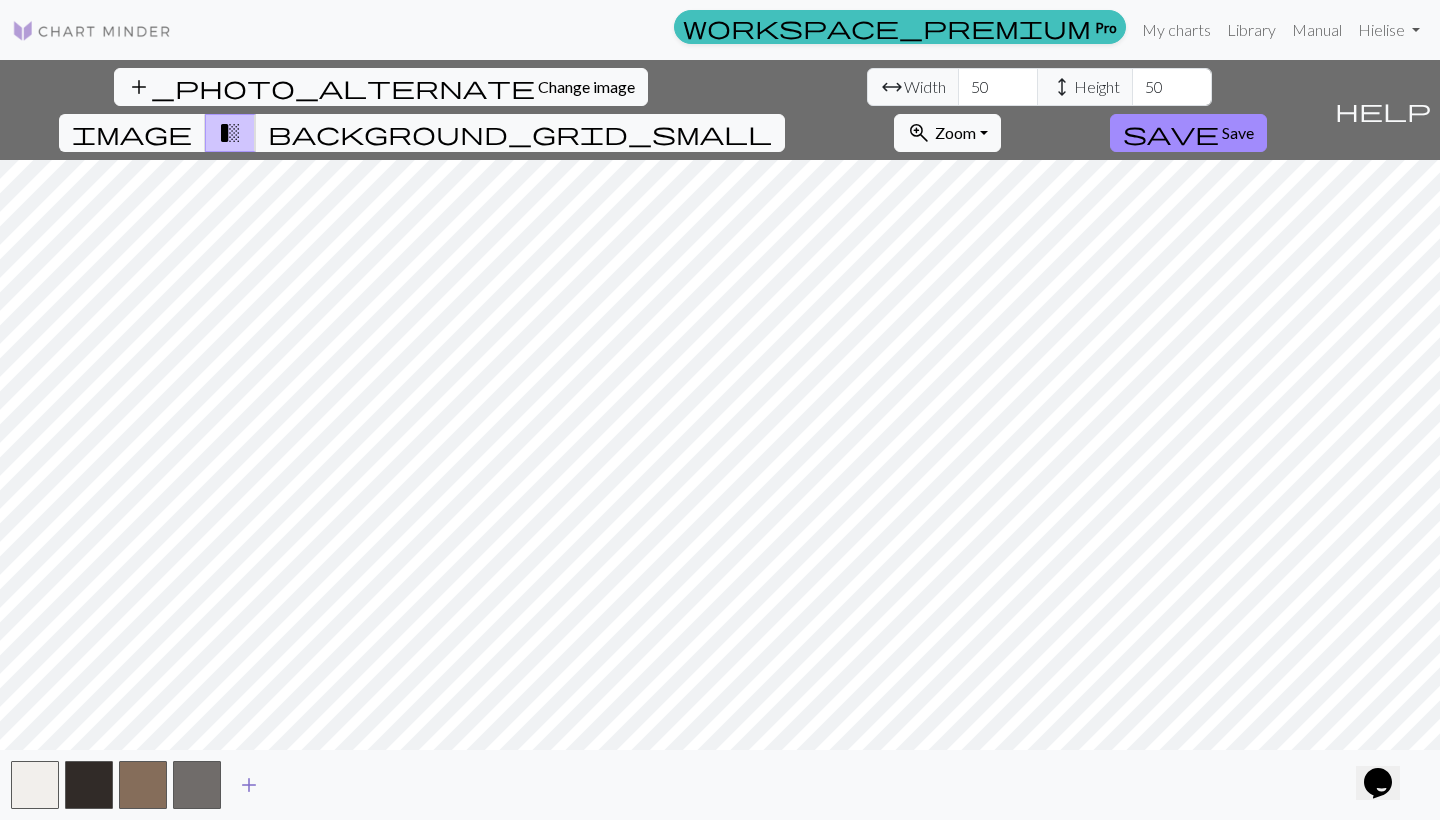 click on "add" at bounding box center [249, 785] 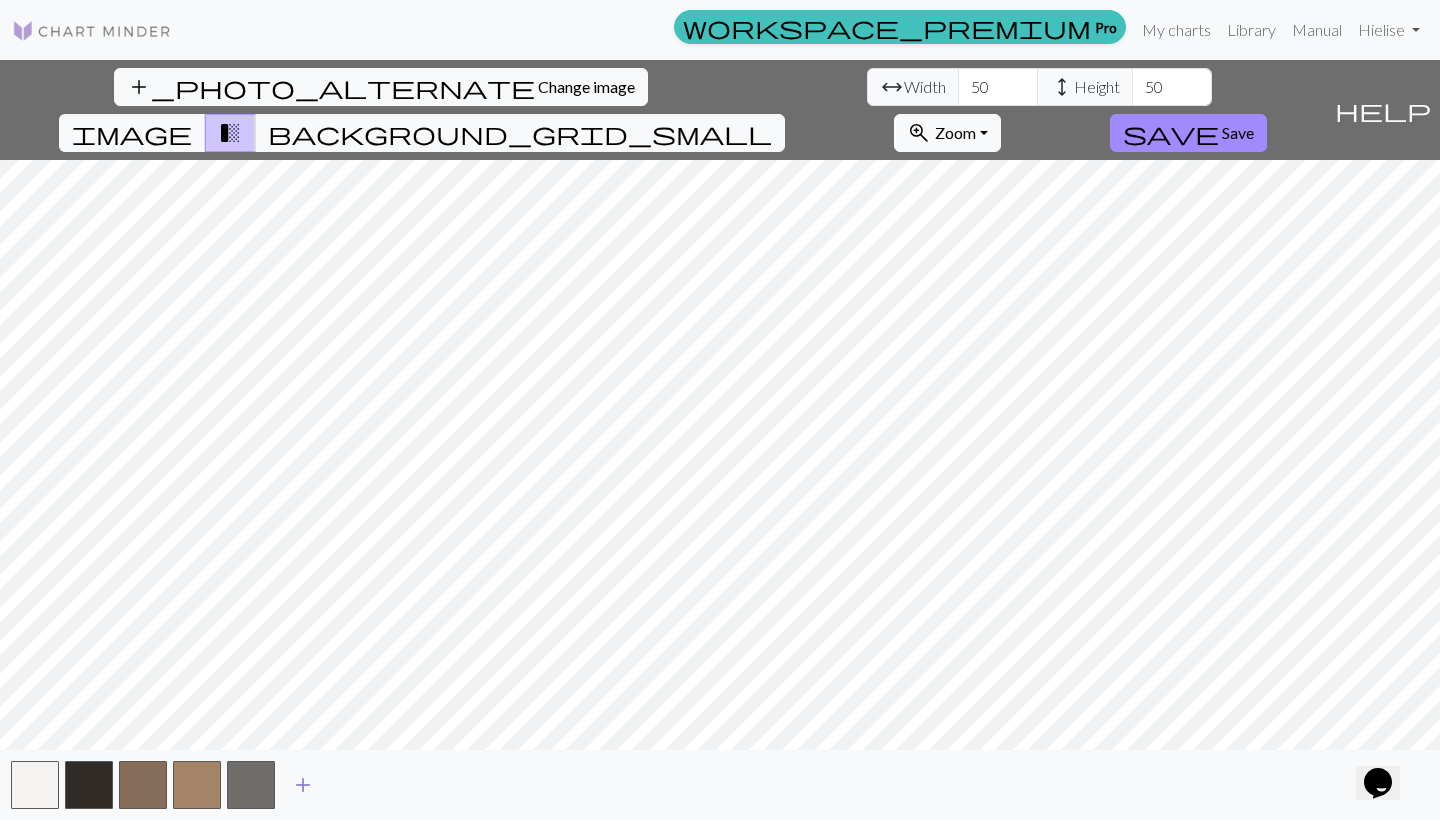 click on "add" at bounding box center [303, 785] 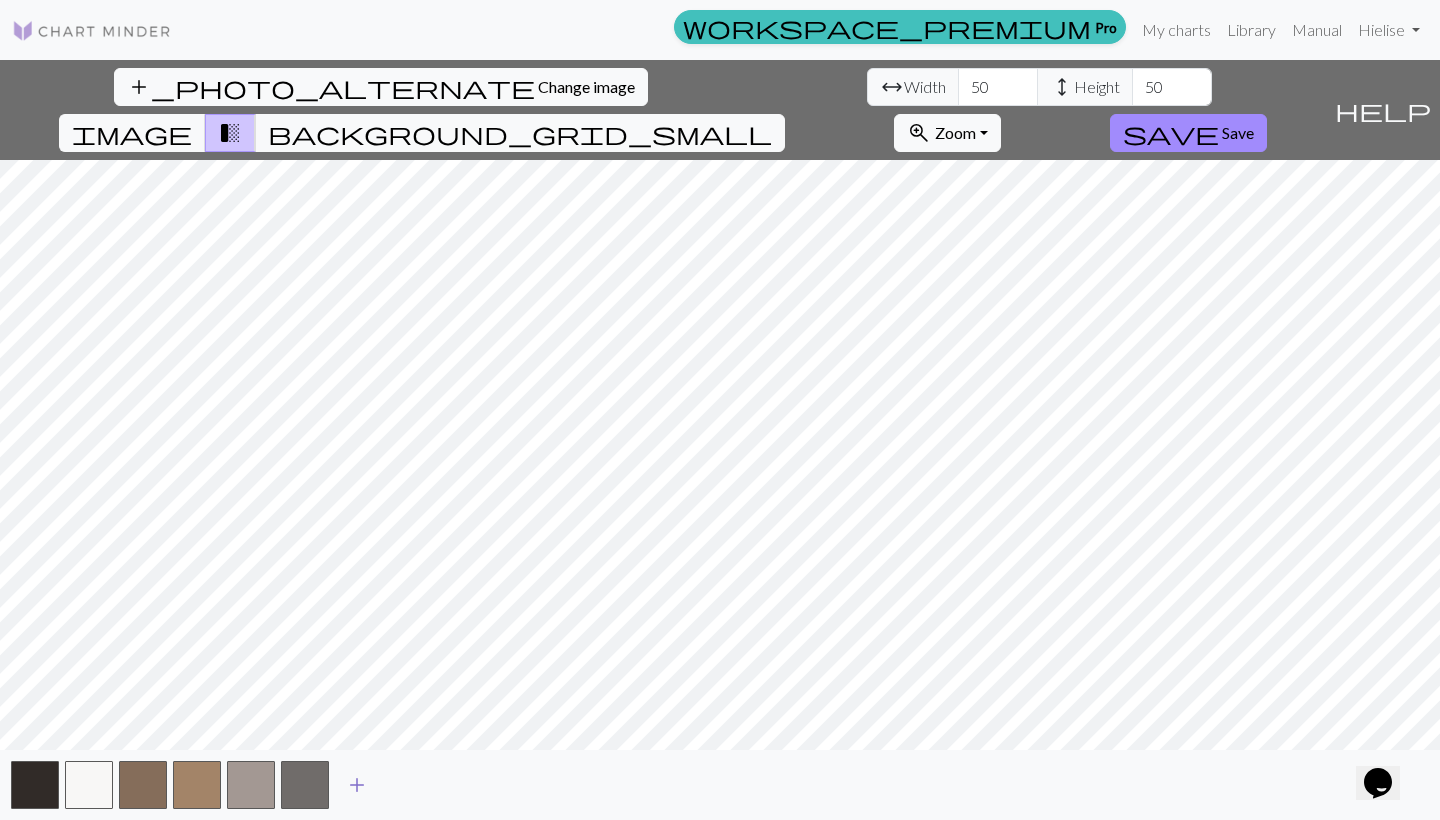click on "add" at bounding box center (357, 785) 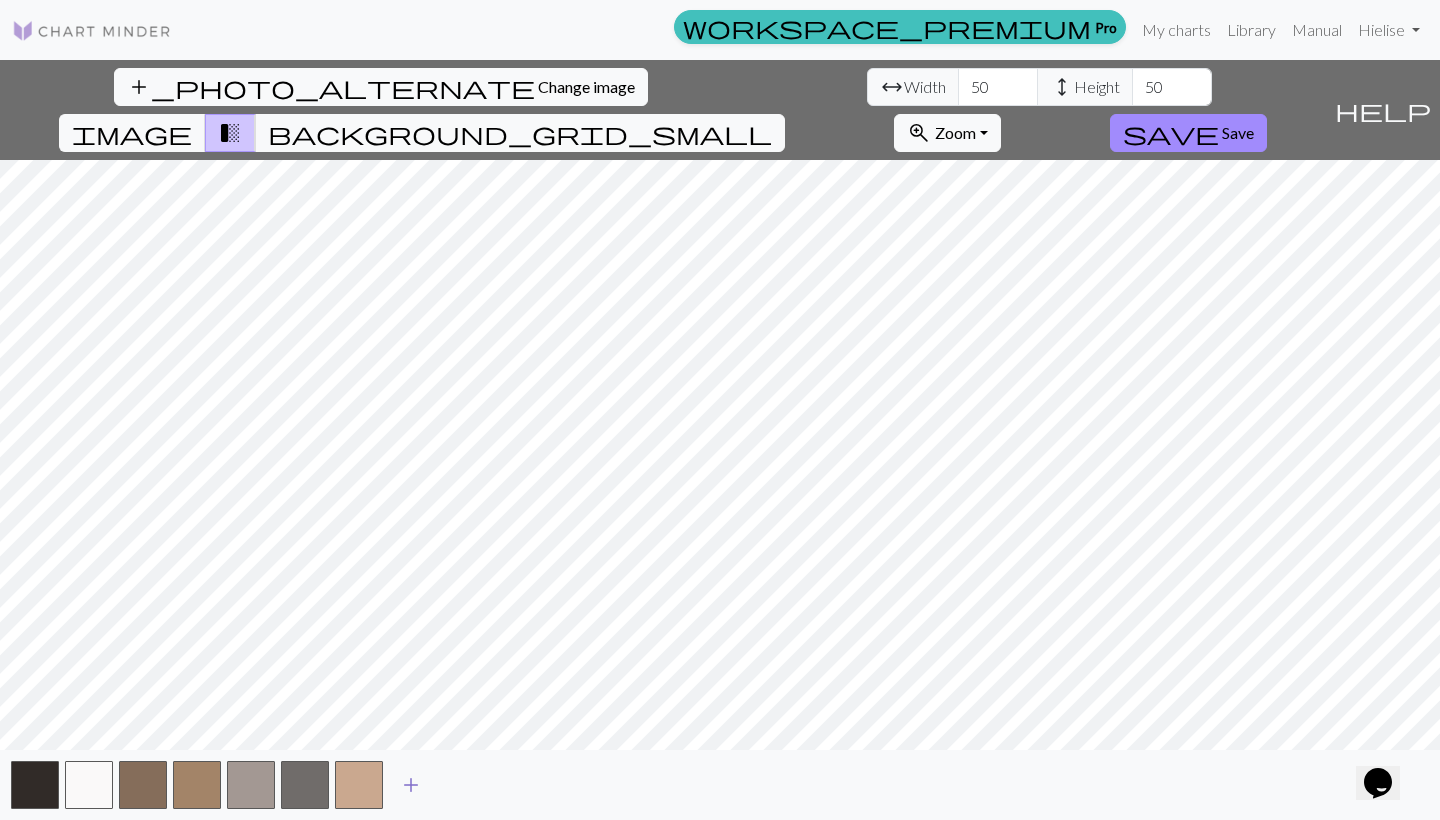 click on "add" at bounding box center (411, 785) 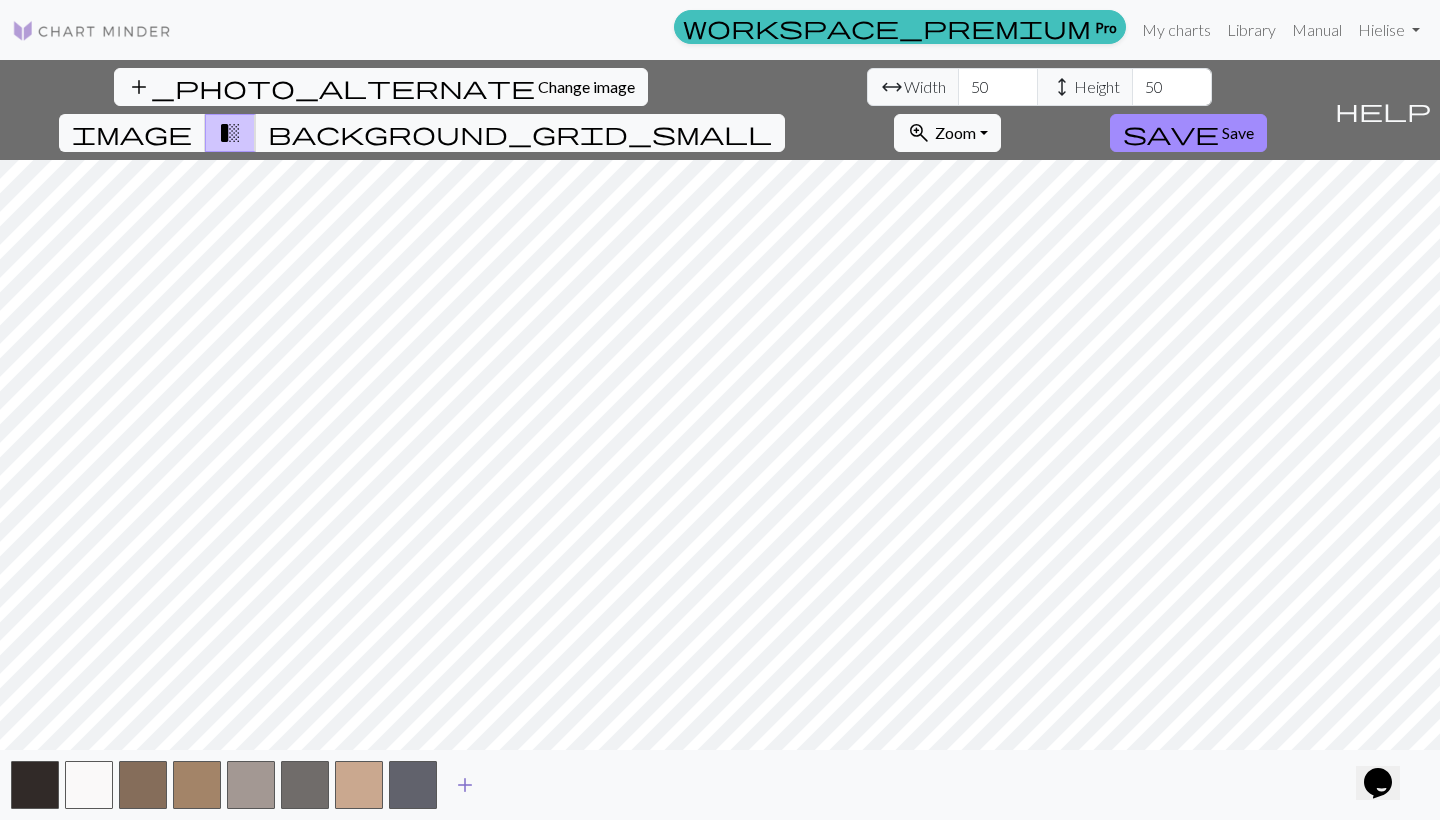 click on "add" at bounding box center [465, 785] 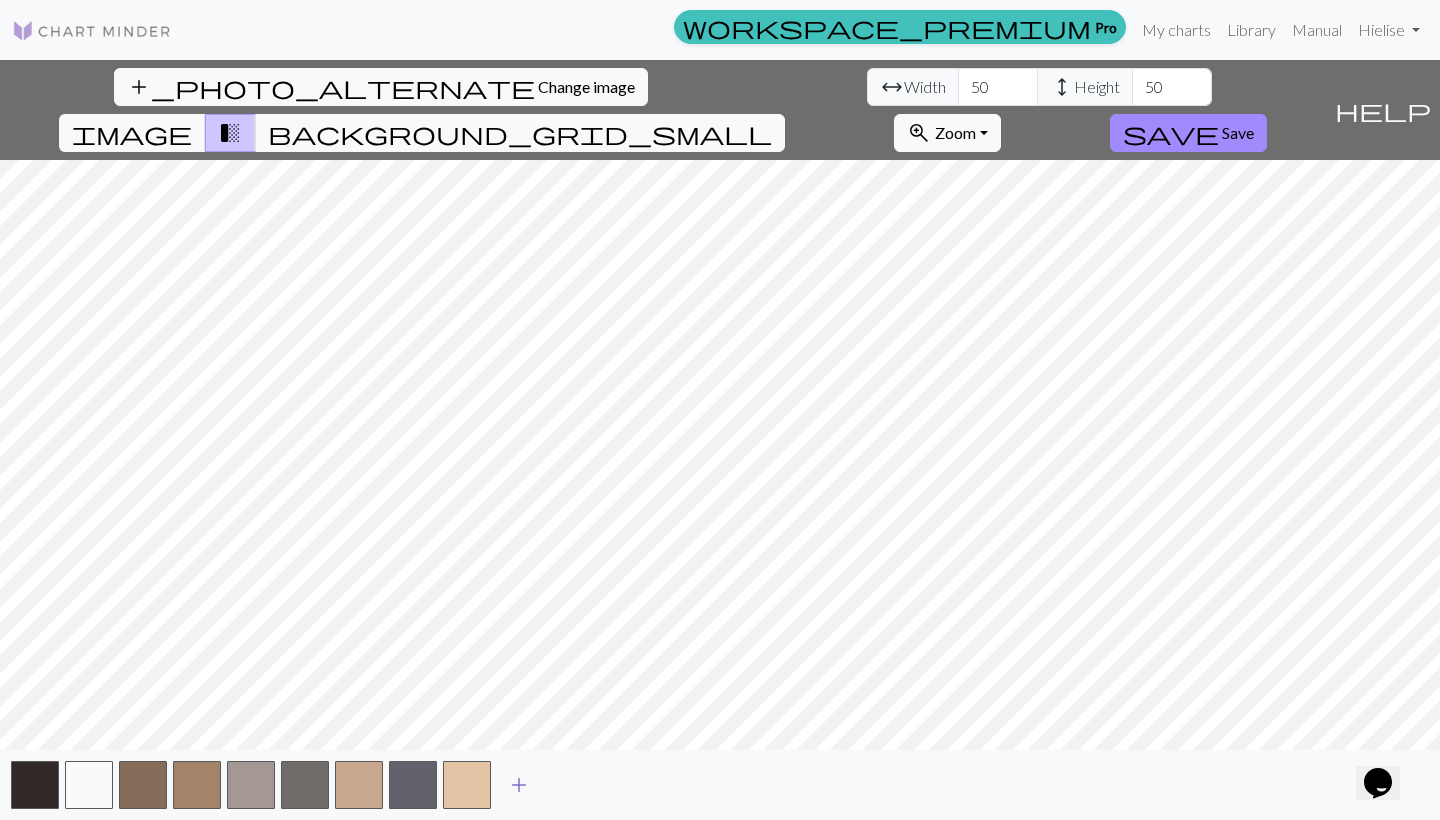 click on "add" at bounding box center (519, 785) 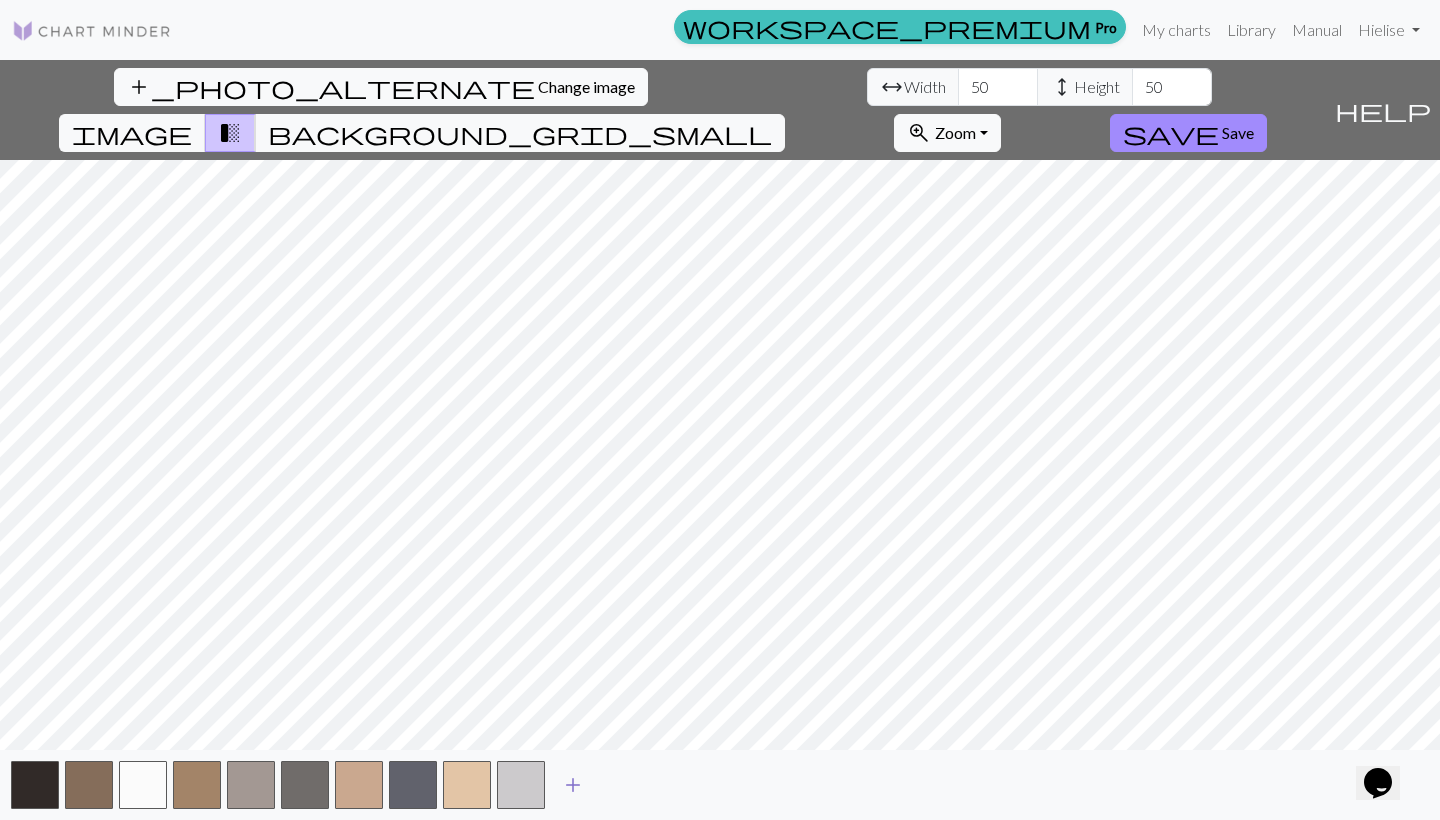 click on "add" at bounding box center [573, 785] 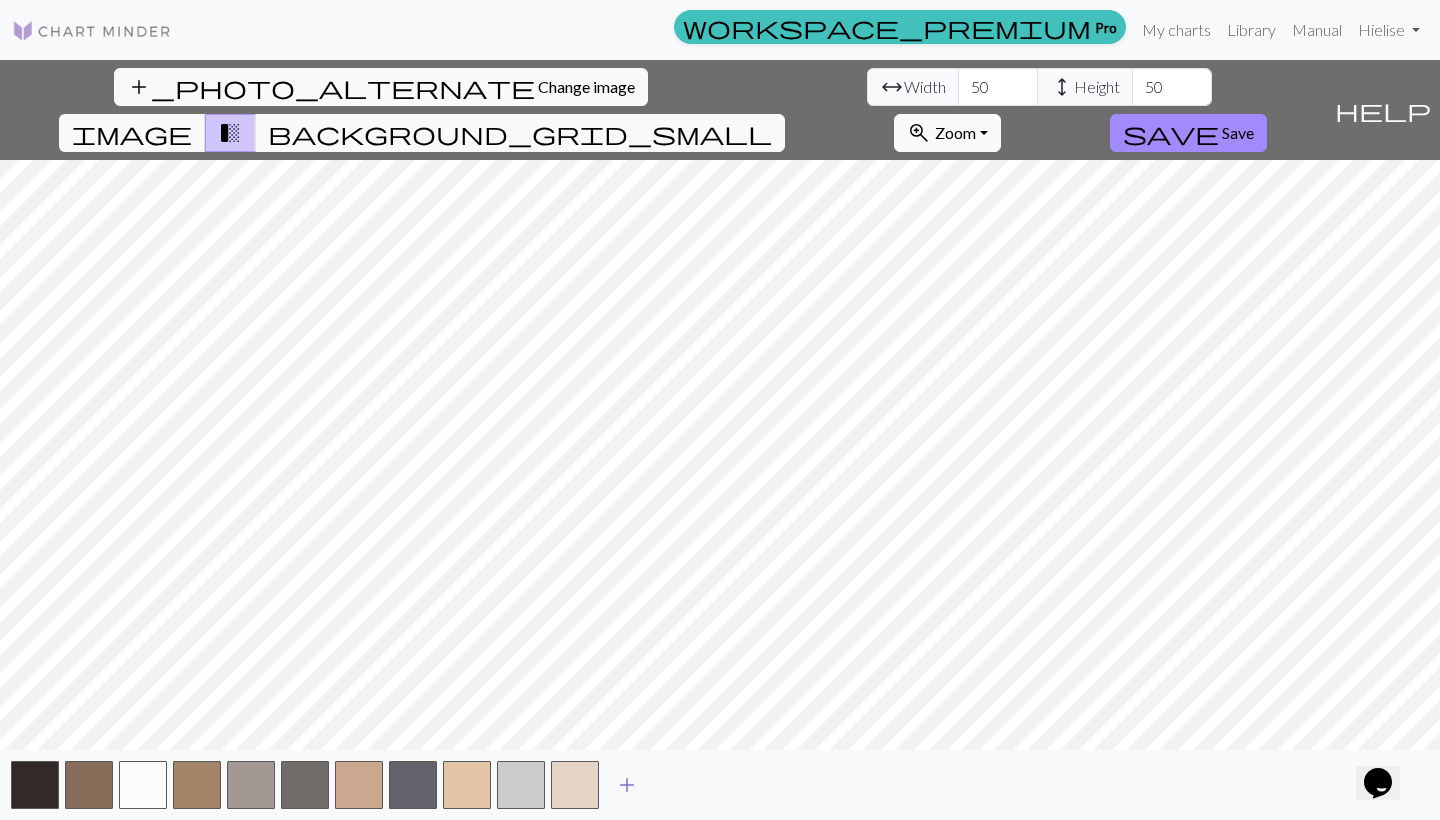 click on "add" at bounding box center (627, 785) 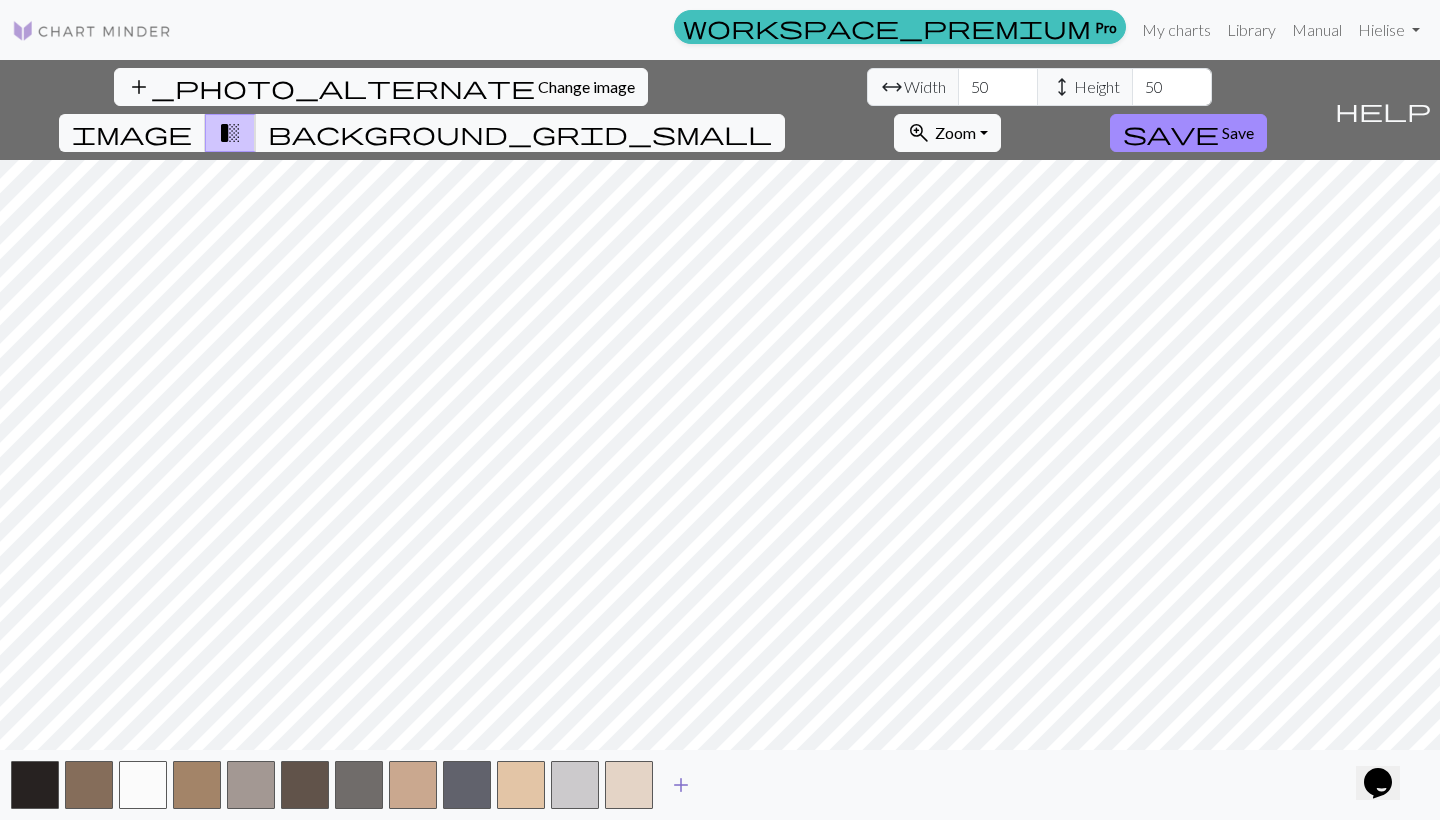 click on "add" at bounding box center (681, 785) 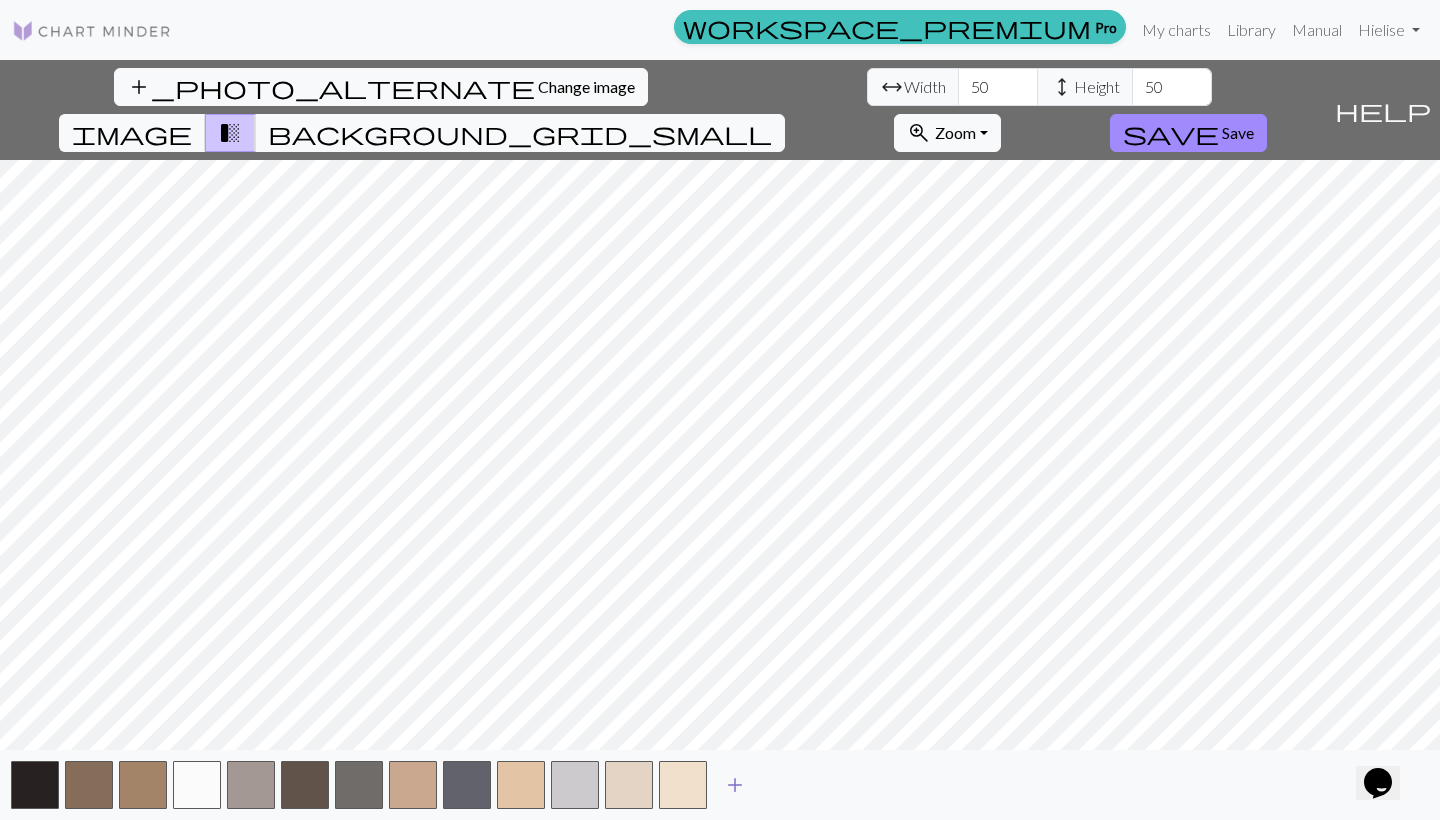 click on "add" at bounding box center (735, 785) 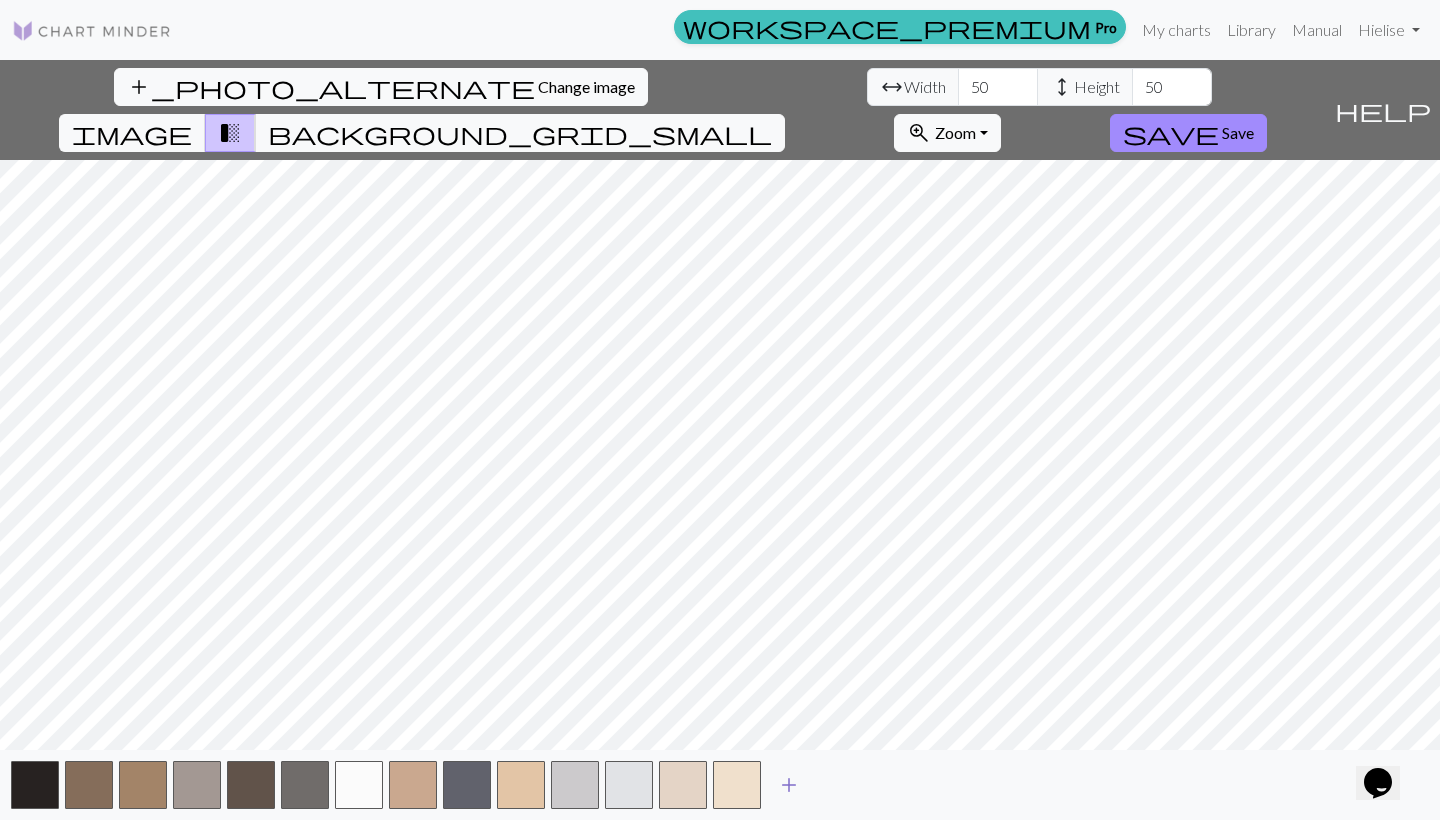 click on "add" at bounding box center [789, 785] 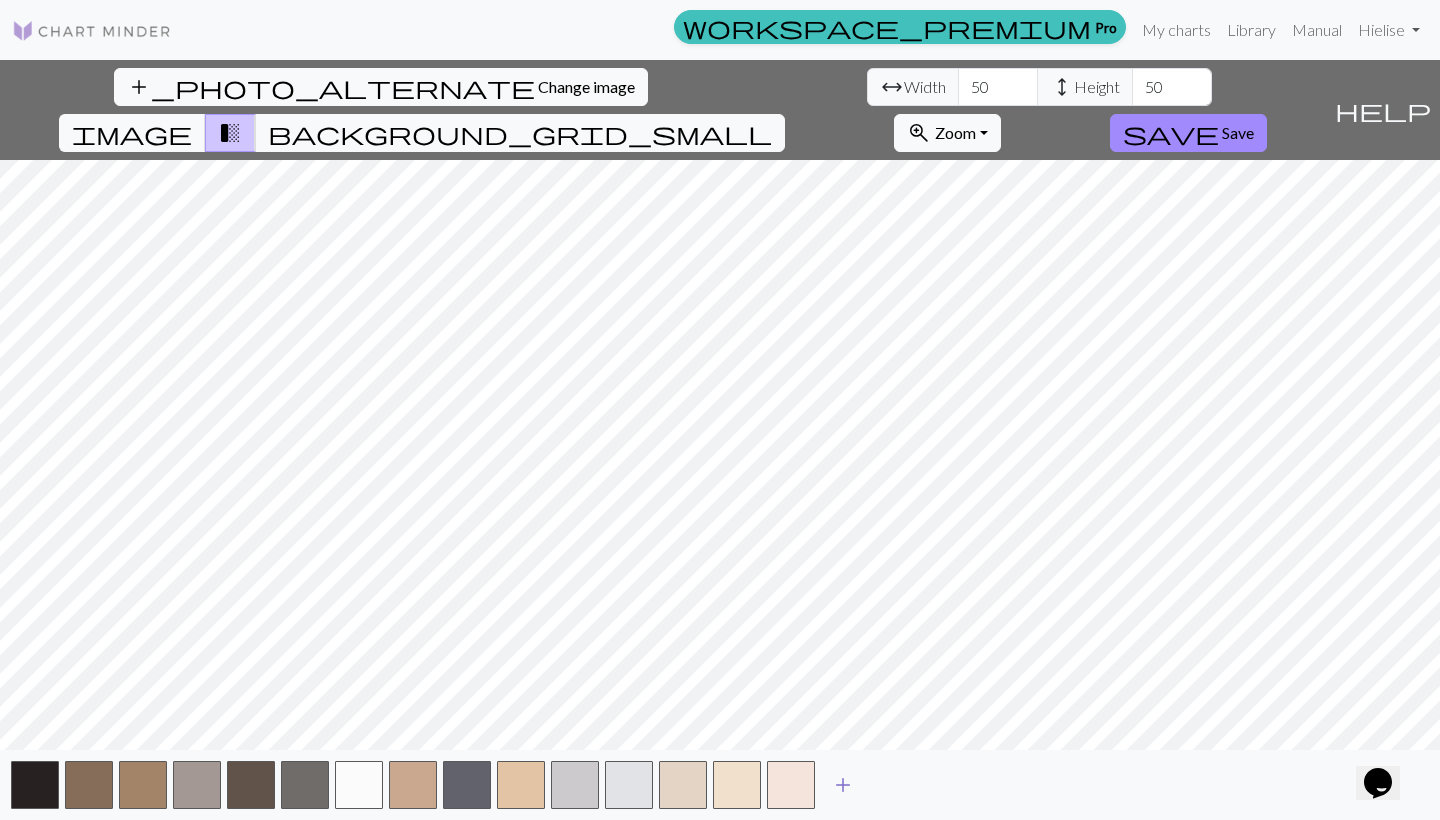 click on "add" at bounding box center [843, 785] 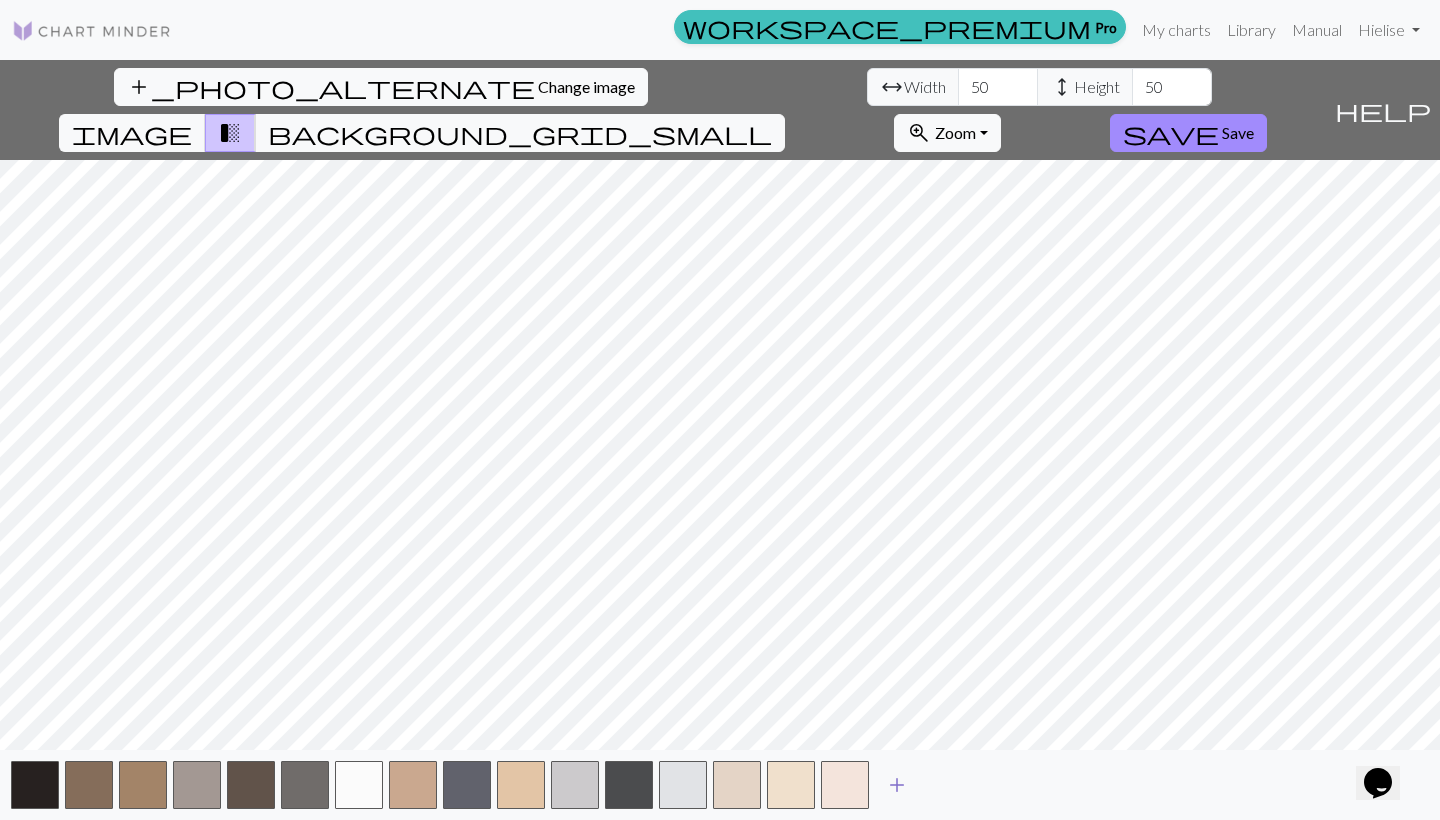 click on "add" at bounding box center (897, 785) 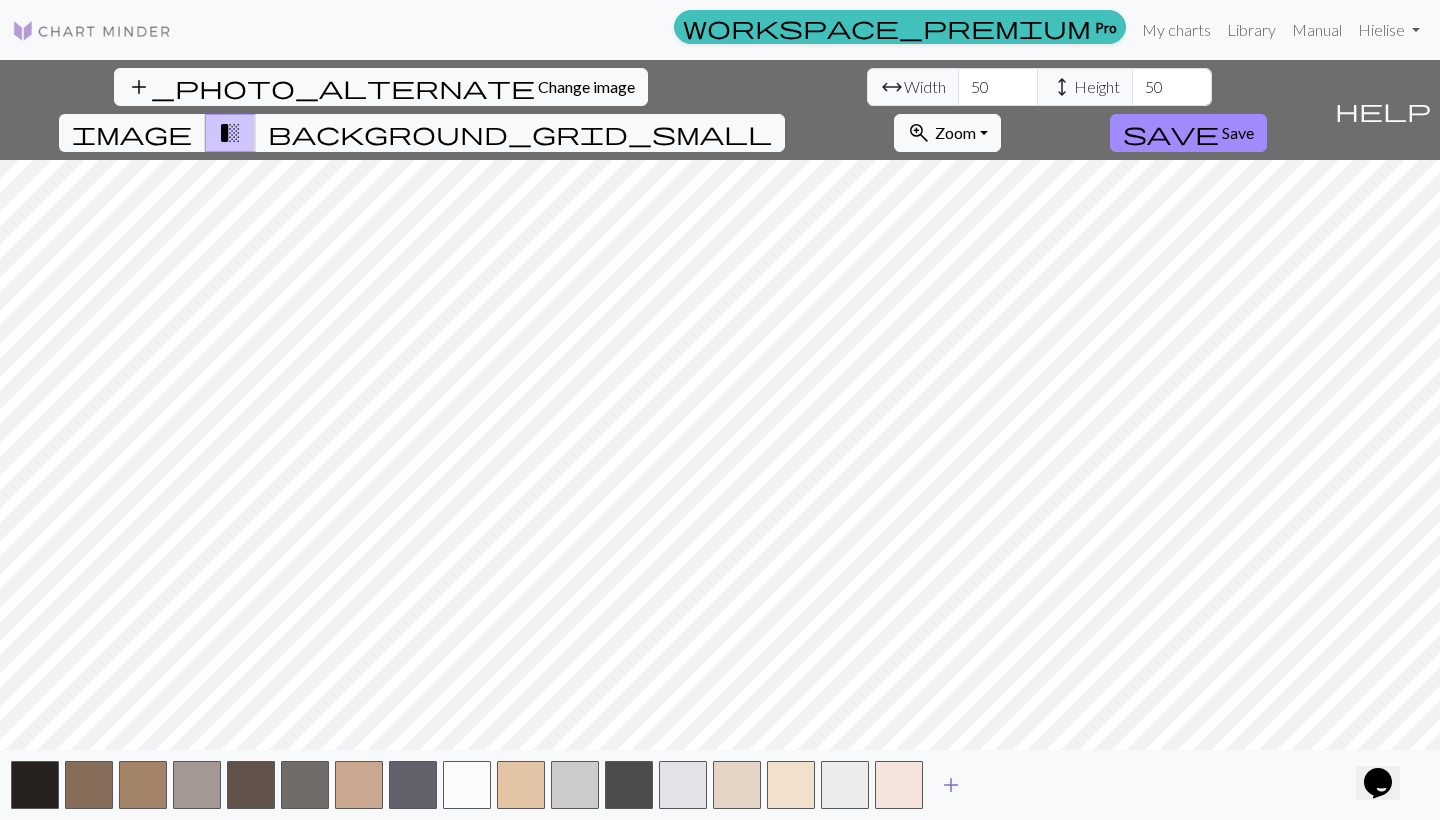 click on "add" at bounding box center [951, 785] 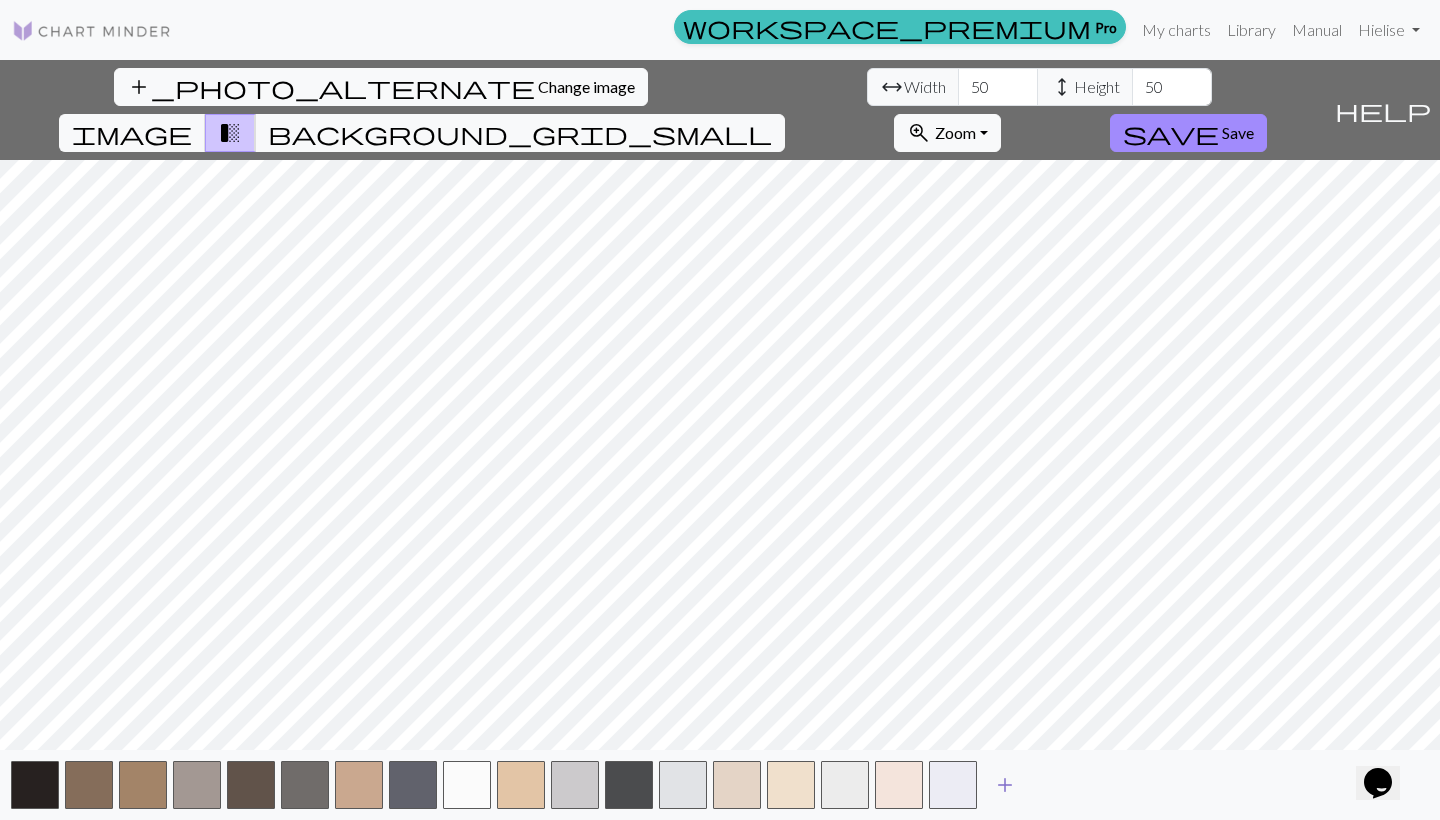 click on "add" at bounding box center (1005, 785) 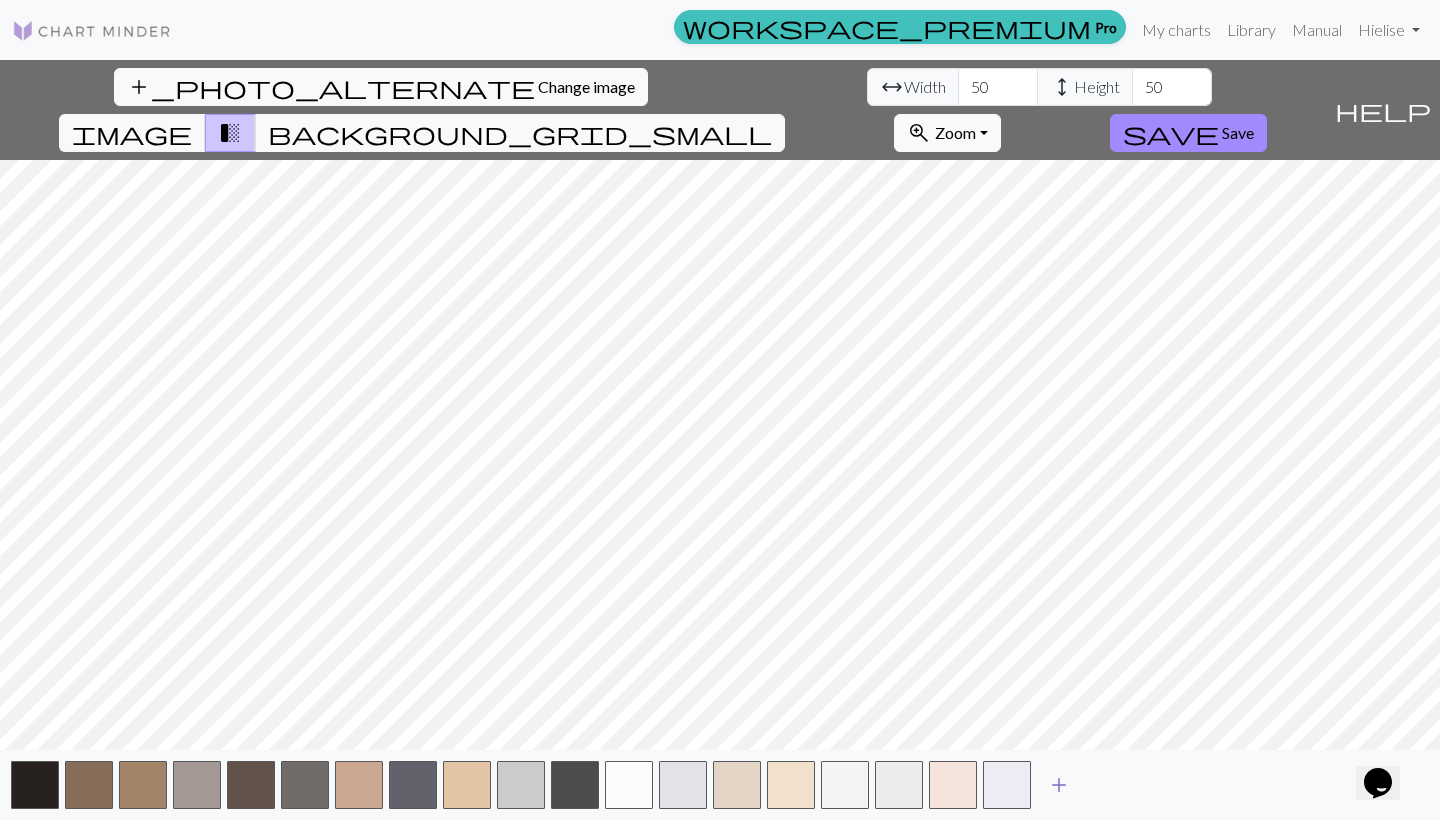 click on "add" at bounding box center (1059, 785) 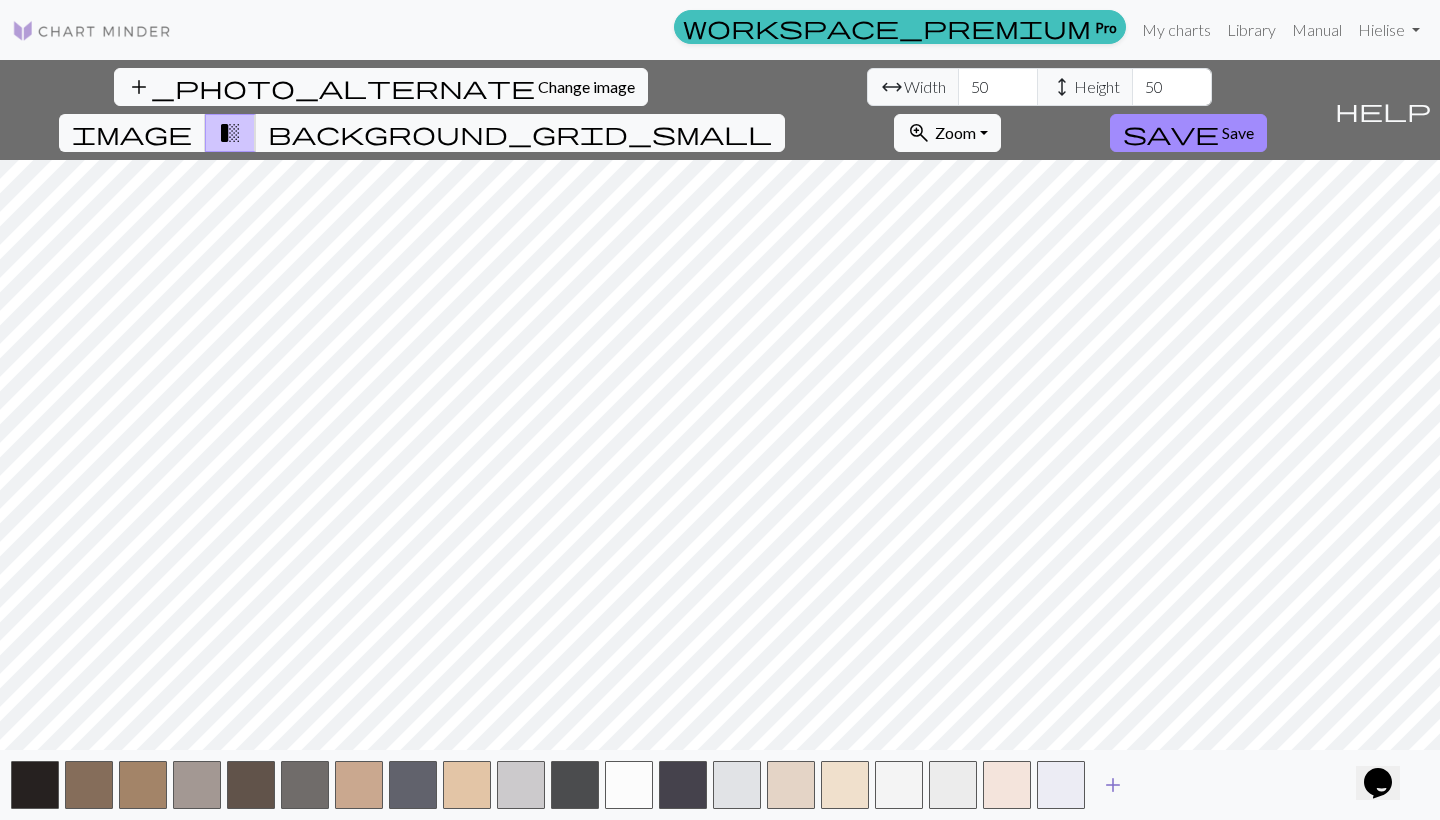 click on "add" at bounding box center [1113, 785] 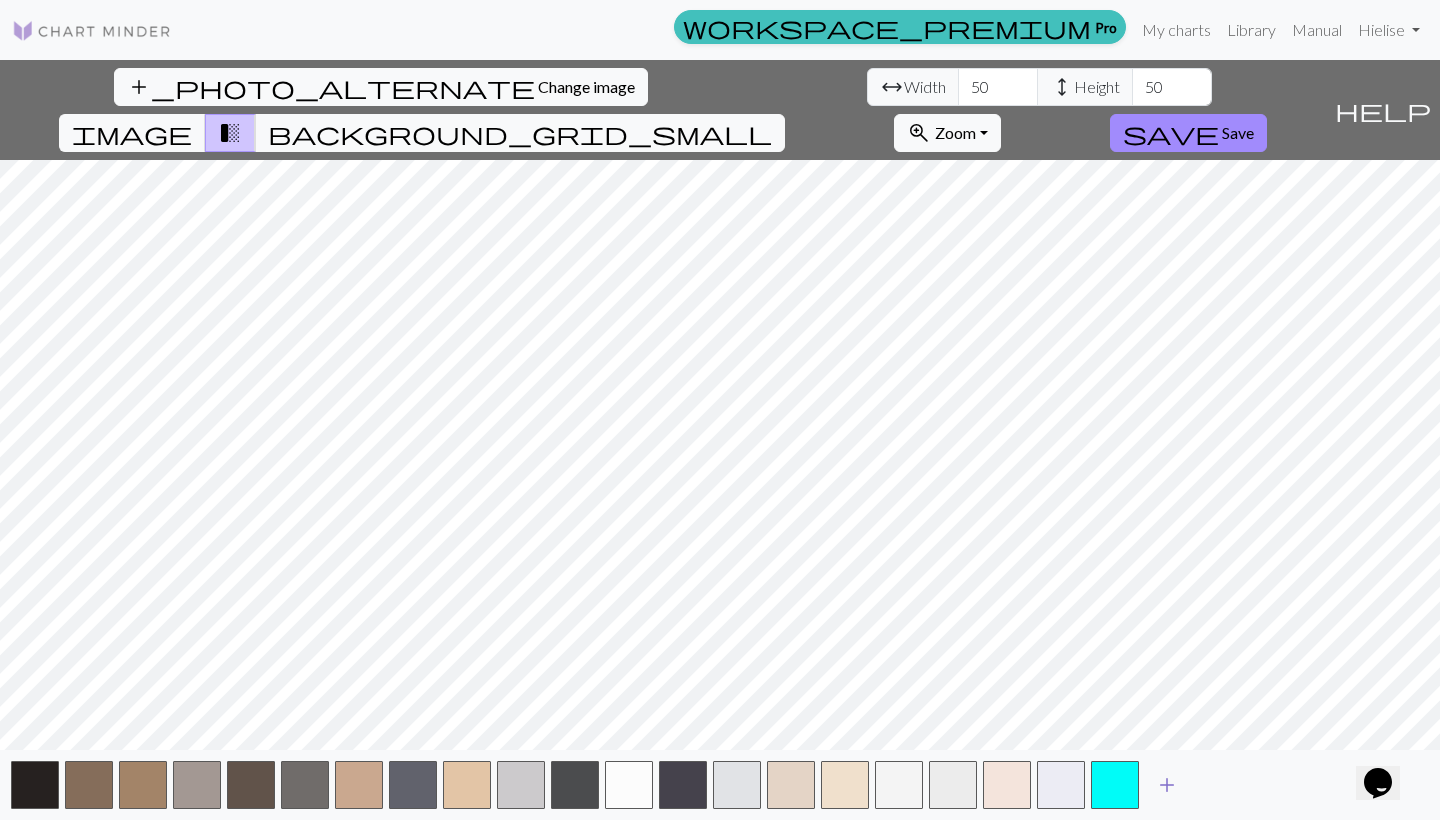 click on "add" at bounding box center [1167, 785] 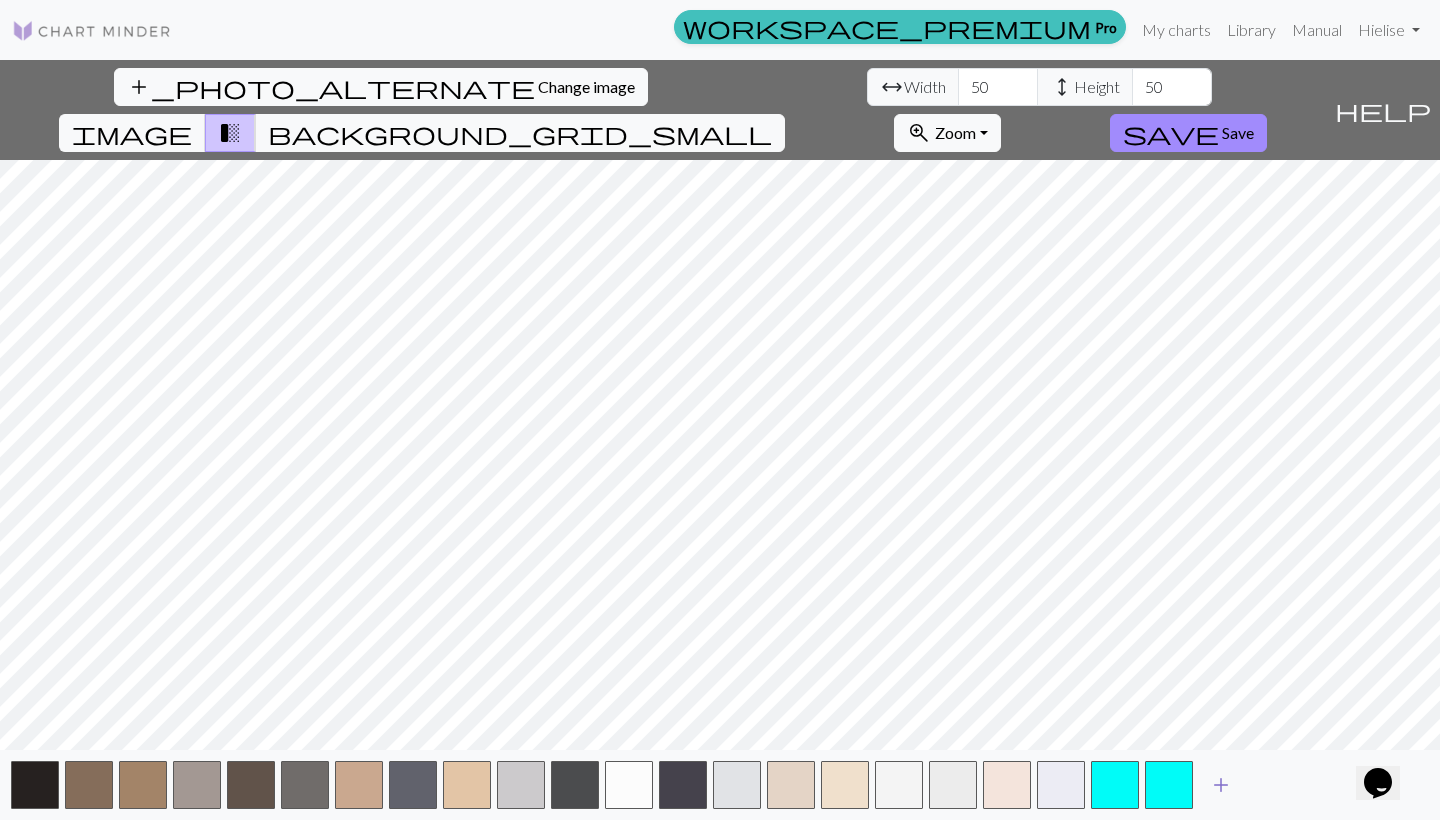 click on "add" at bounding box center (1221, 785) 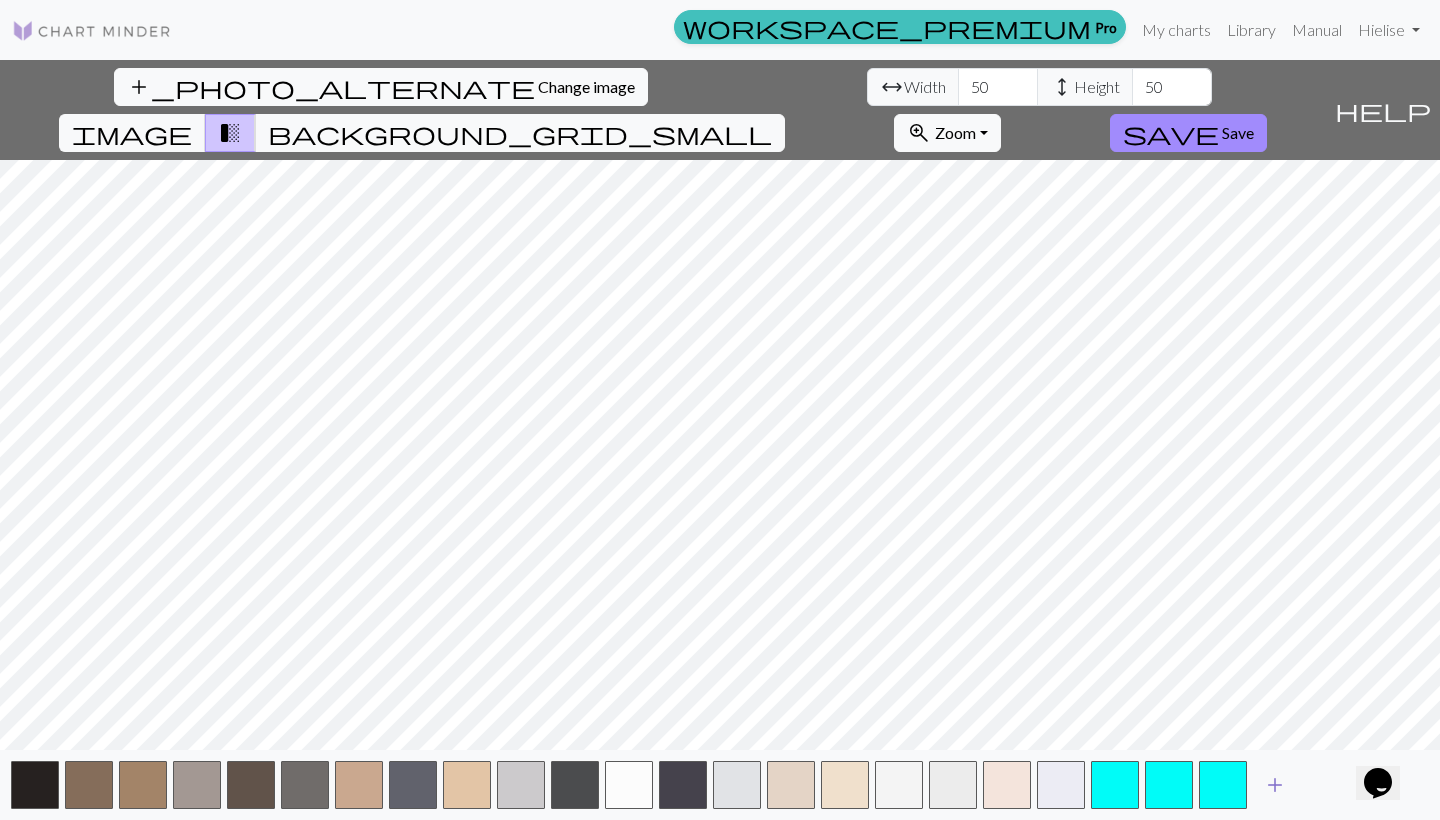 click on "add" at bounding box center [1275, 785] 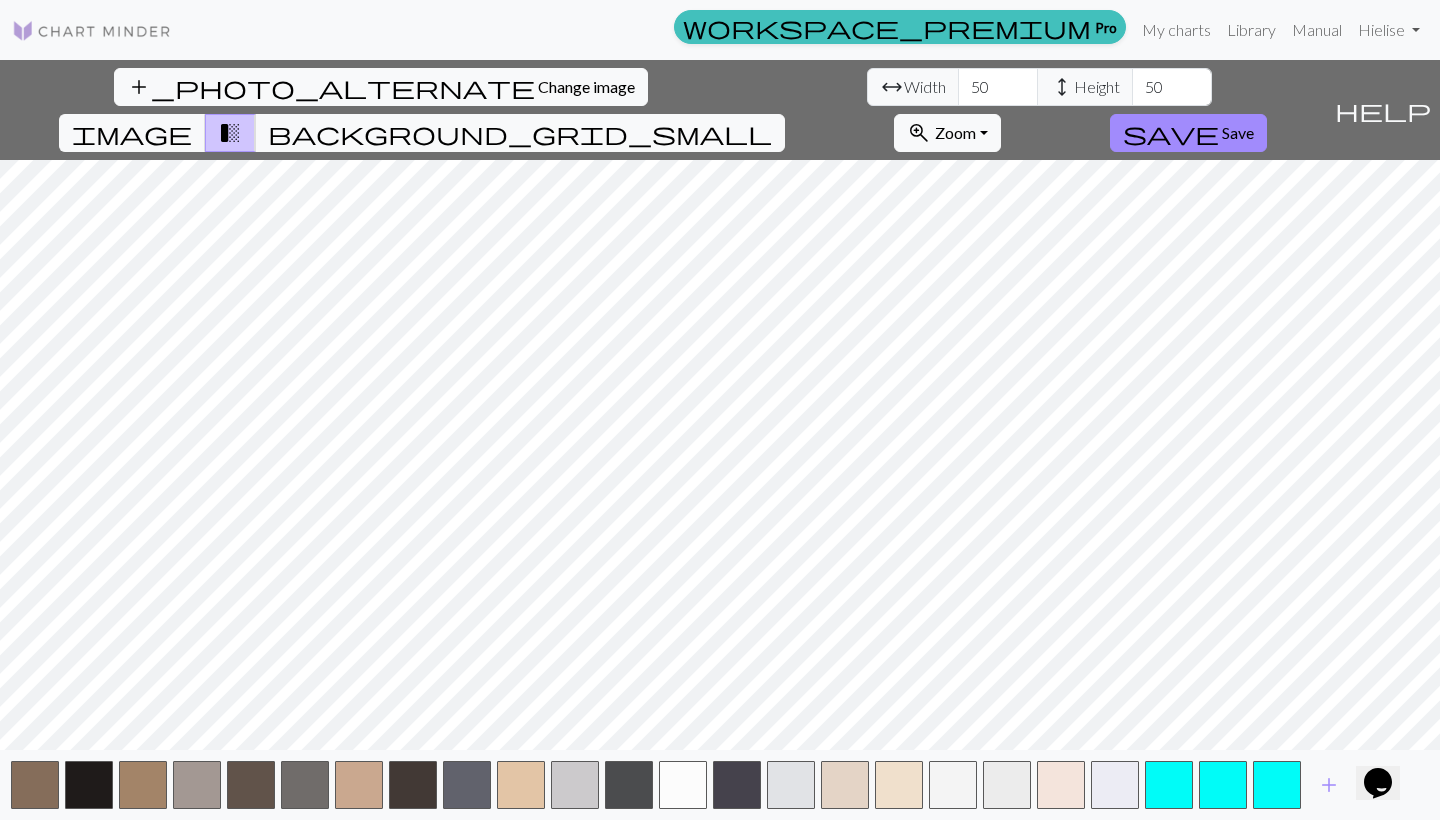 click on "transition_fade" at bounding box center [230, 133] 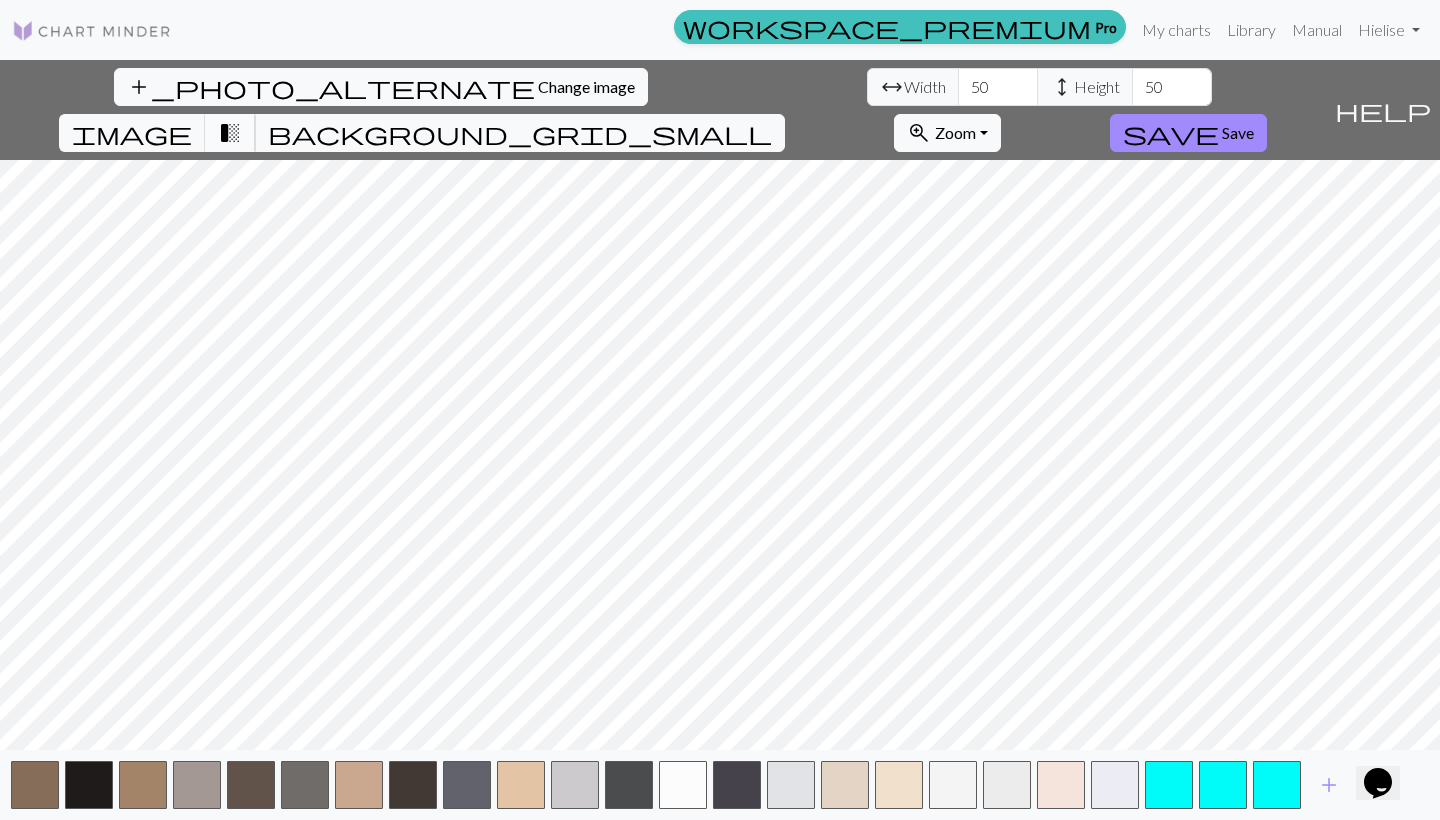 click on "transition_fade" at bounding box center (230, 133) 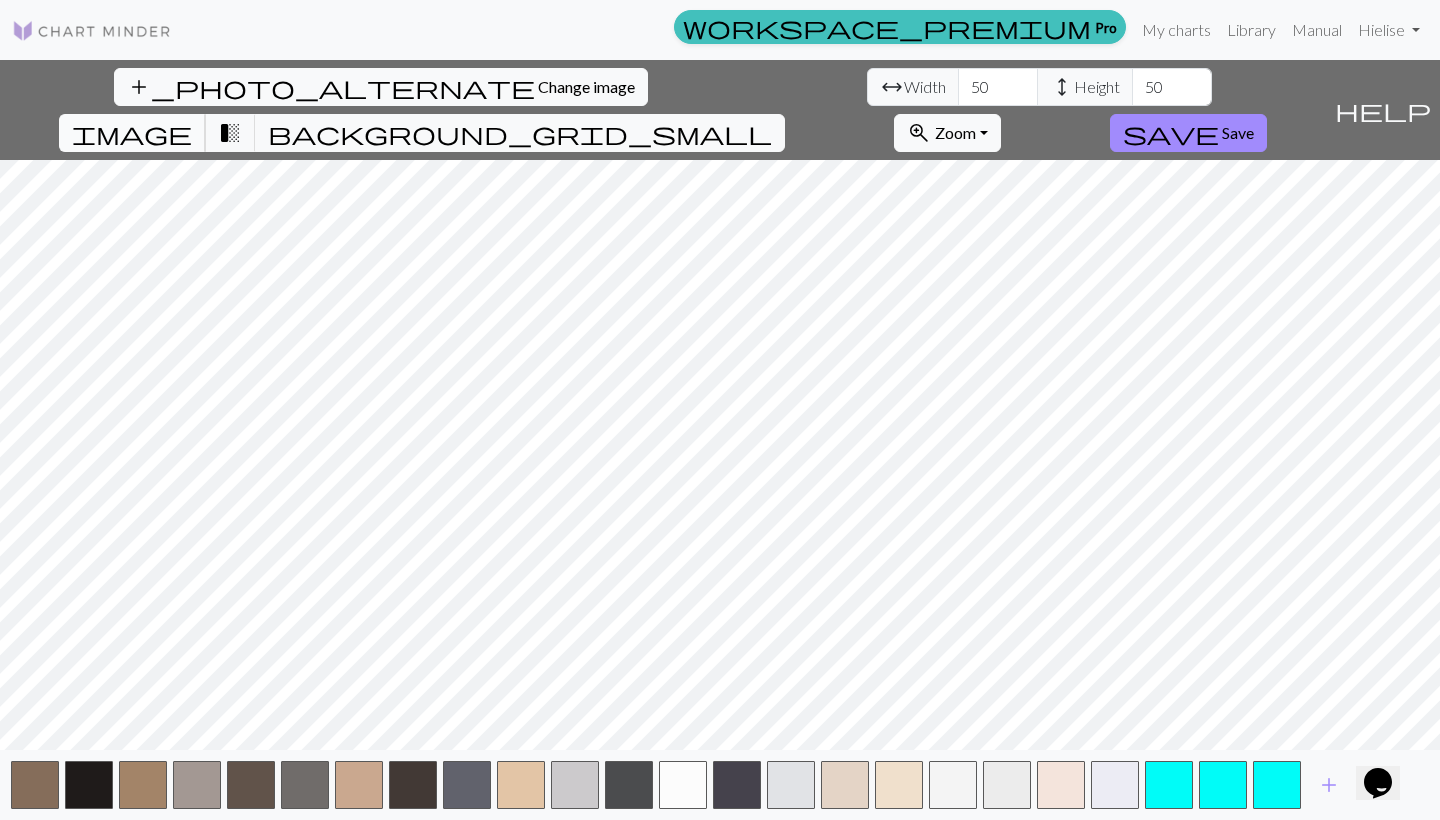 click on "image" at bounding box center (132, 133) 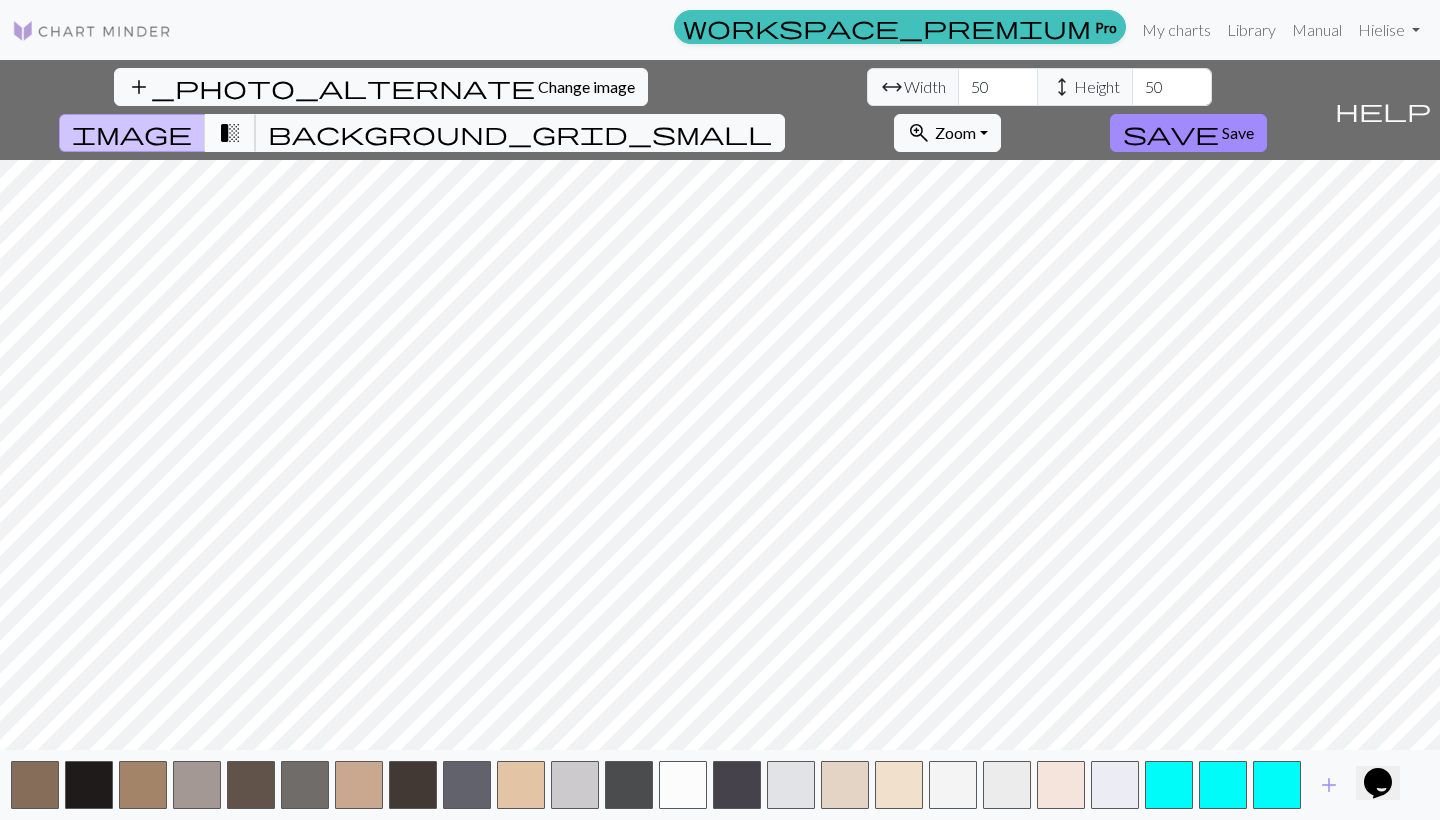 click on "transition_fade" at bounding box center [230, 133] 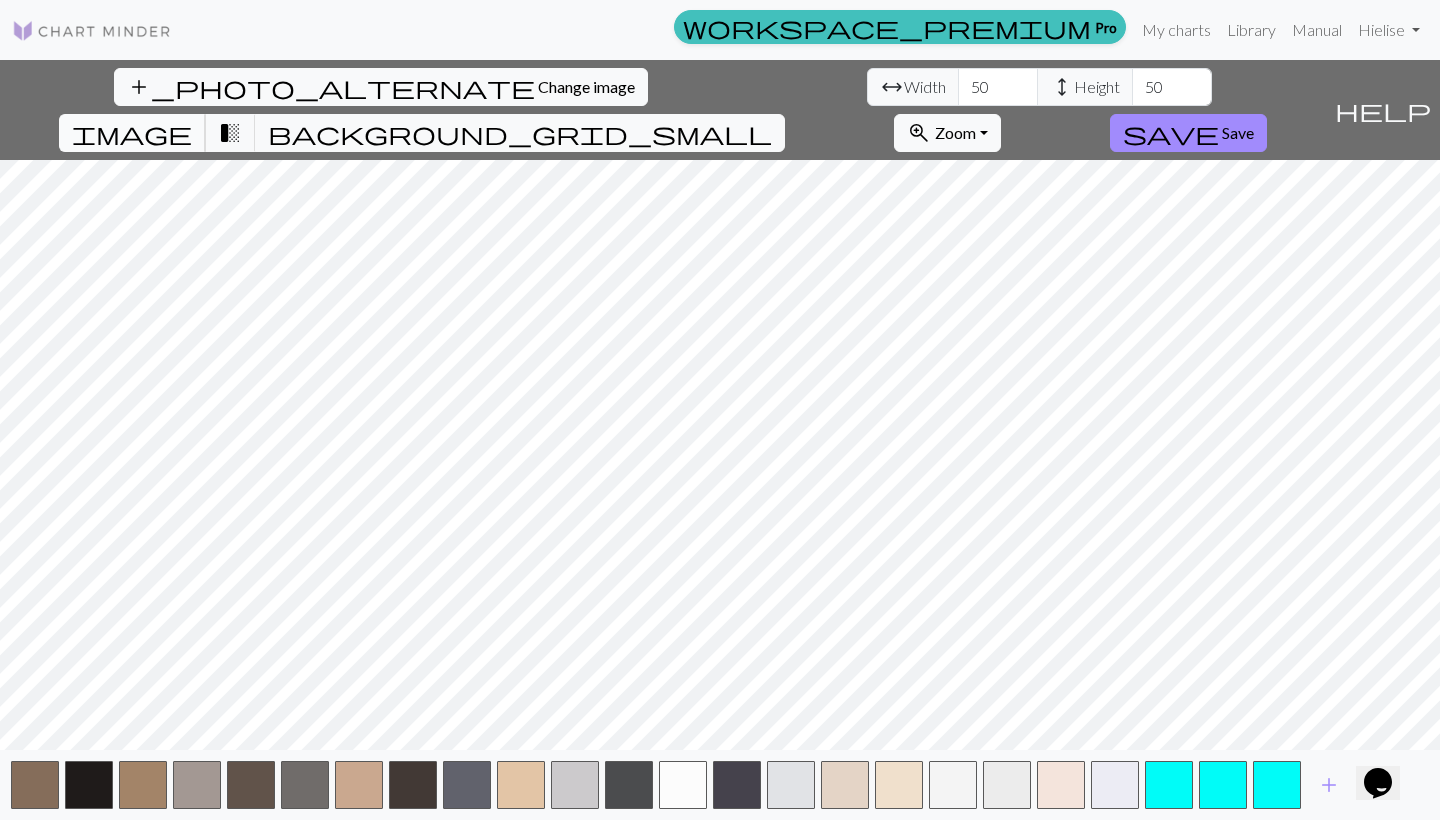 click on "image" at bounding box center [132, 133] 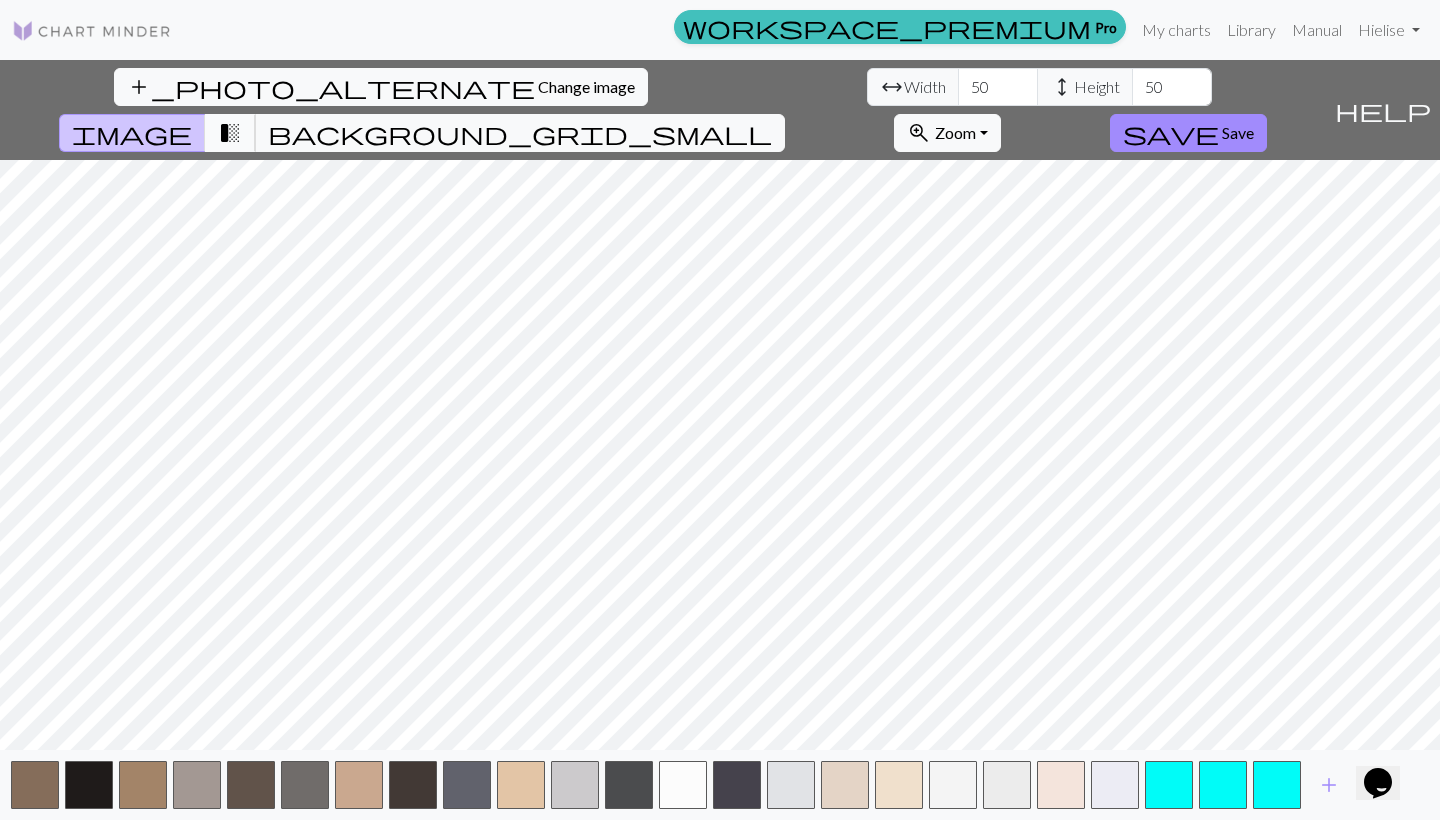 click on "transition_fade" at bounding box center (230, 133) 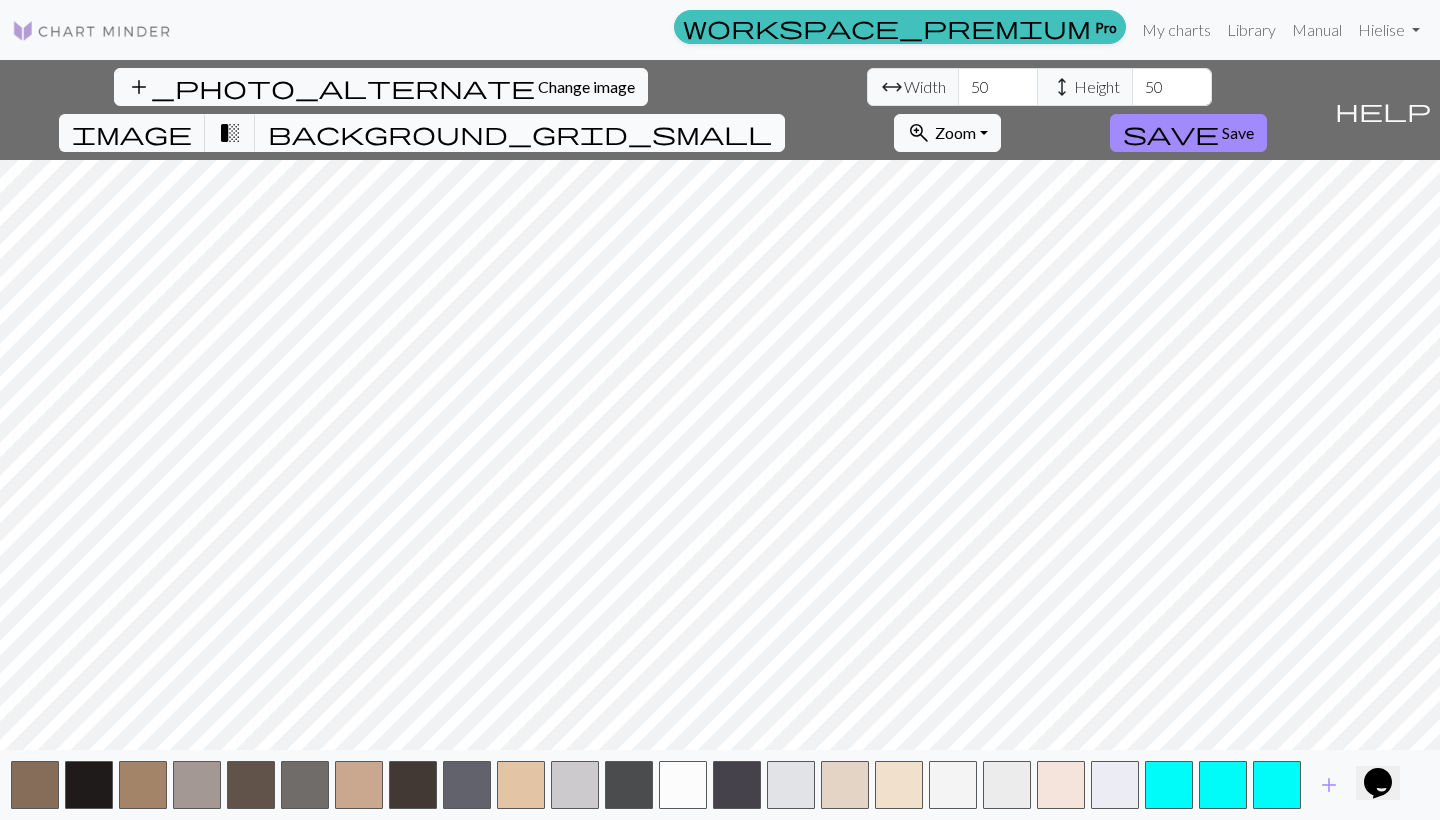 click on "background_grid_small" at bounding box center [520, 133] 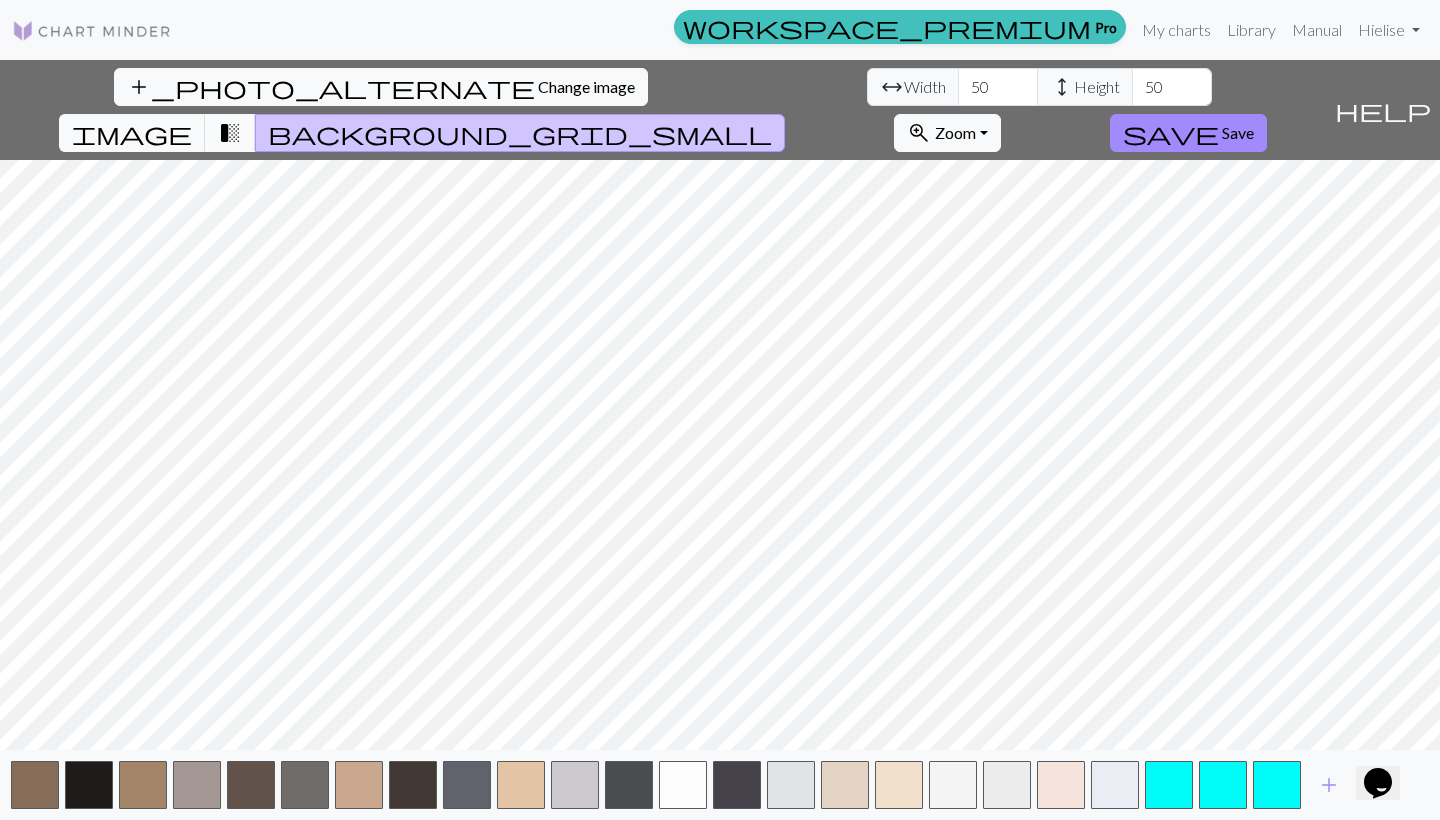 click on "transition_fade" at bounding box center (230, 133) 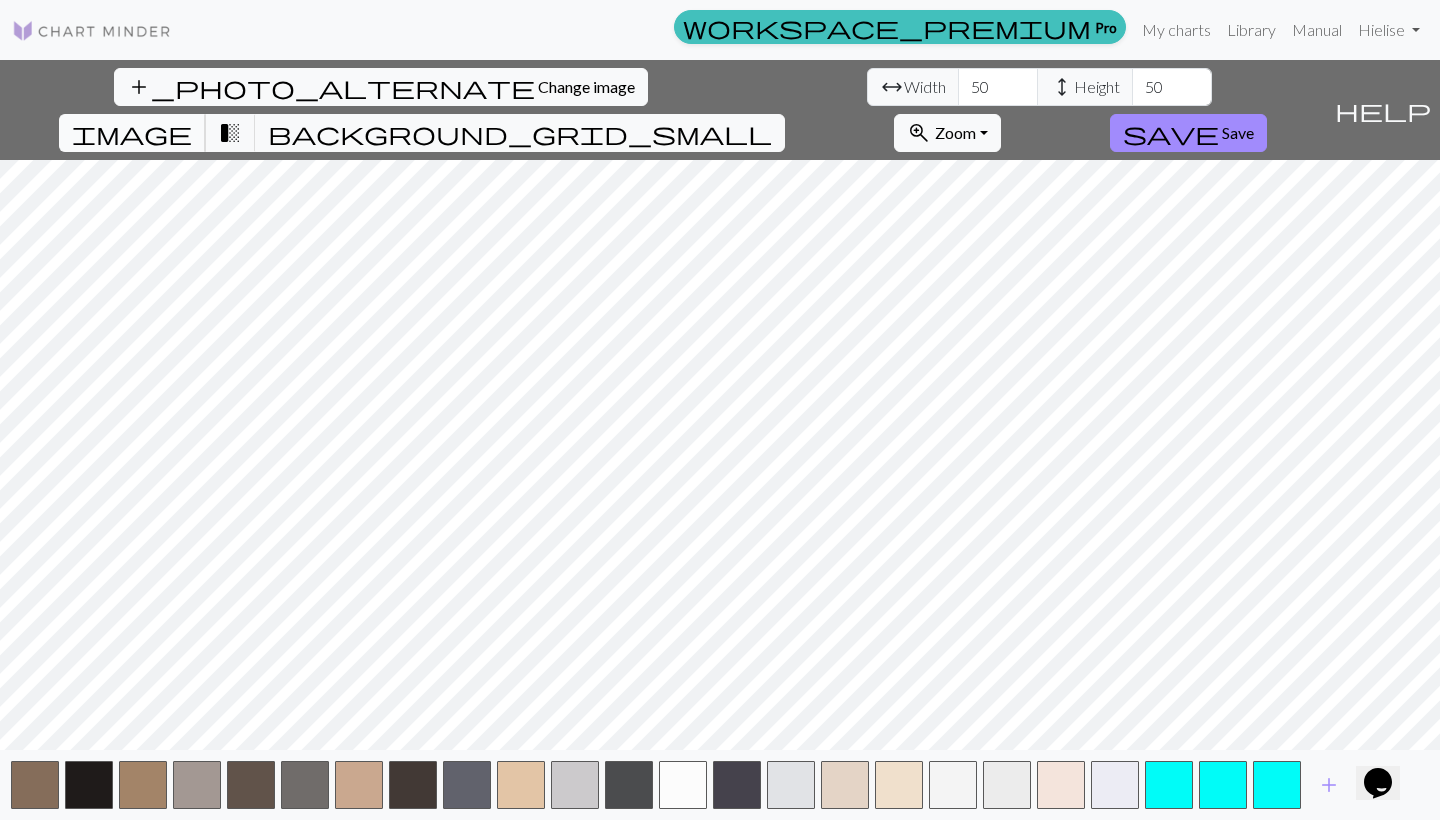 click on "image" at bounding box center [132, 133] 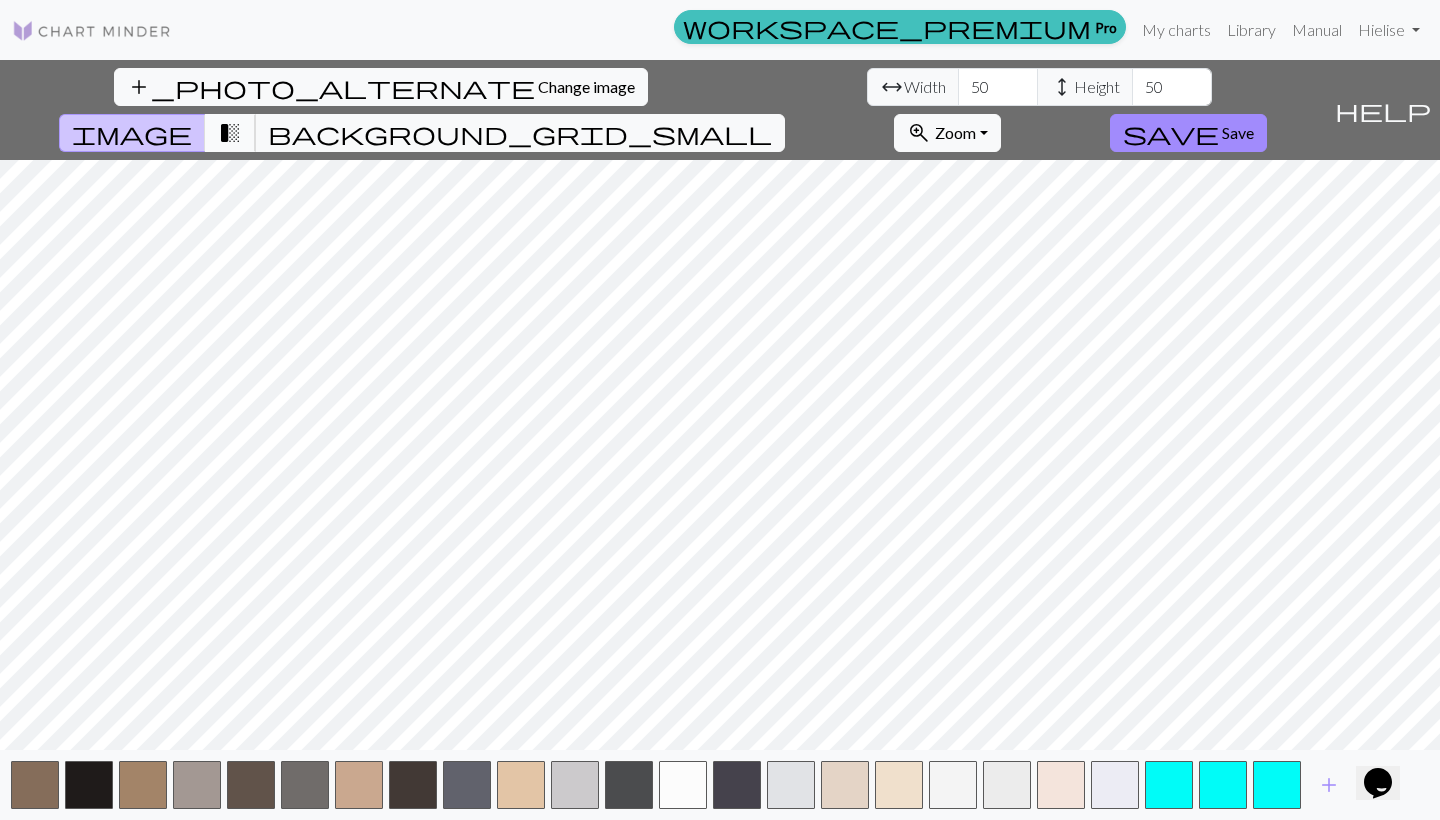 click on "transition_fade" at bounding box center [230, 133] 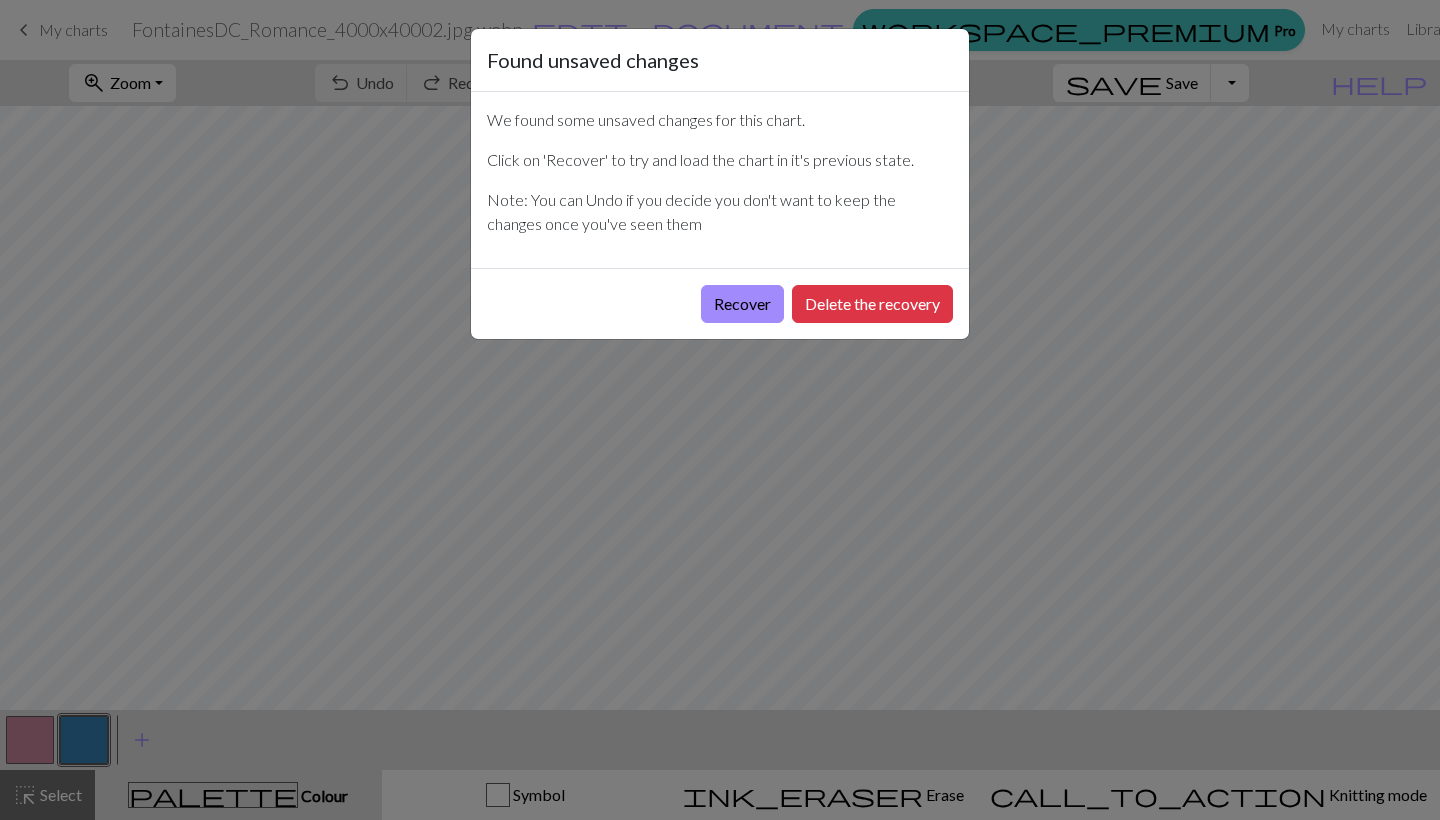 scroll, scrollTop: 0, scrollLeft: 0, axis: both 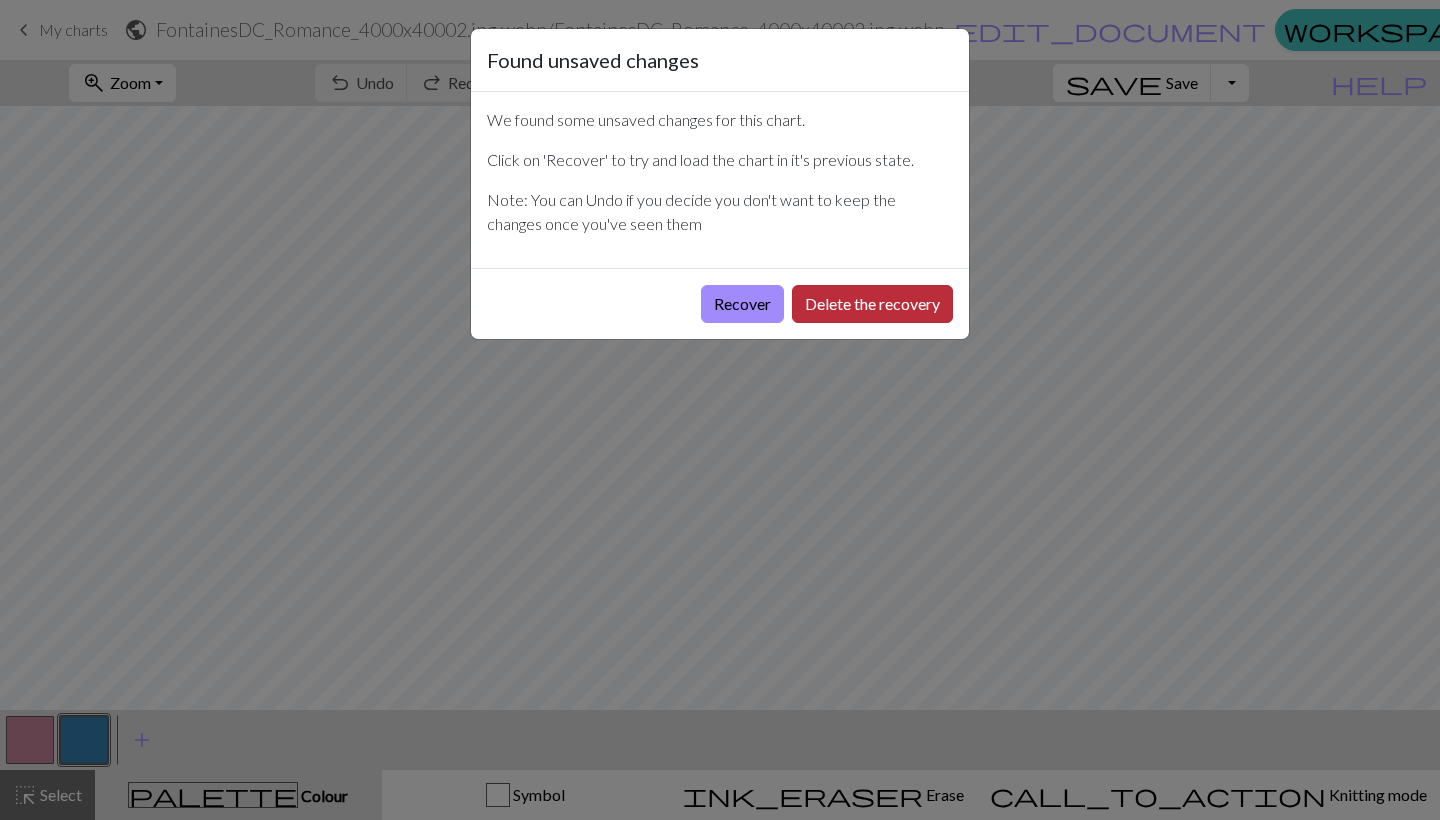 click on "Delete the recovery" at bounding box center (872, 304) 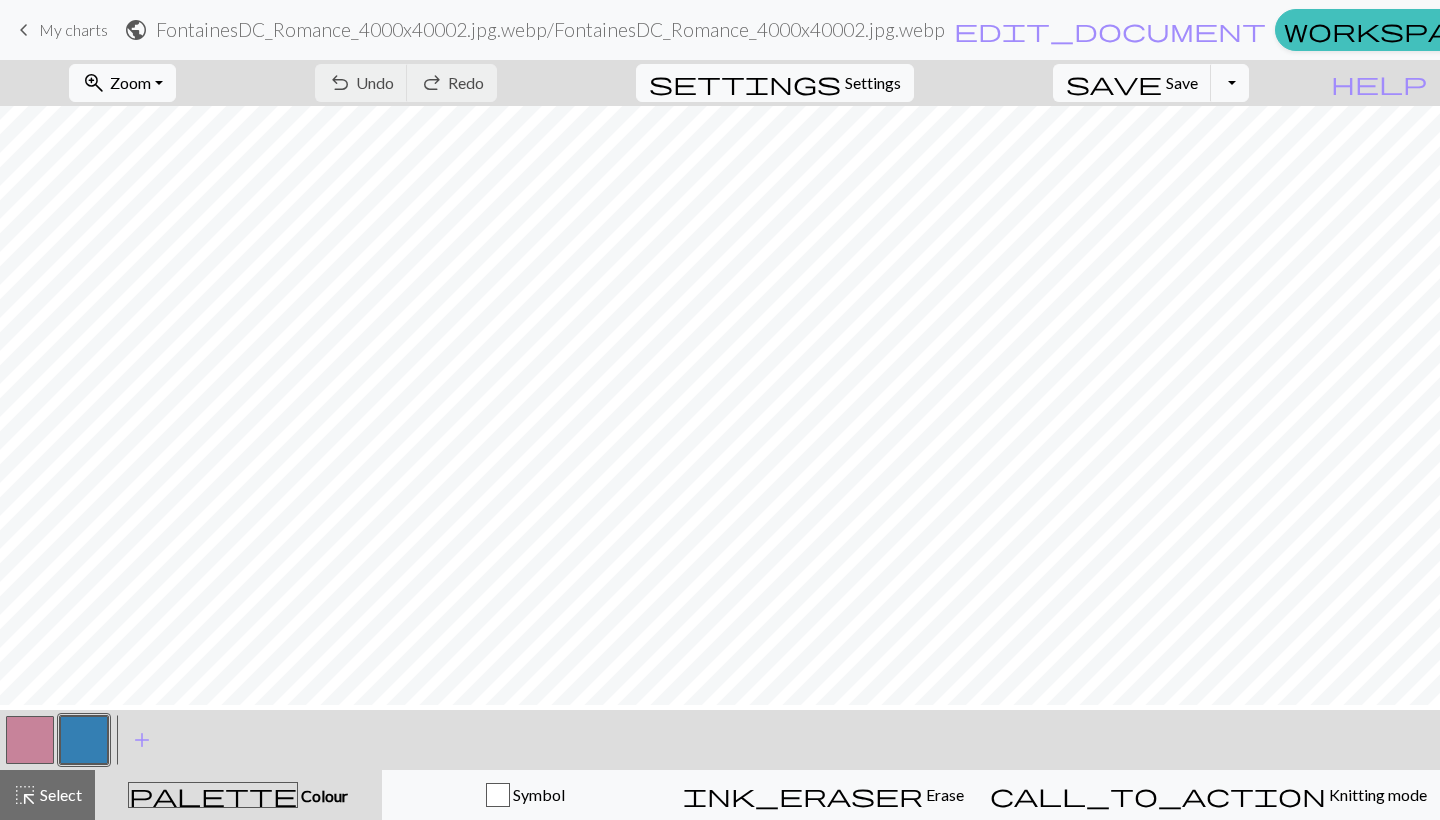 scroll, scrollTop: 19, scrollLeft: 0, axis: vertical 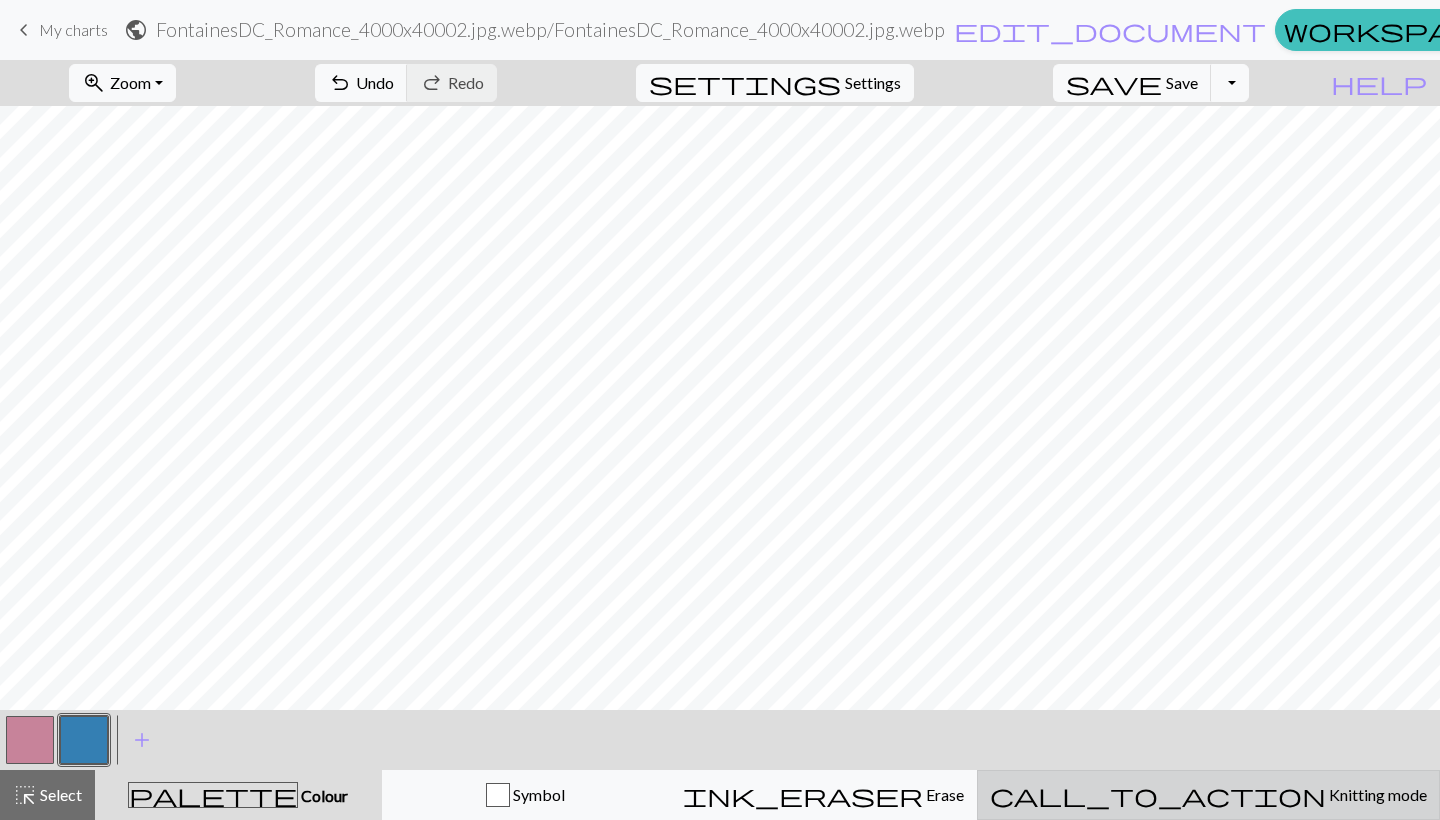 click on "call_to_action   Knitting mode   Knitting mode" at bounding box center [1208, 795] 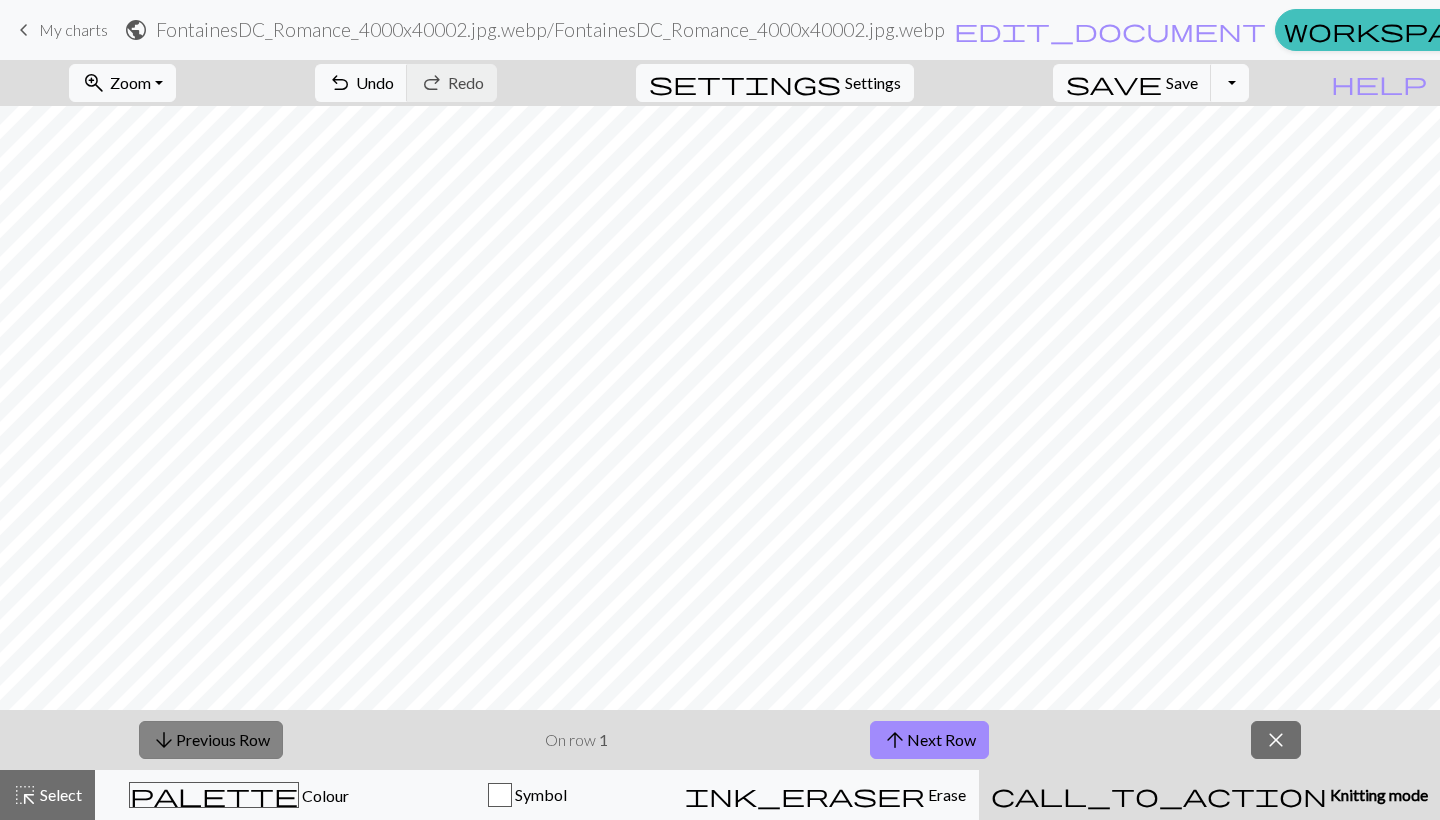 click on "arrow_downward Previous Row" at bounding box center [211, 740] 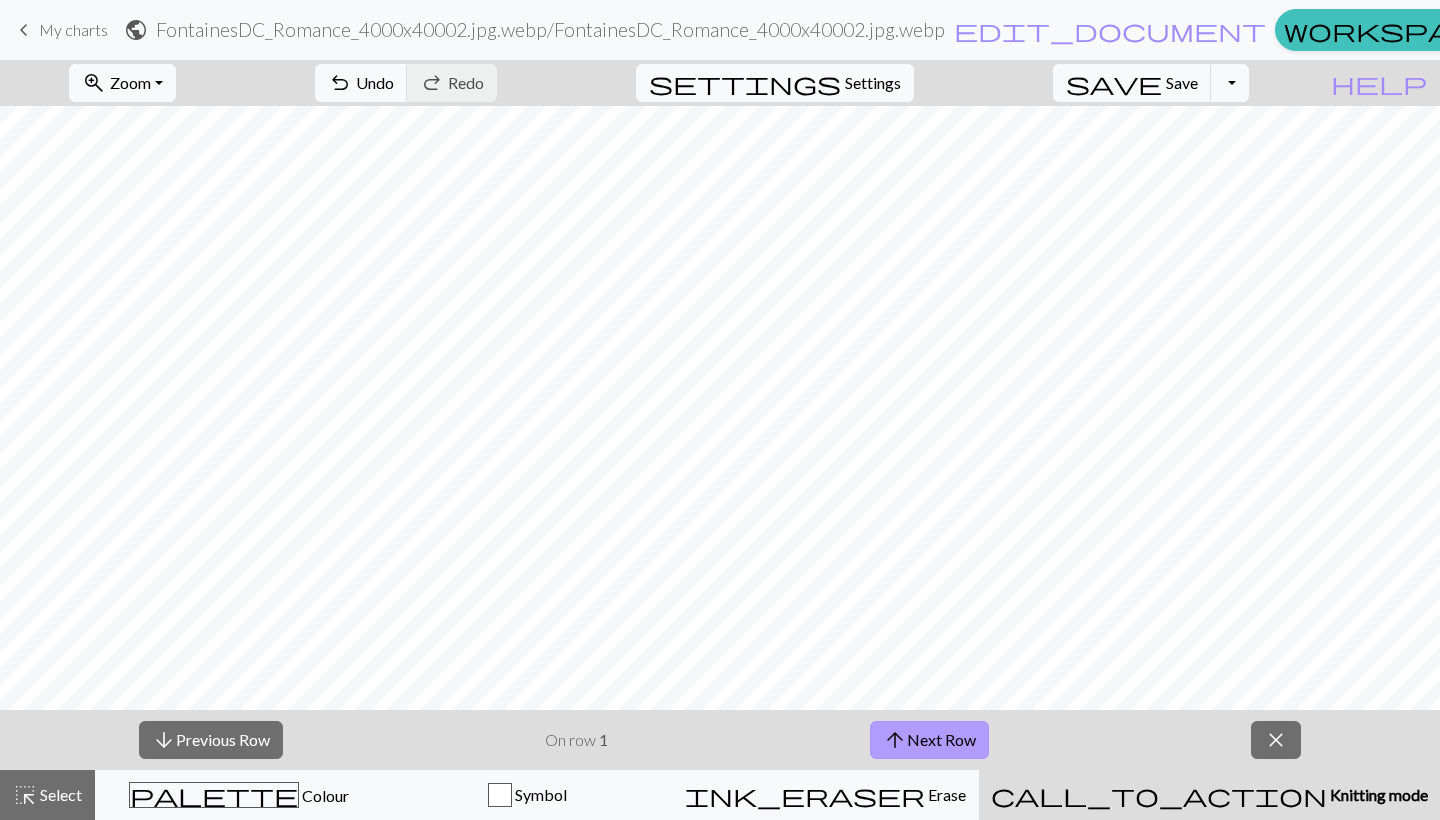 click on "arrow_upward  Next Row" at bounding box center [929, 740] 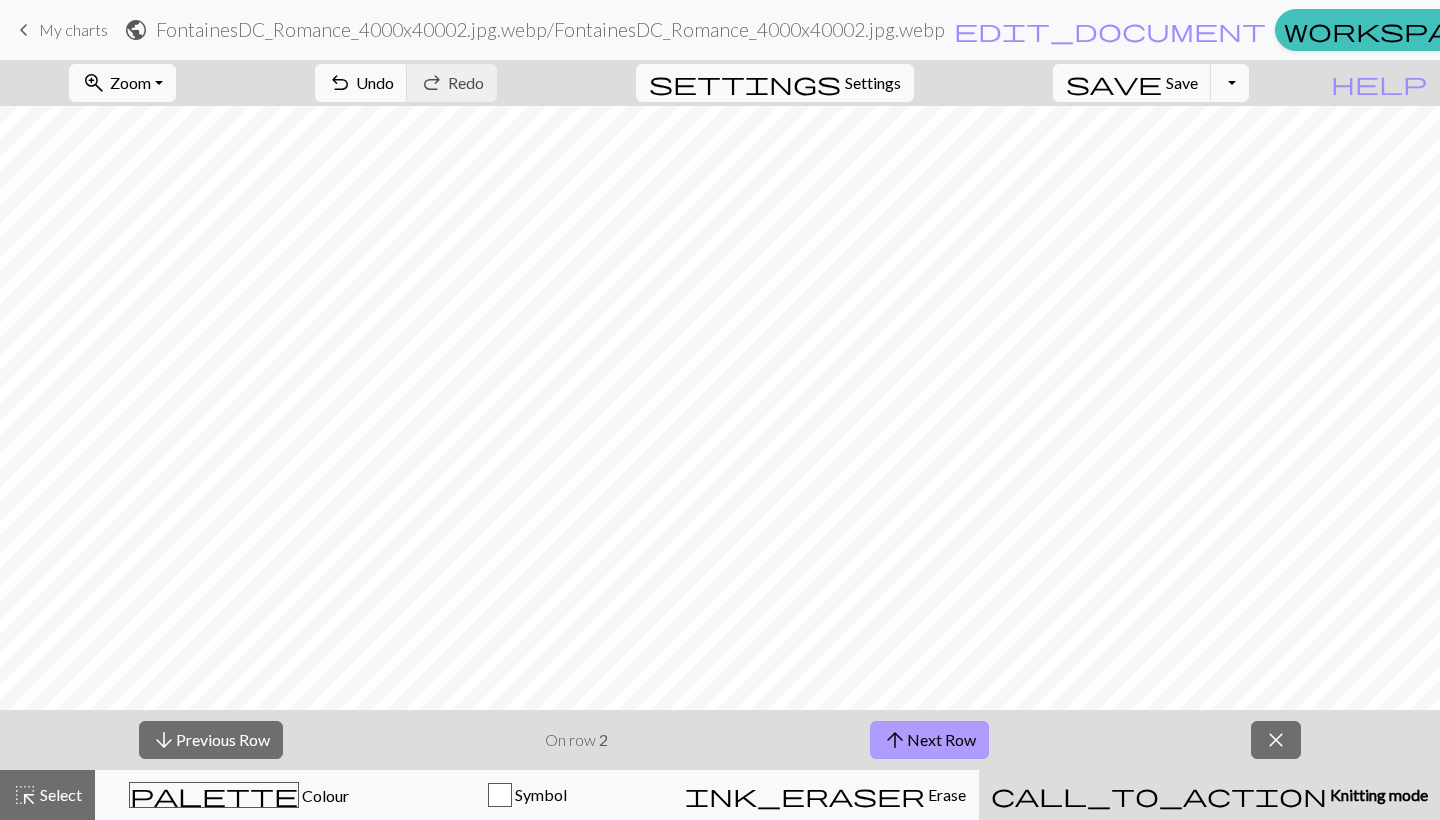 click on "arrow_upward  Next Row" at bounding box center (929, 740) 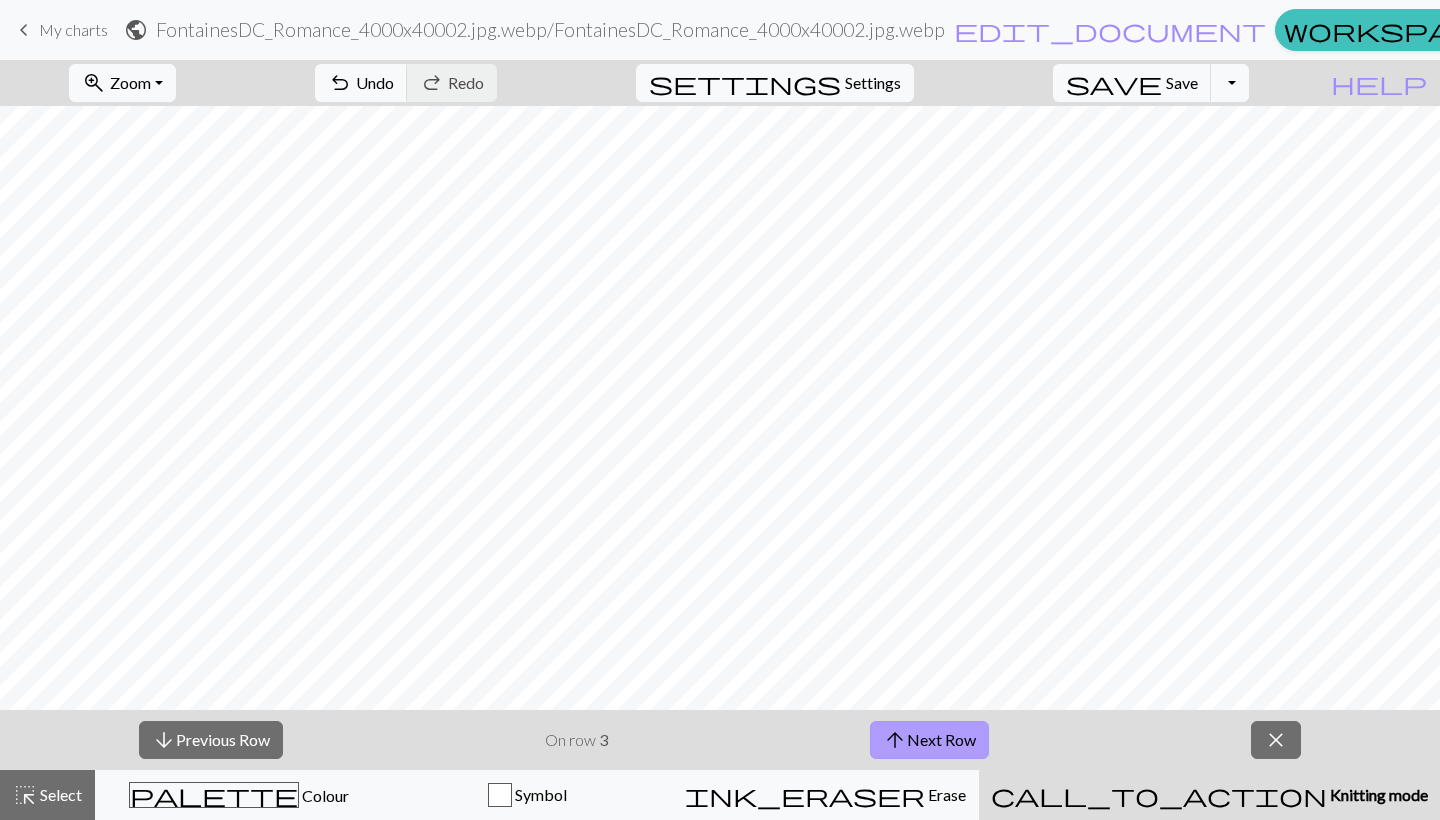 click on "arrow_upward  Next Row" at bounding box center (929, 740) 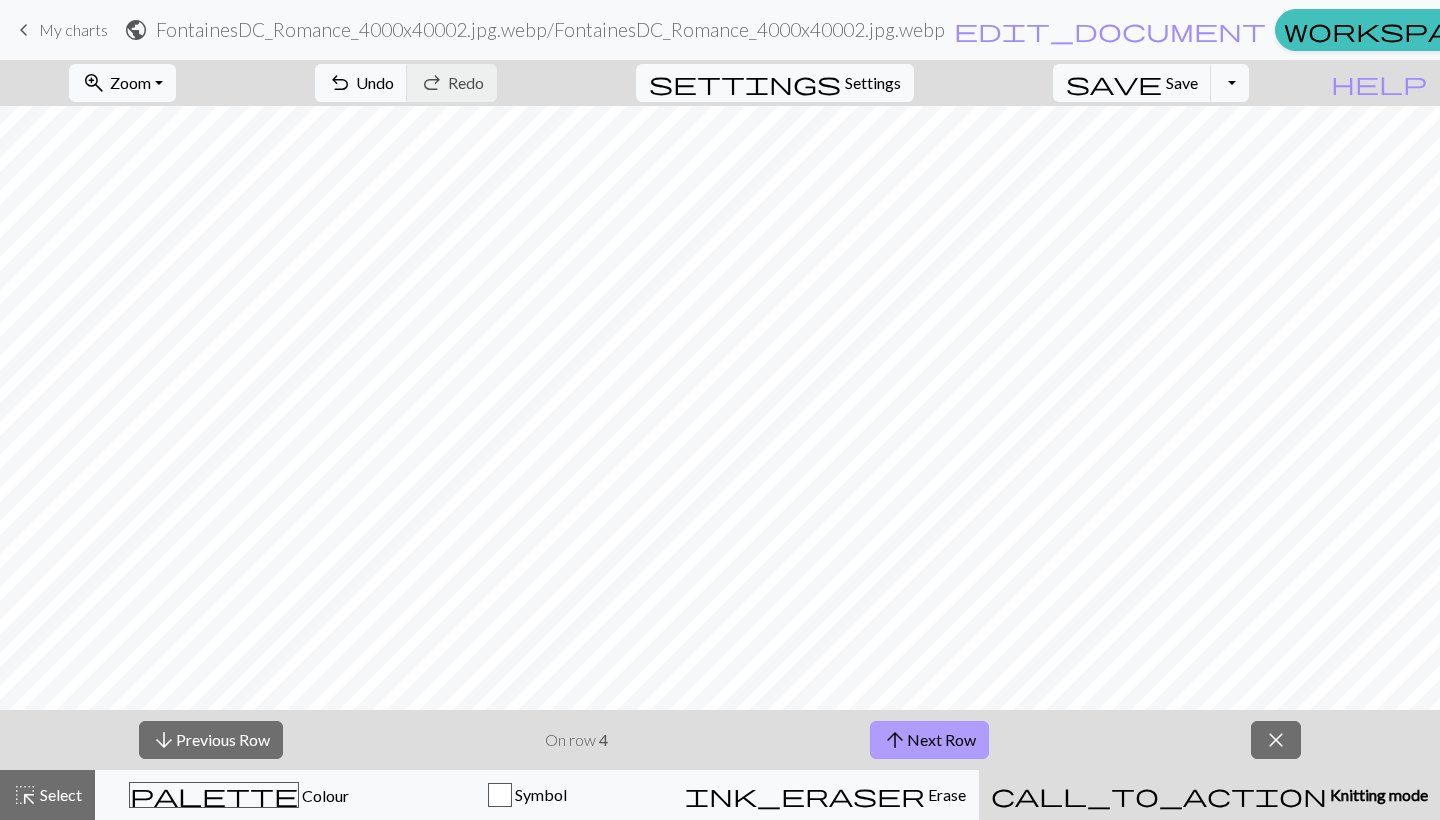 click on "arrow_upward  Next Row" at bounding box center [929, 740] 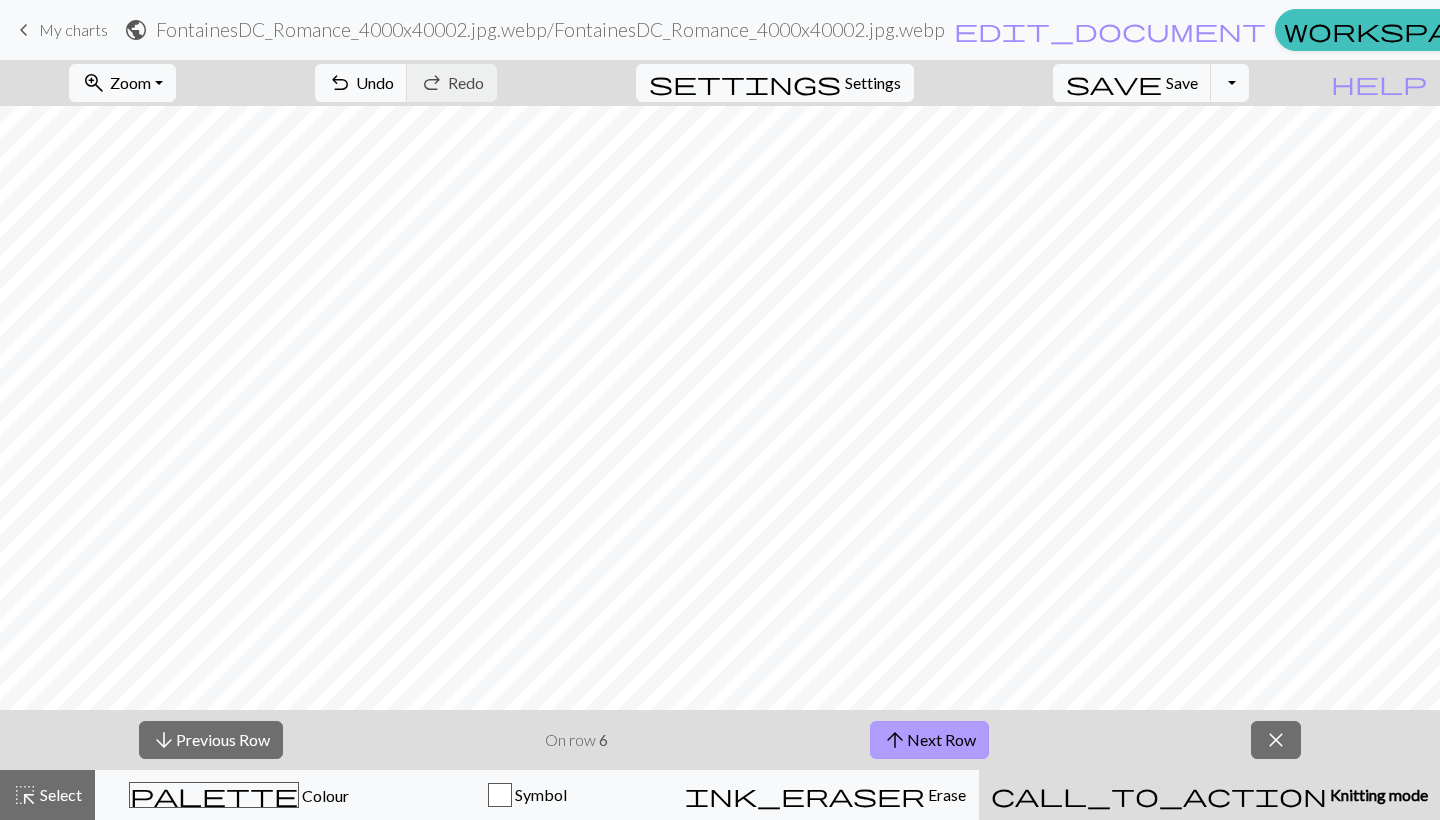 click on "arrow_upward  Next Row" at bounding box center [929, 740] 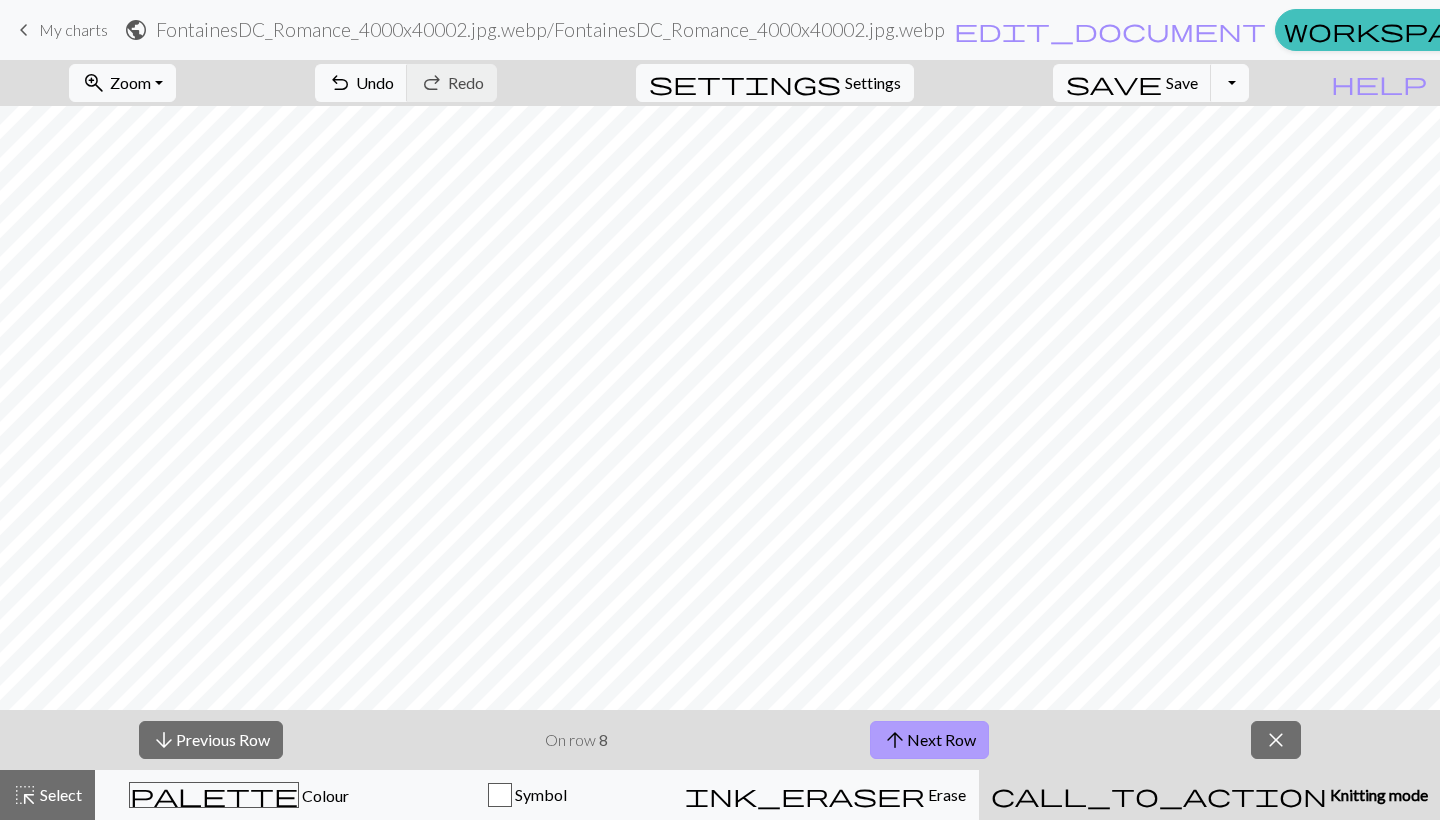 click on "arrow_upward  Next Row" at bounding box center [929, 740] 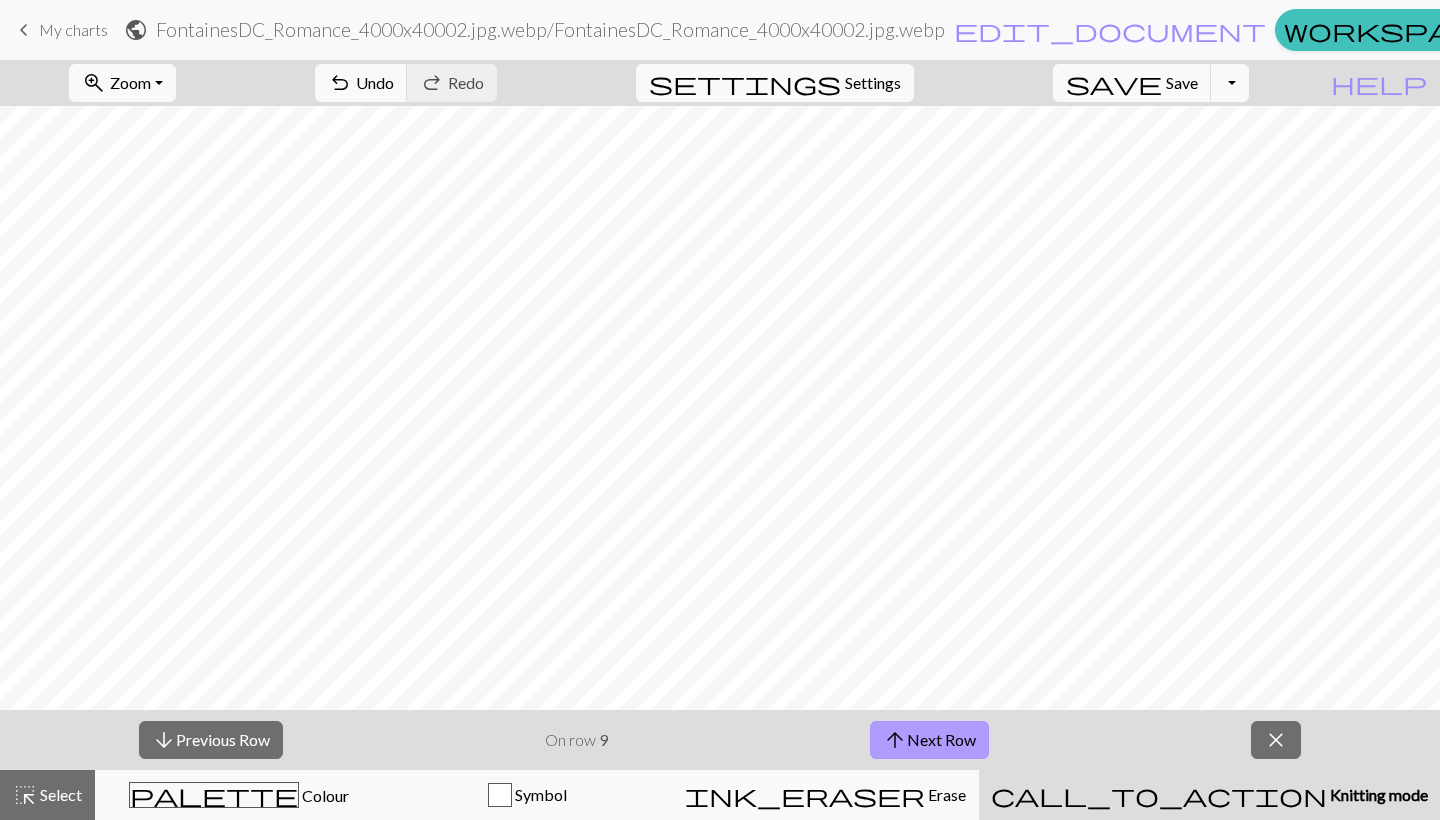 click on "arrow_upward  Next Row" at bounding box center (929, 740) 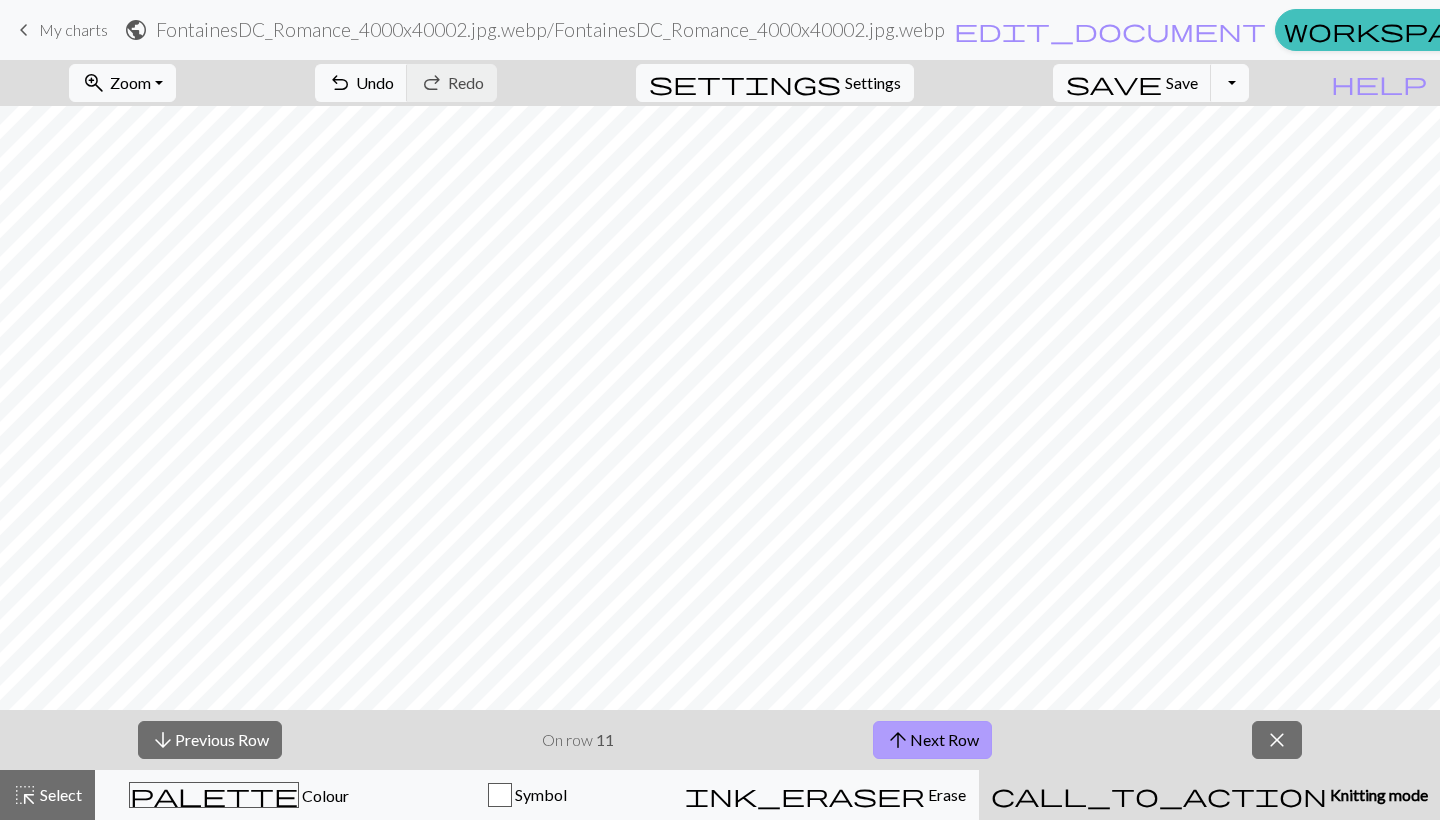 click on "arrow_upward  Next Row" at bounding box center (932, 740) 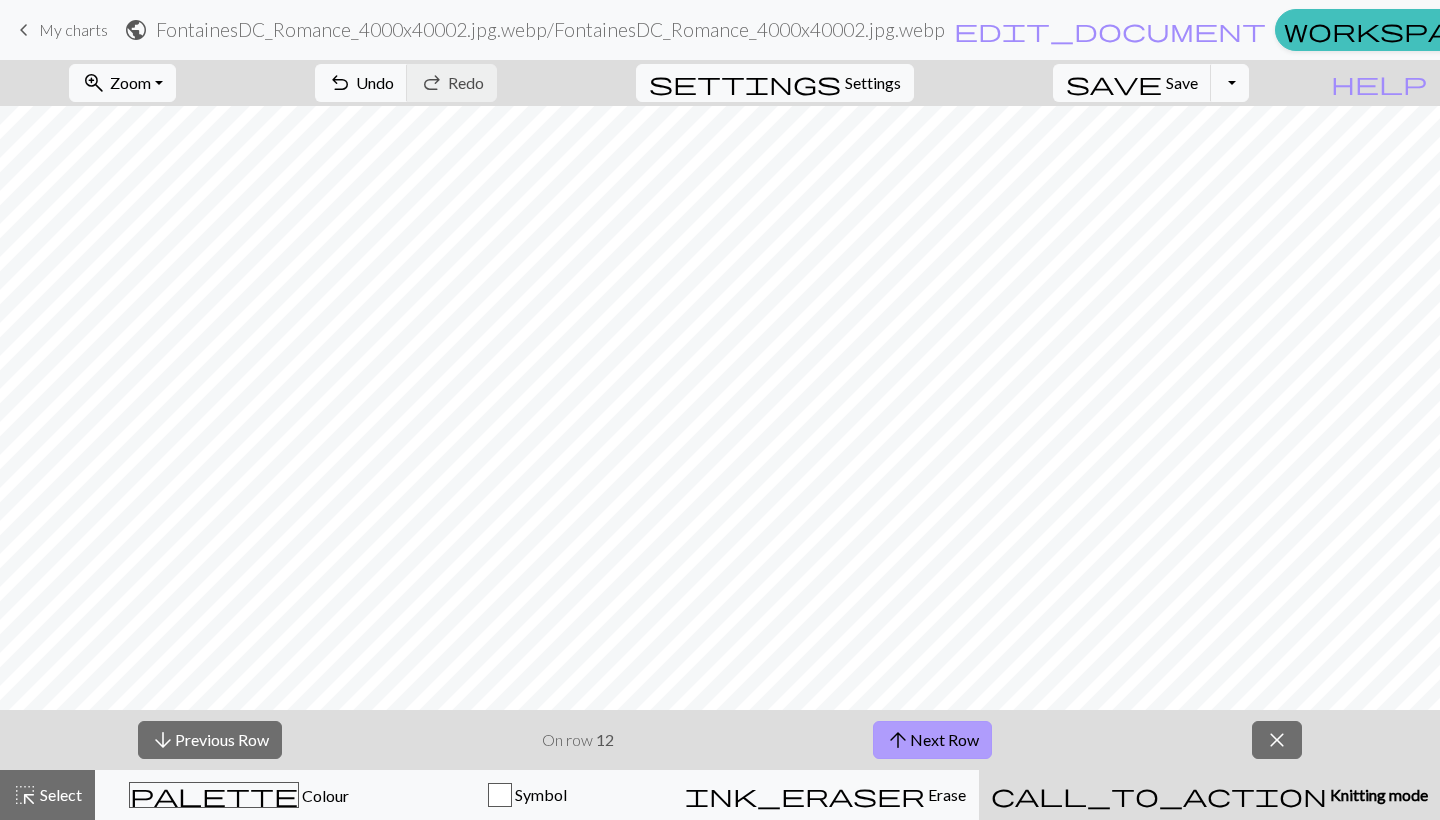 click on "arrow_upward  Next Row" at bounding box center (932, 740) 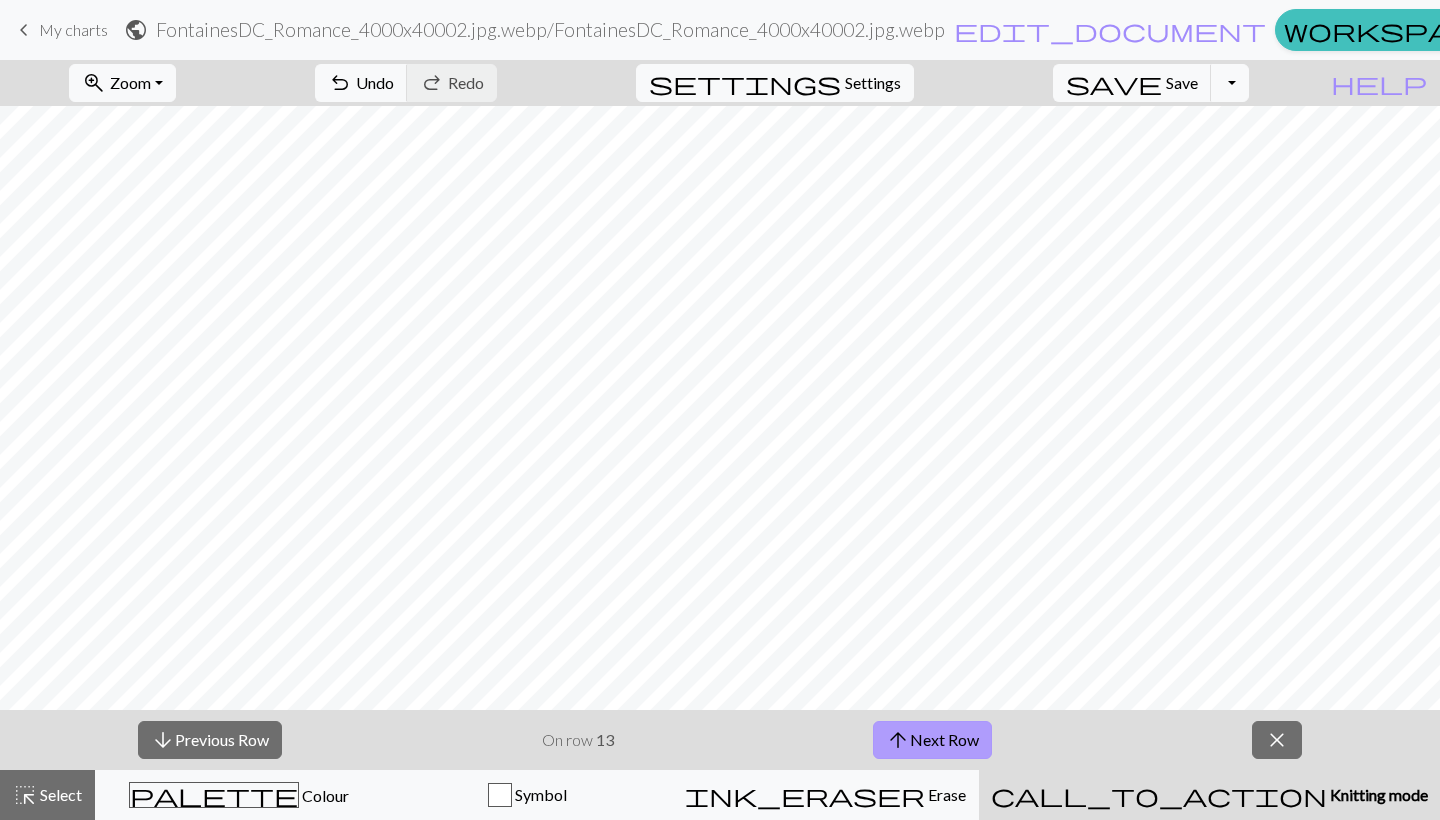 click on "arrow_upward  Next Row" at bounding box center (932, 740) 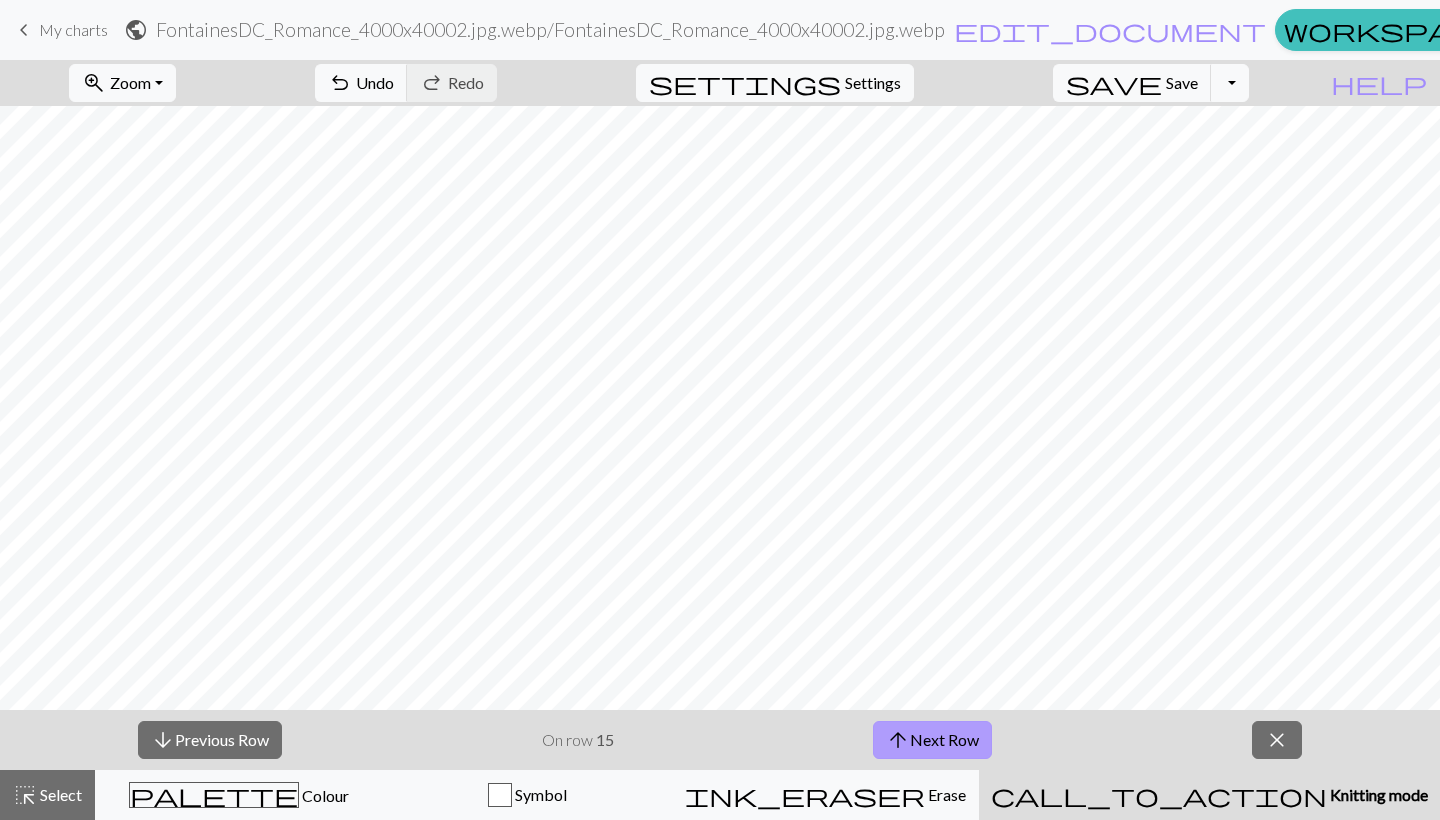 click on "arrow_upward  Next Row" at bounding box center (932, 740) 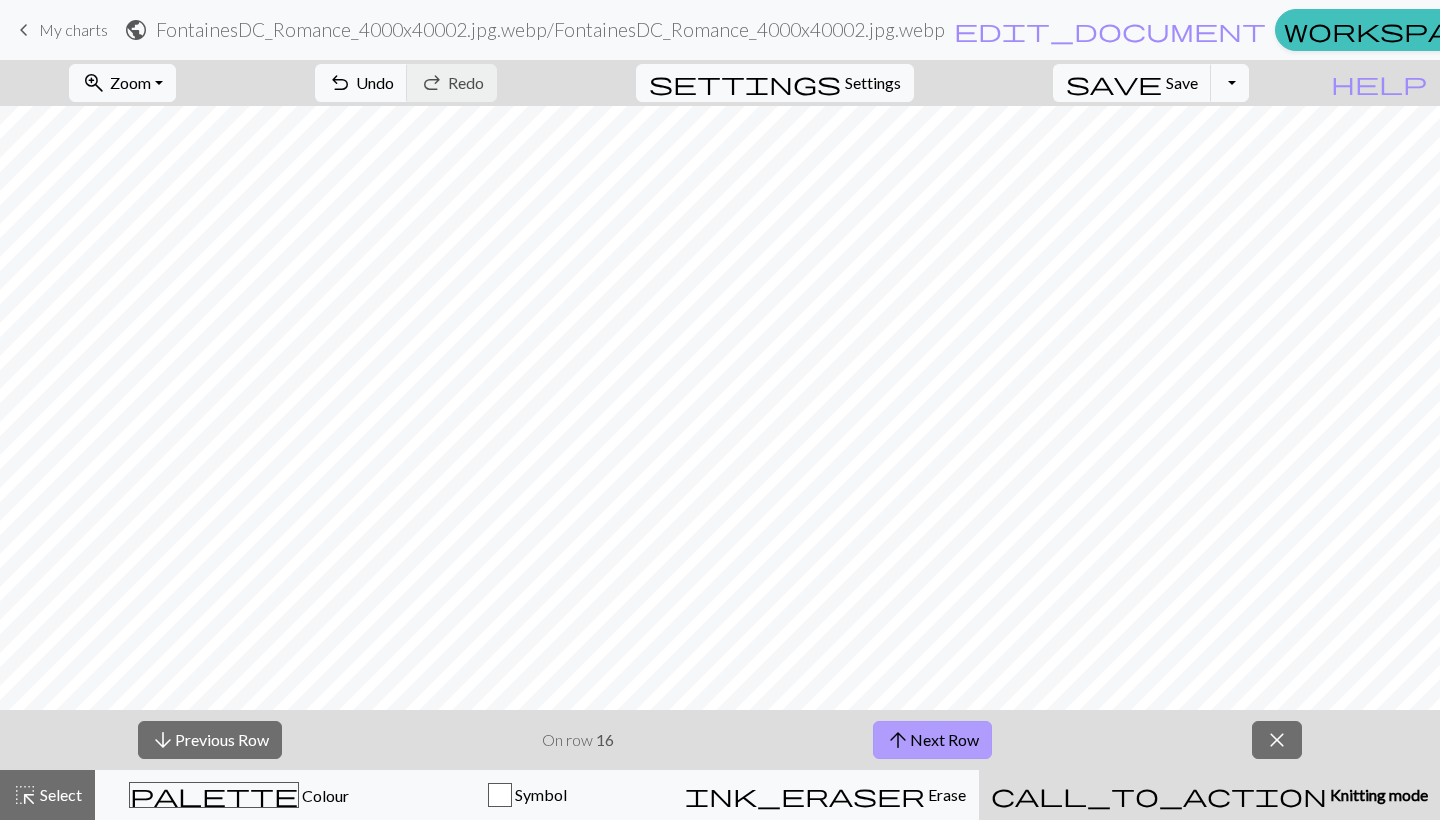 click on "arrow_upward  Next Row" at bounding box center (932, 740) 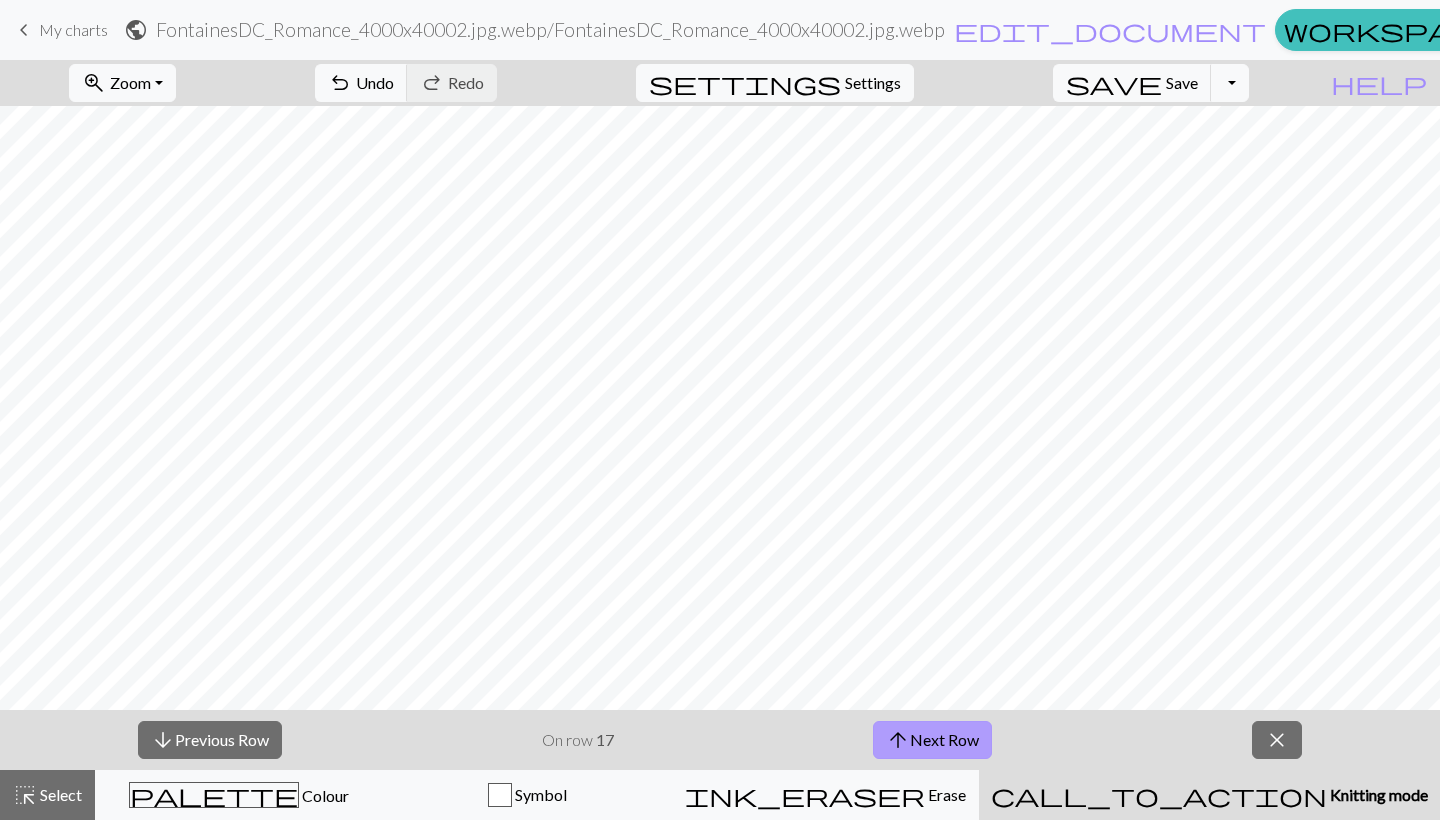 click on "arrow_upward  Next Row" at bounding box center [932, 740] 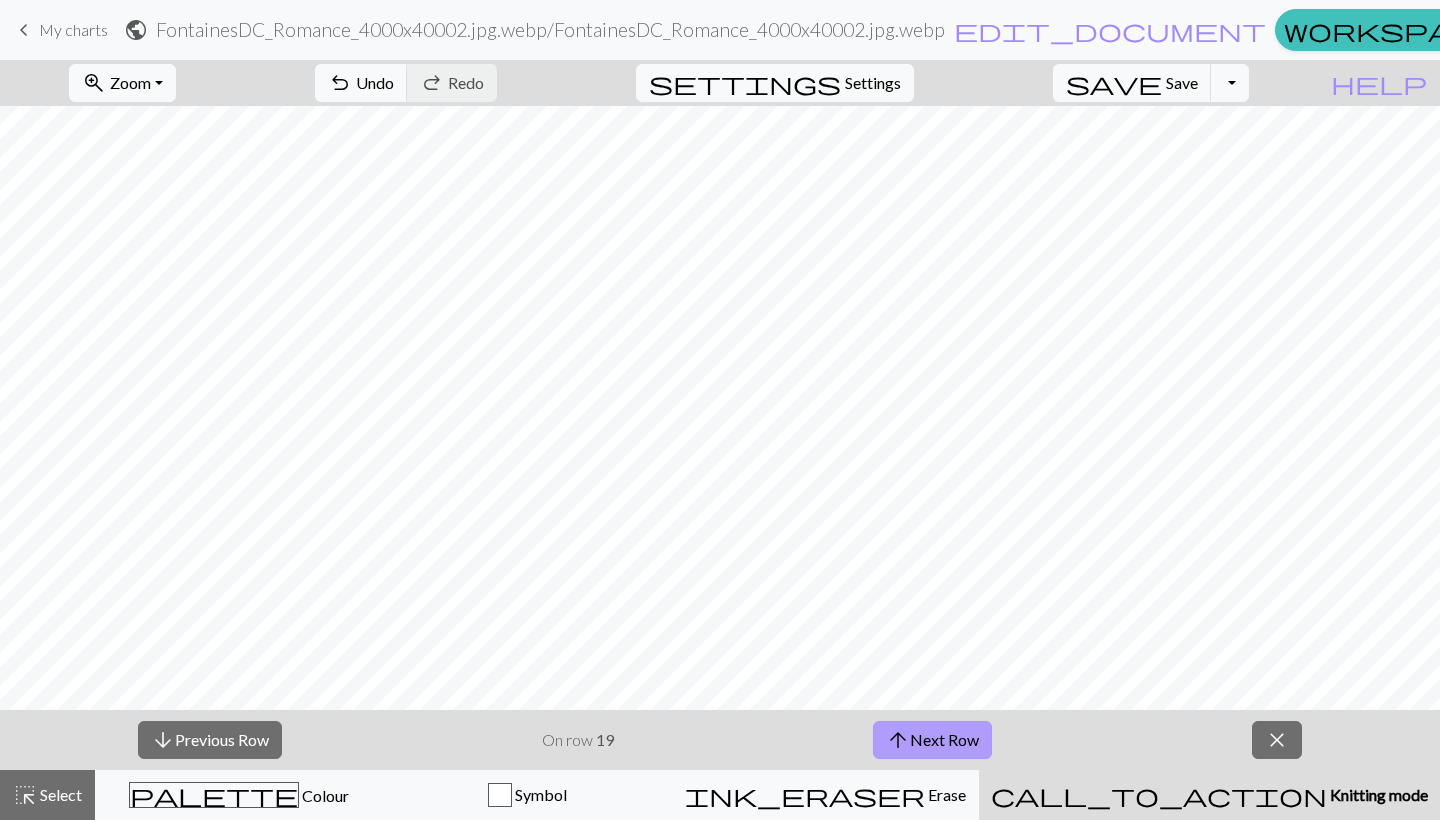 click on "arrow_upward  Next Row" at bounding box center (932, 740) 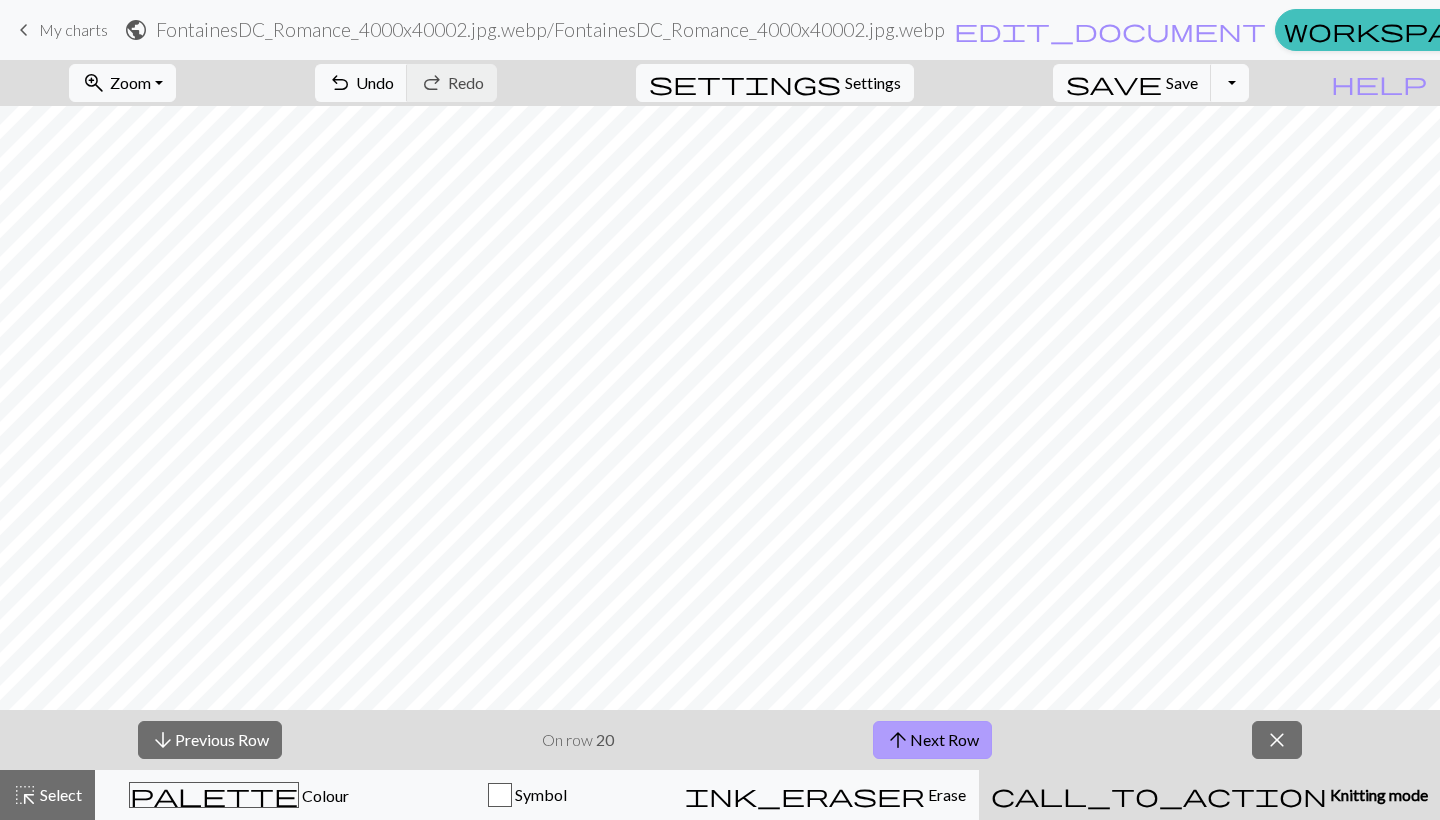 click on "arrow_upward  Next Row" at bounding box center (932, 740) 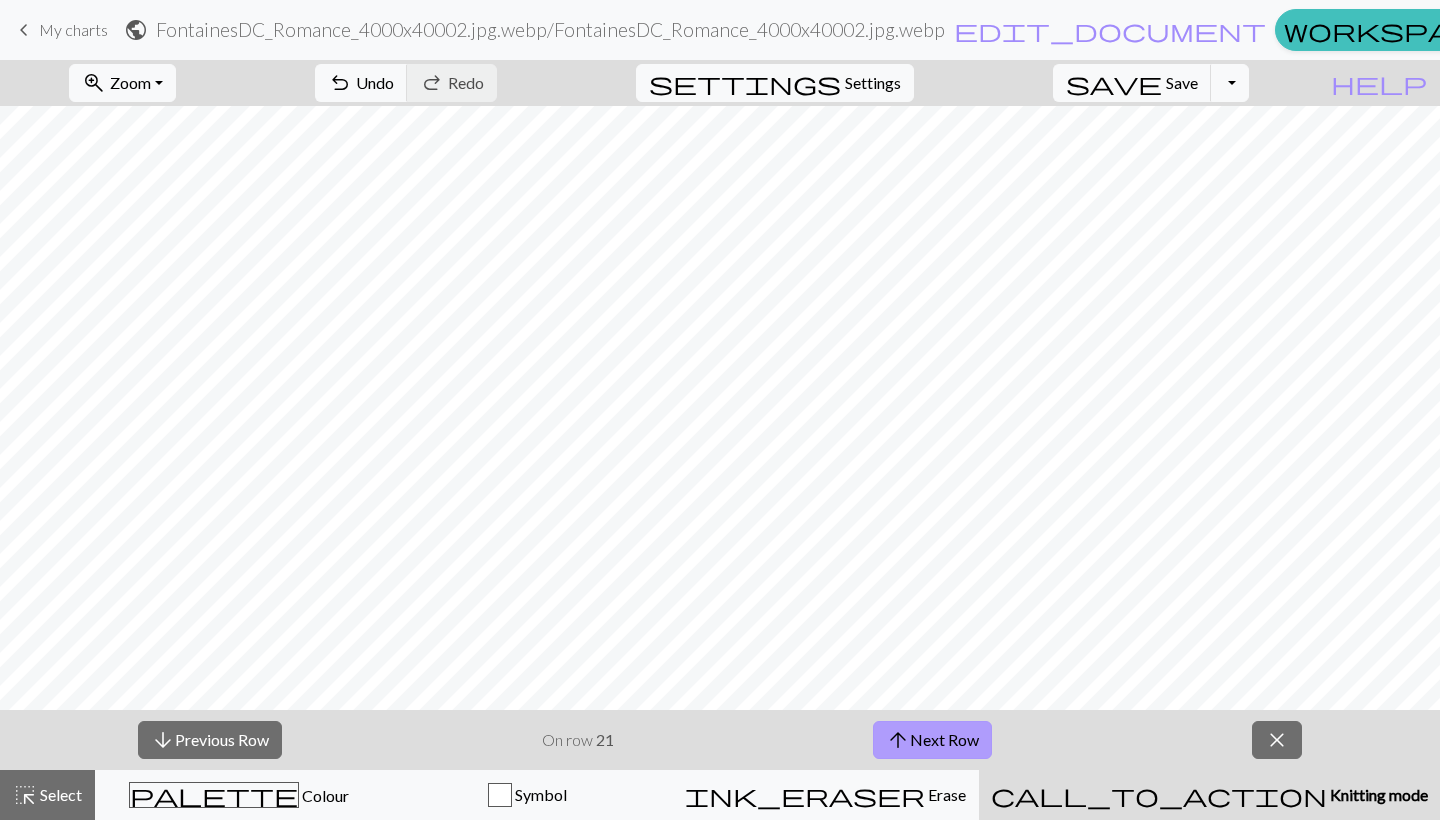 click on "arrow_upward  Next Row" at bounding box center (932, 740) 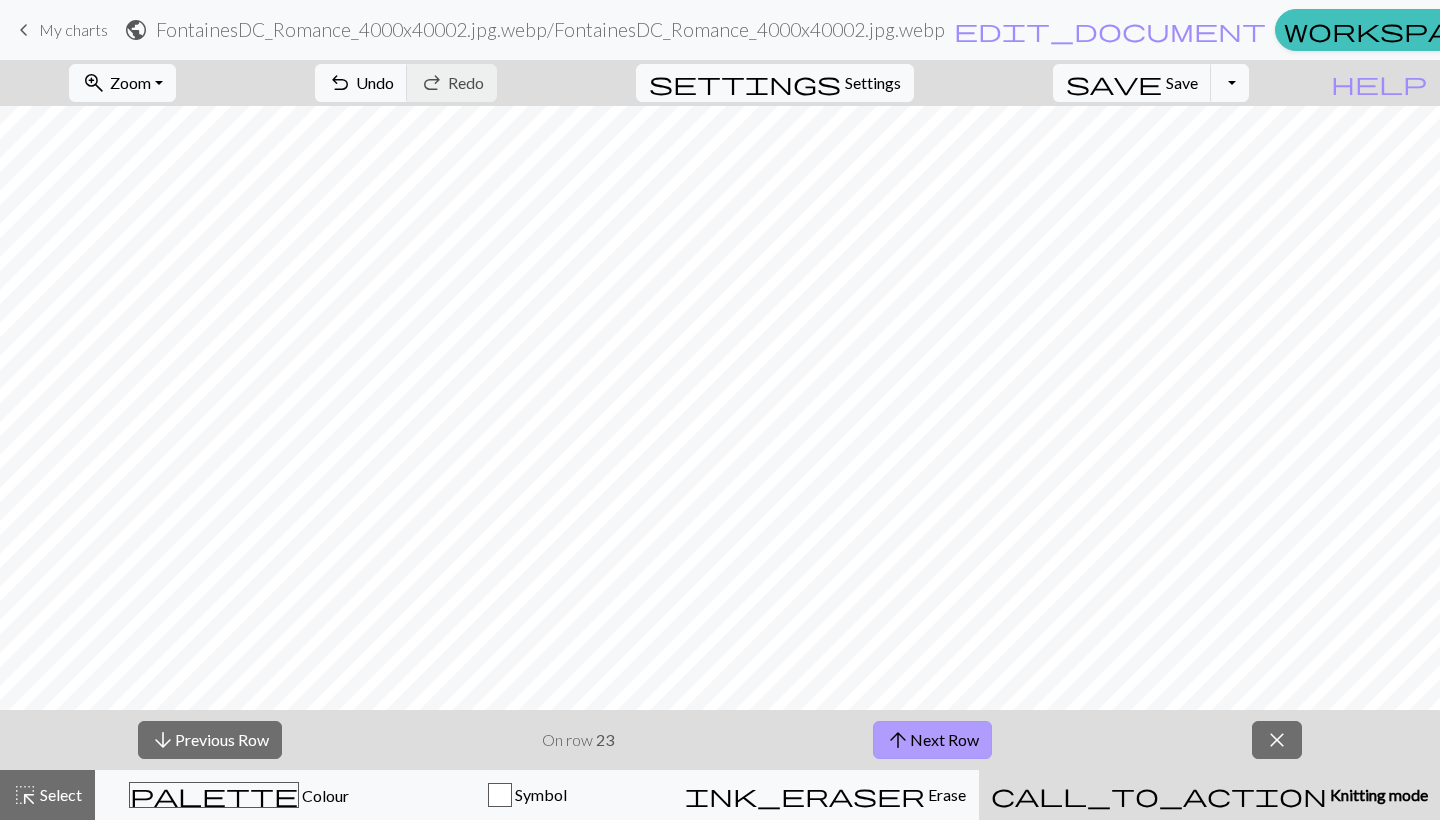 click on "arrow_upward  Next Row" at bounding box center (932, 740) 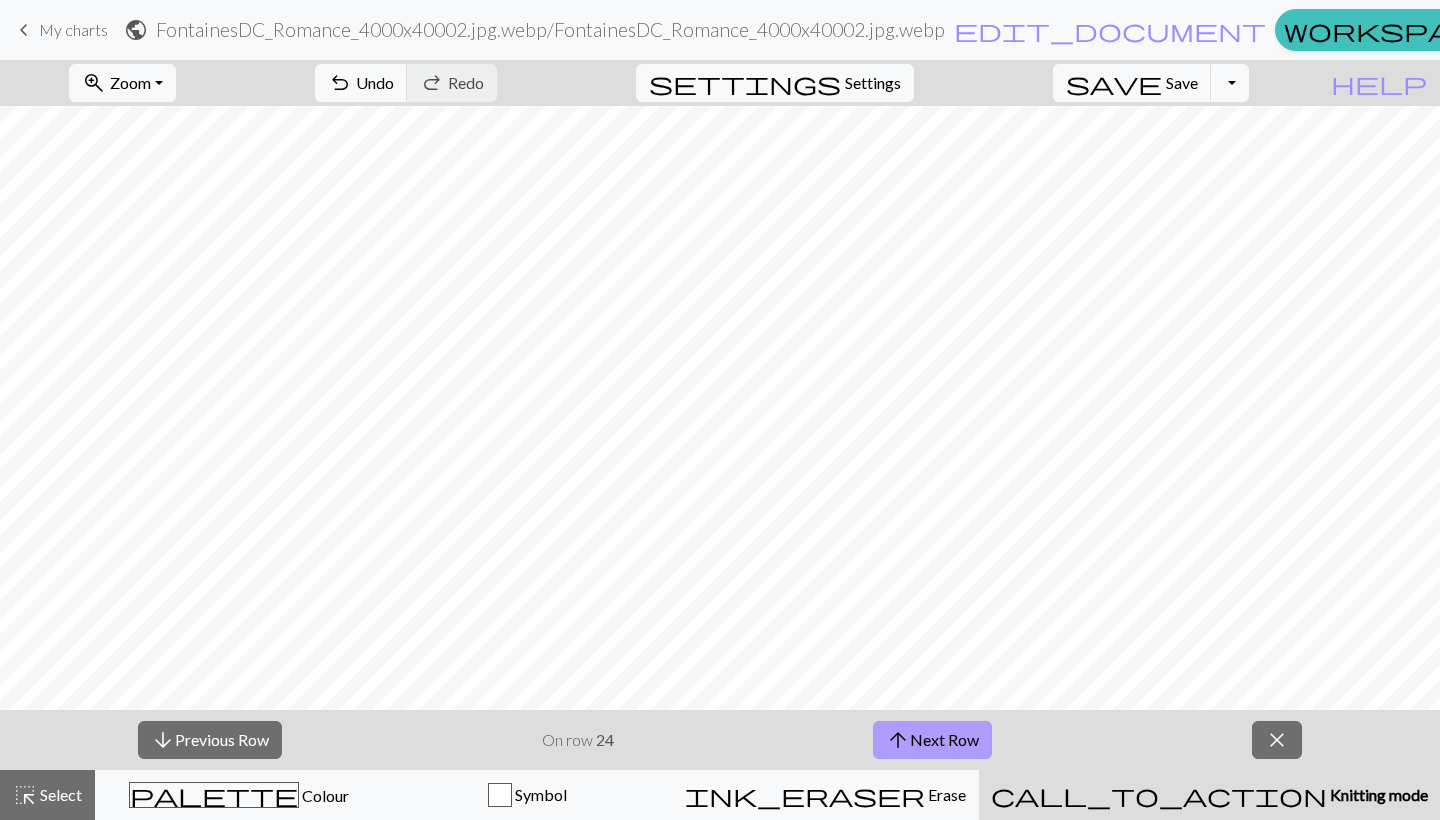 click on "arrow_upward  Next Row" at bounding box center [932, 740] 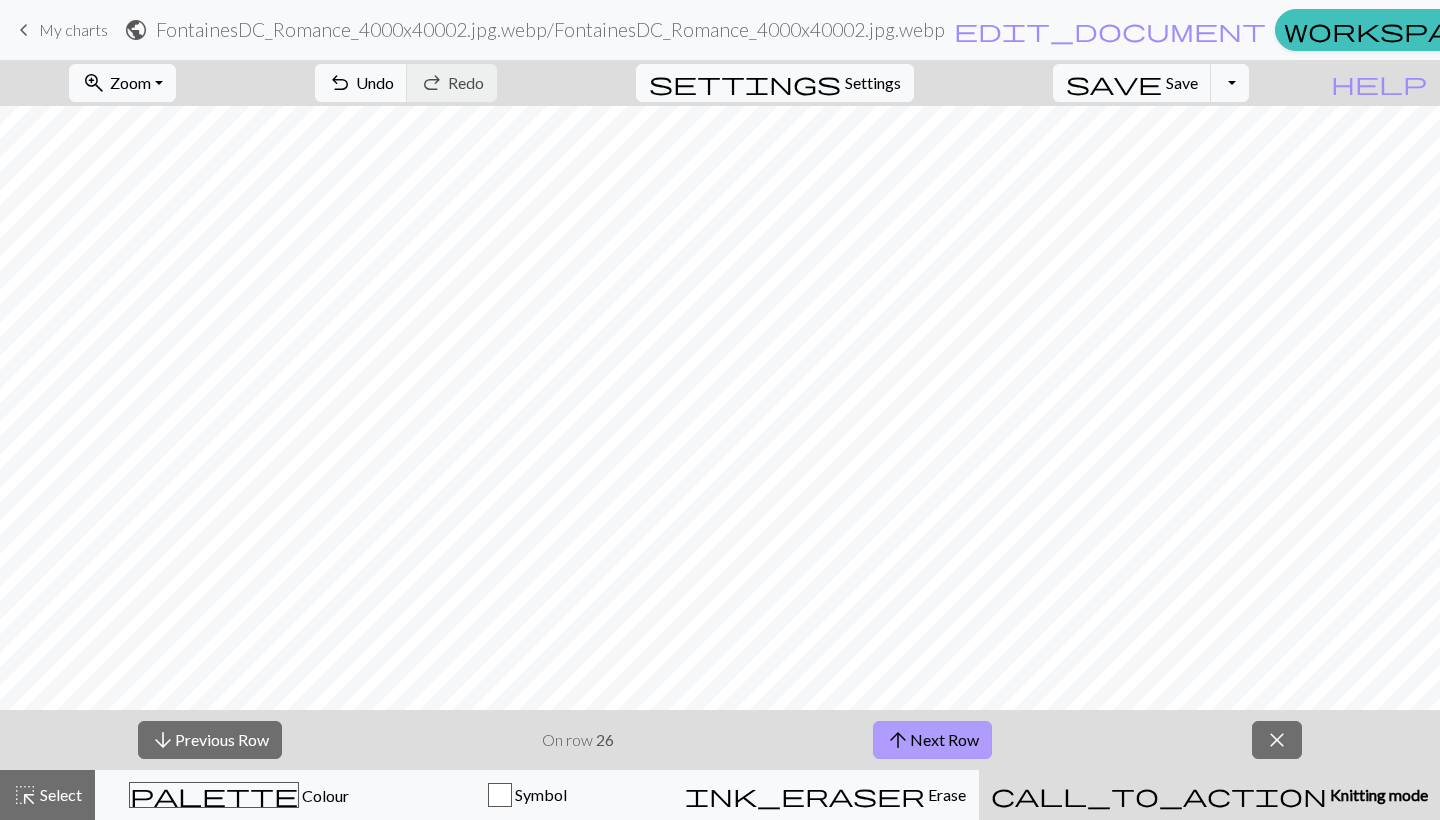click on "arrow_upward  Next Row" at bounding box center (932, 740) 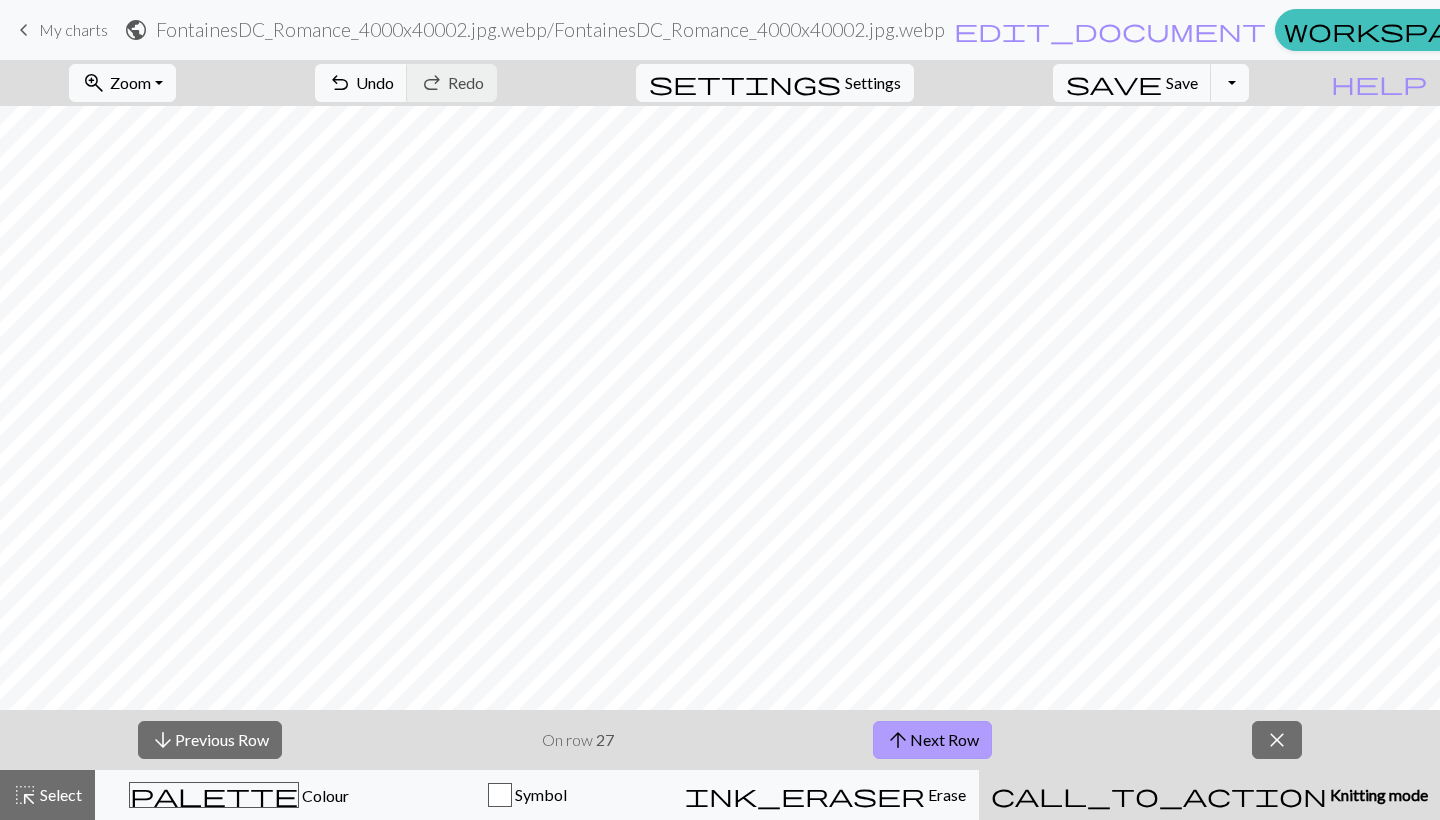 click on "arrow_upward  Next Row" at bounding box center (932, 740) 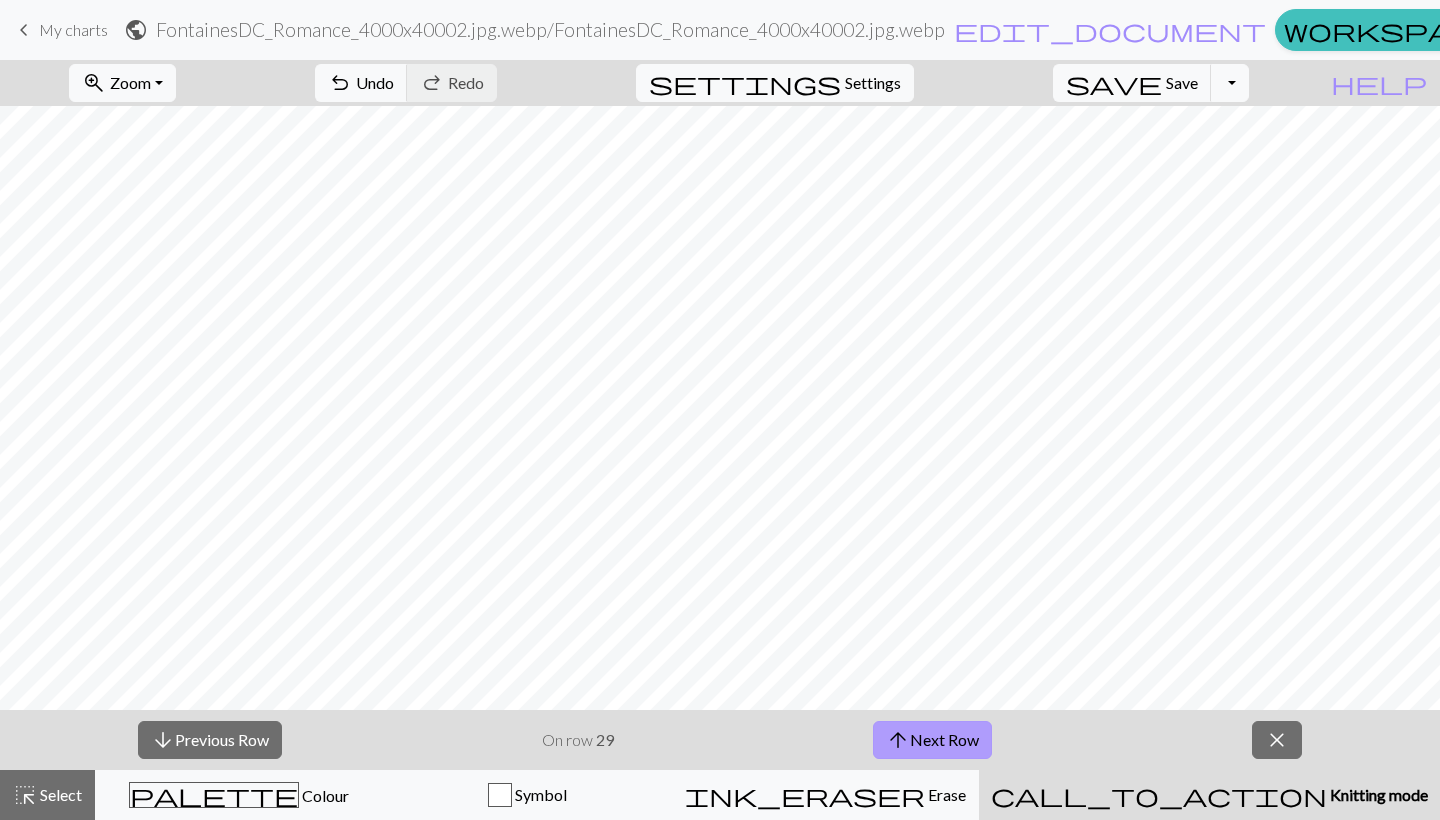 click on "arrow_upward  Next Row" at bounding box center (932, 740) 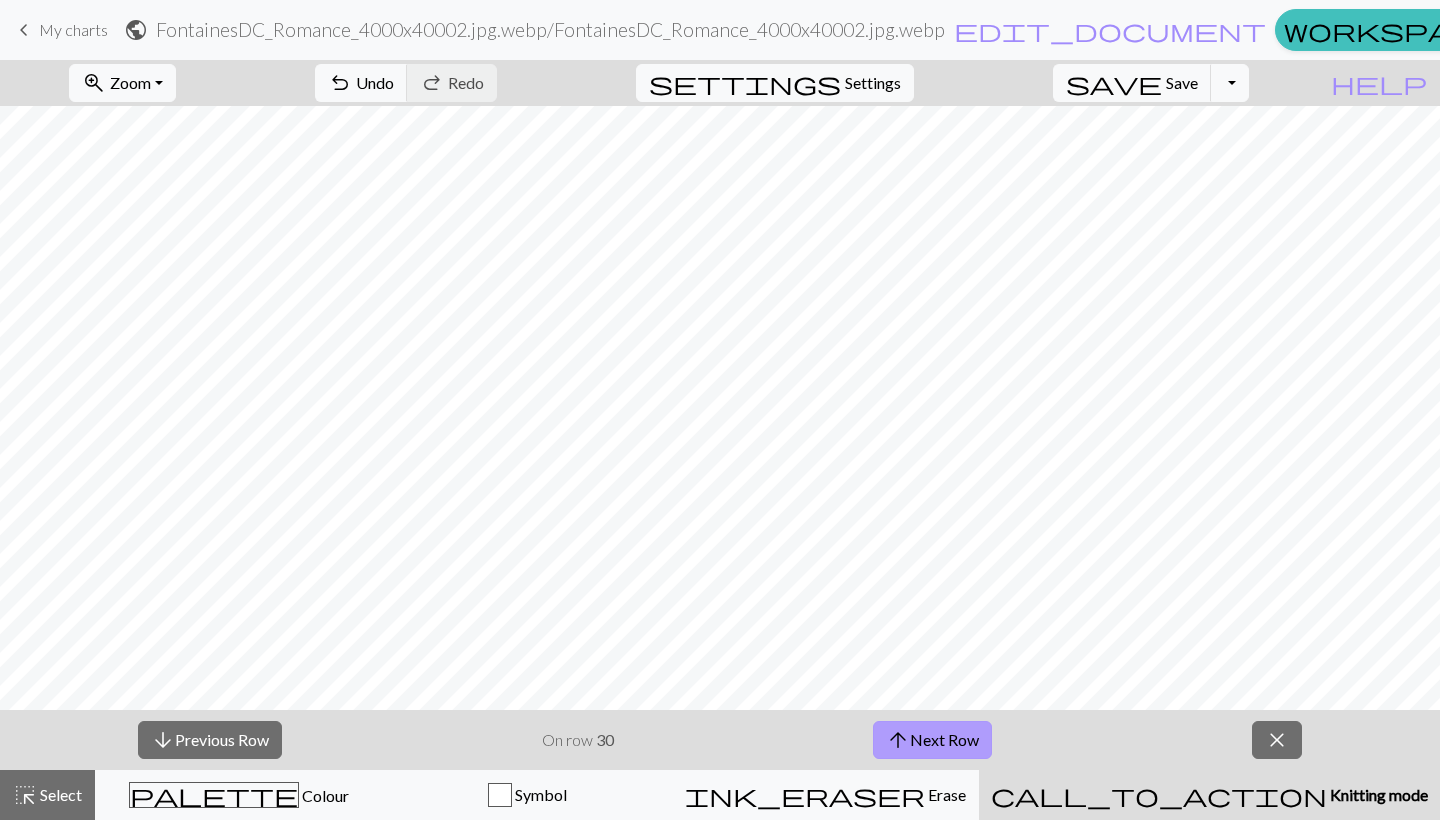 scroll, scrollTop: 0, scrollLeft: 0, axis: both 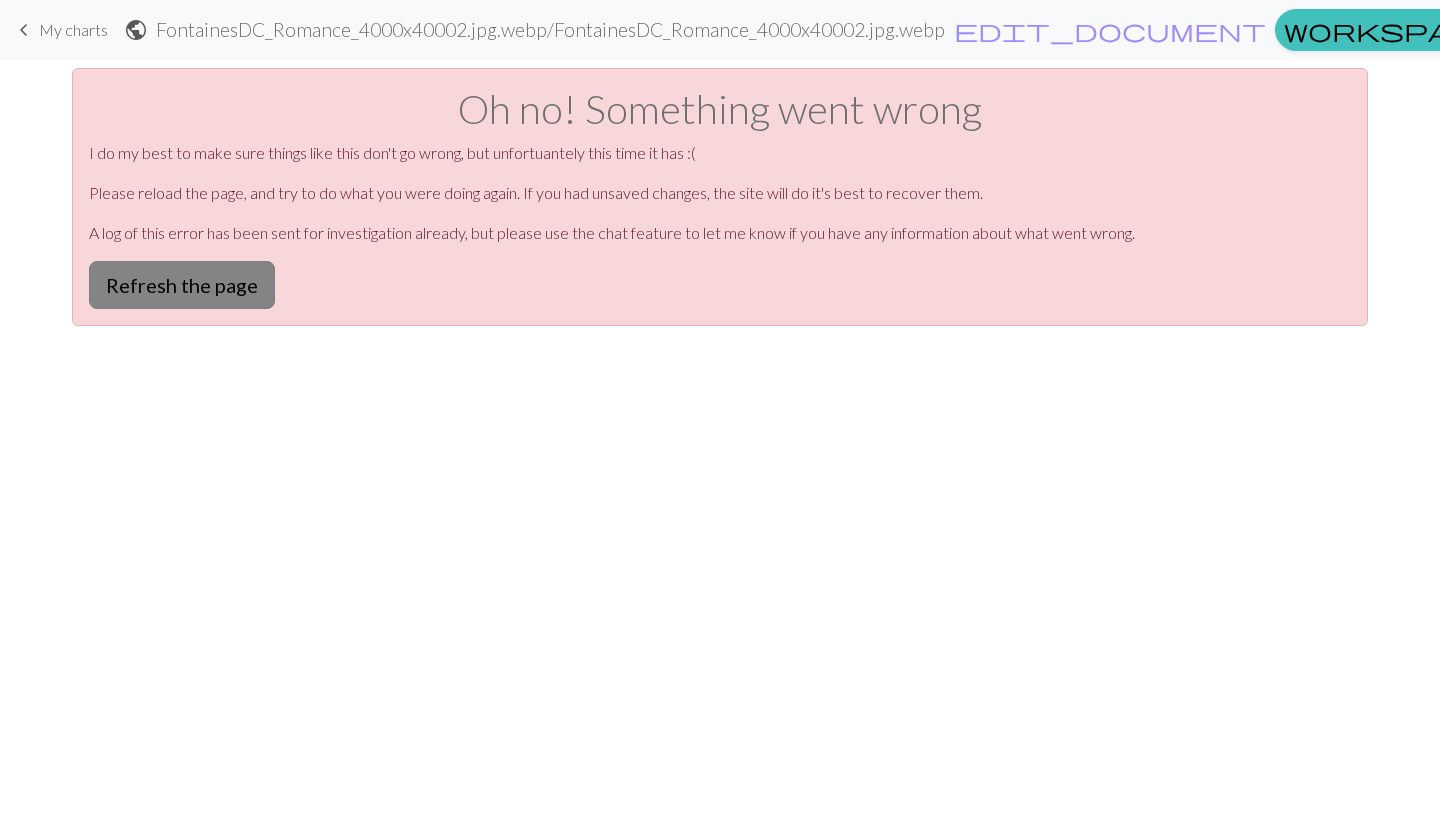 click on "Refresh the page" at bounding box center (182, 285) 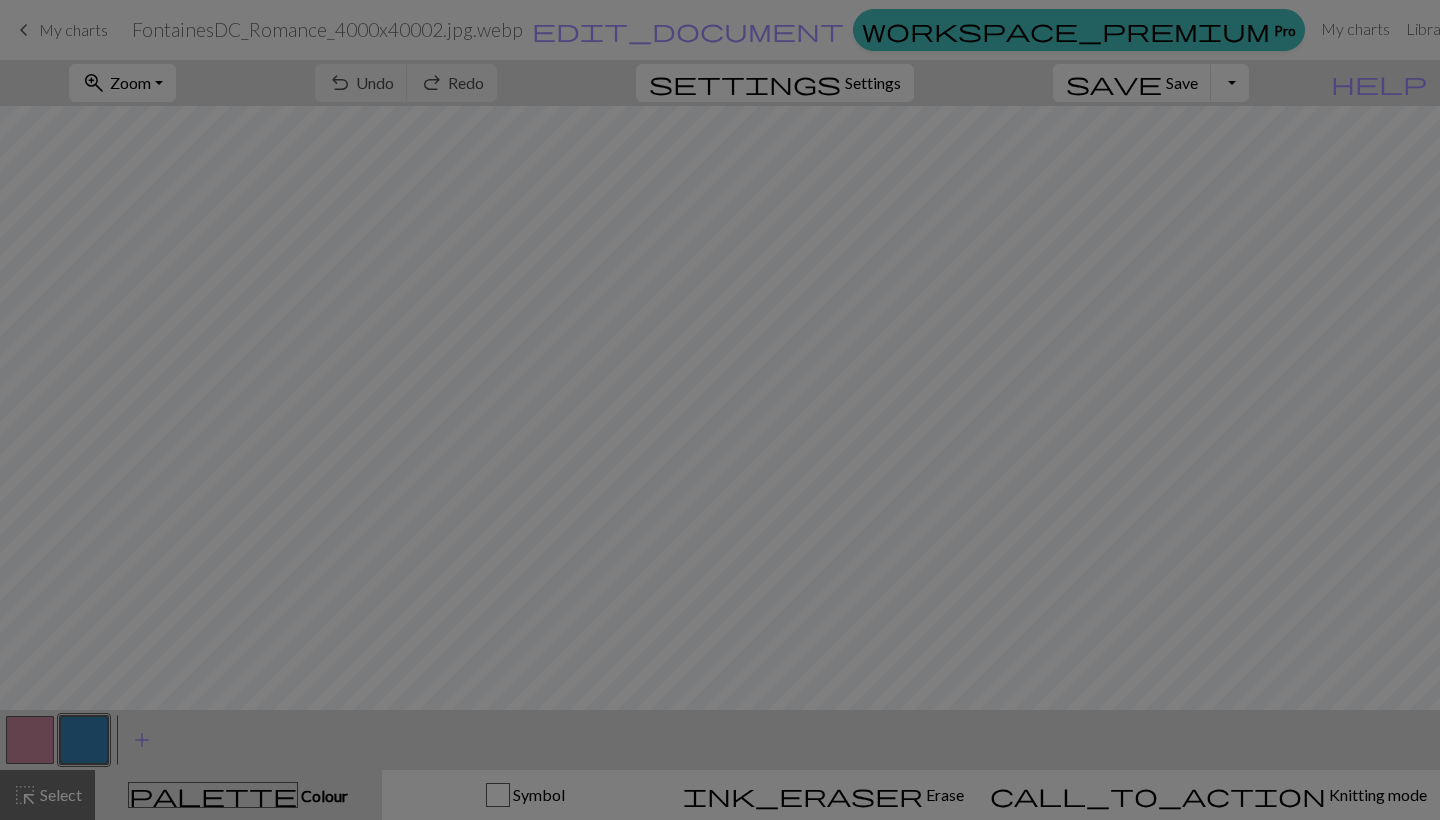 scroll, scrollTop: 0, scrollLeft: 0, axis: both 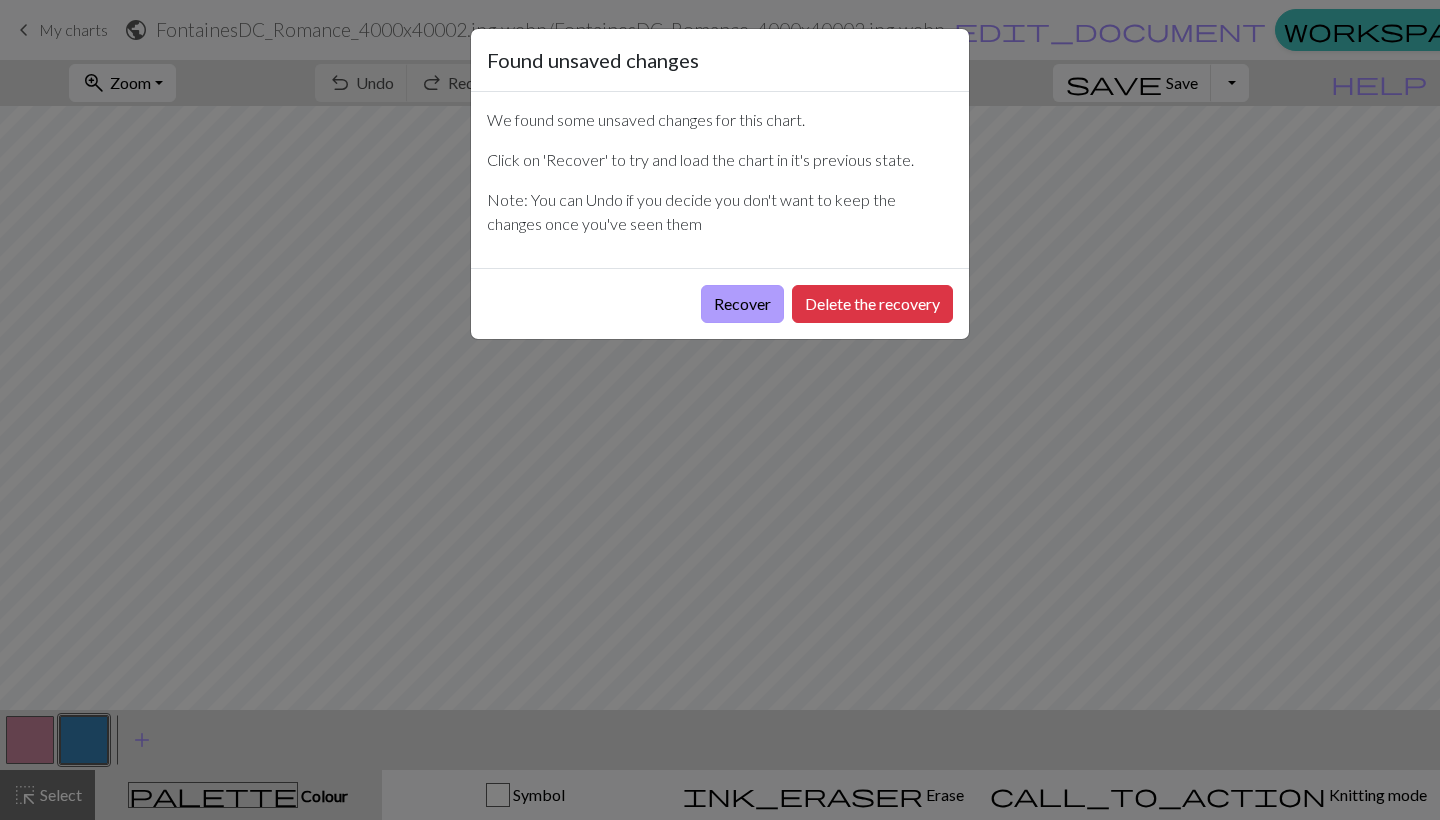 click on "Recover" at bounding box center [742, 304] 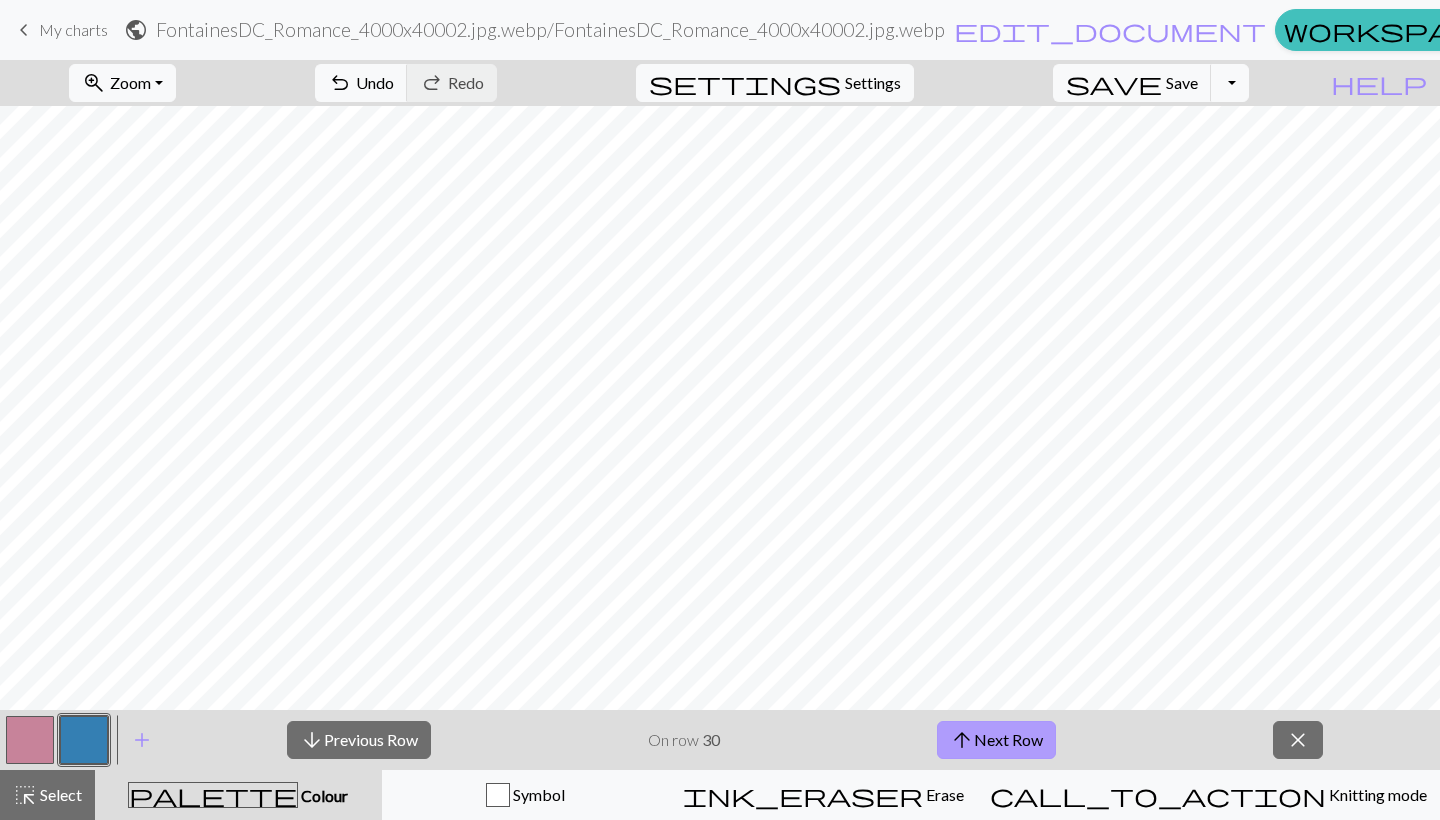 click on "arrow_upward  Next Row" at bounding box center [996, 740] 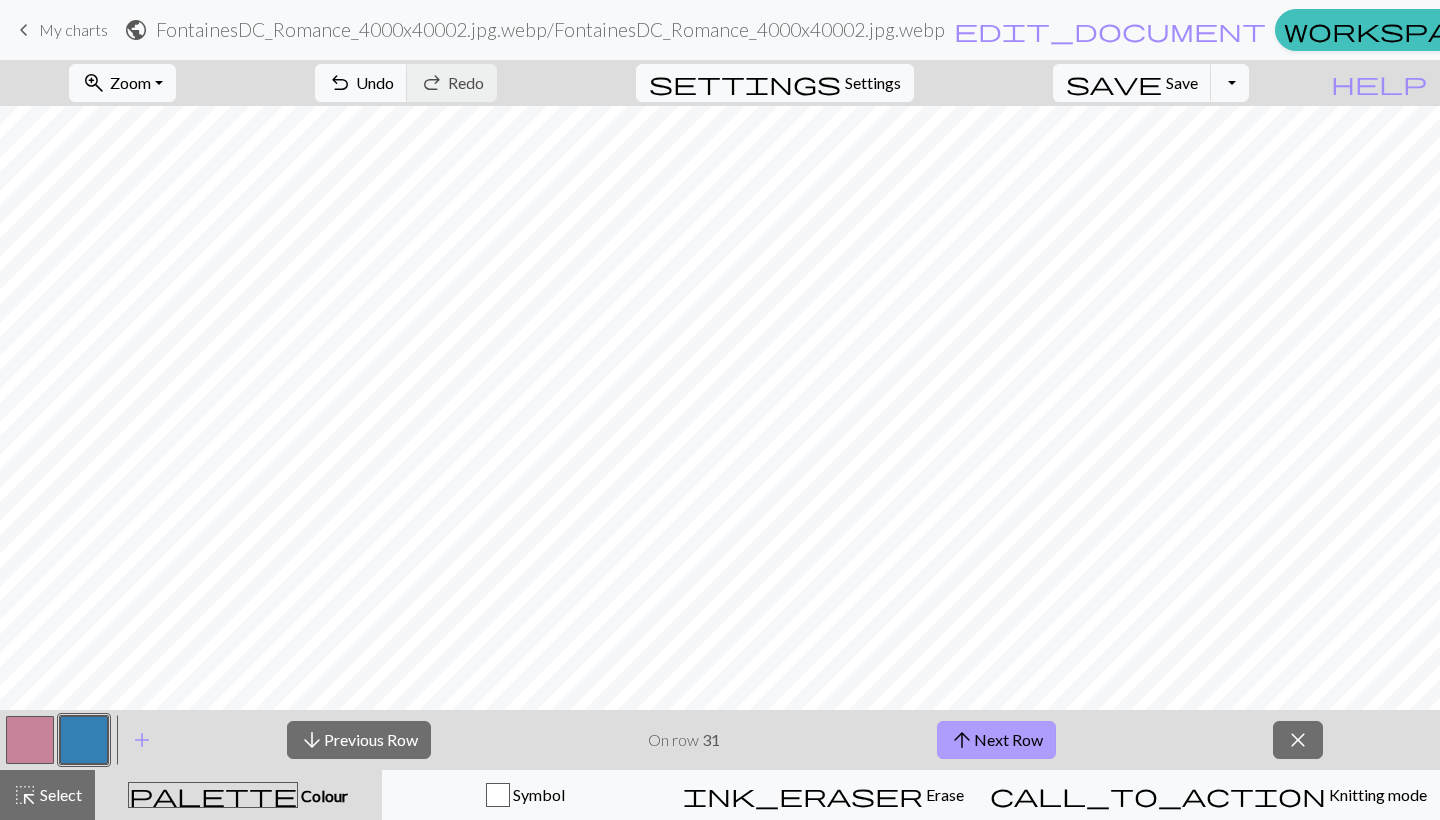 click on "arrow_upward  Next Row" at bounding box center (996, 740) 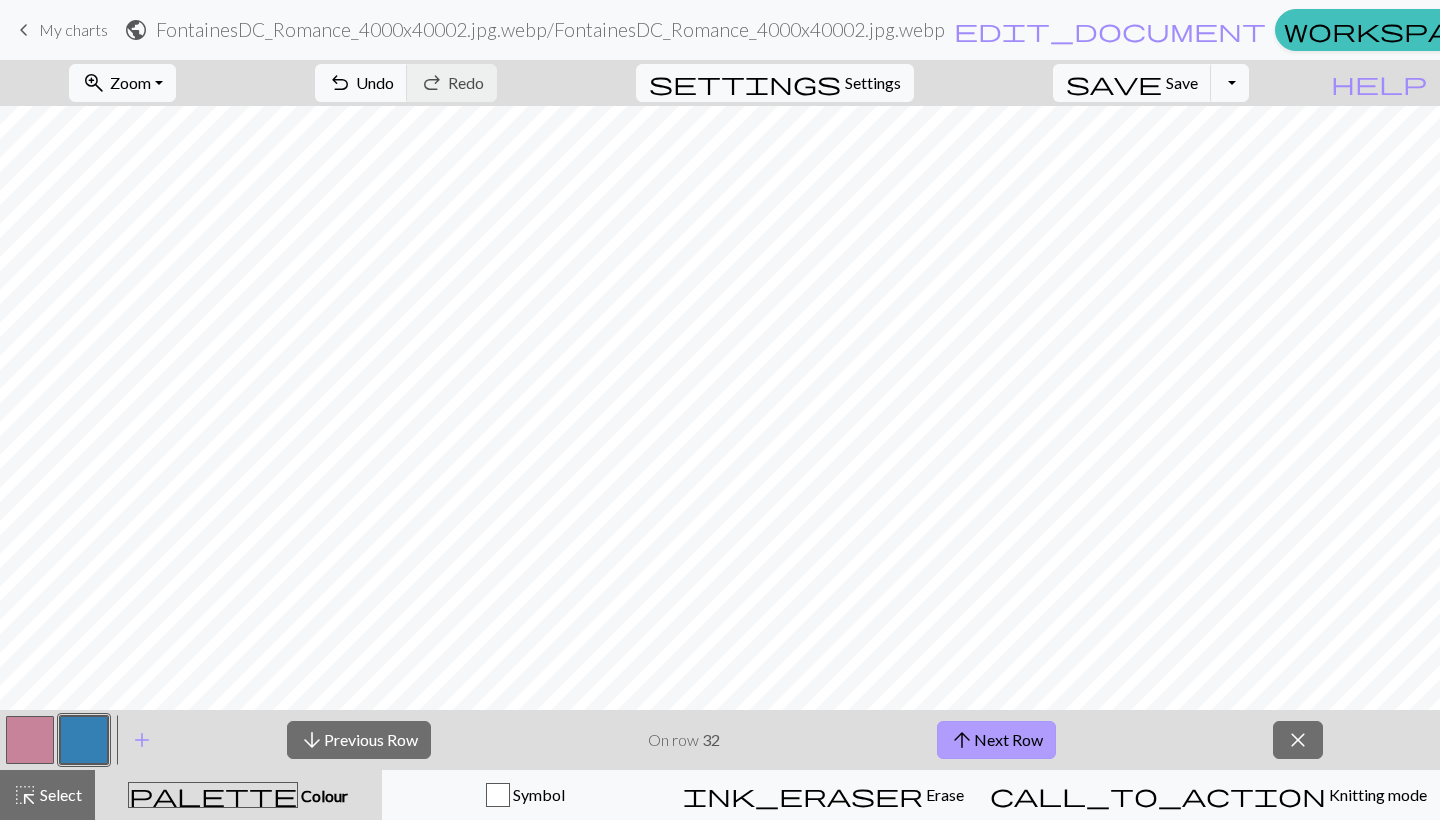 click on "arrow_upward  Next Row" at bounding box center [996, 740] 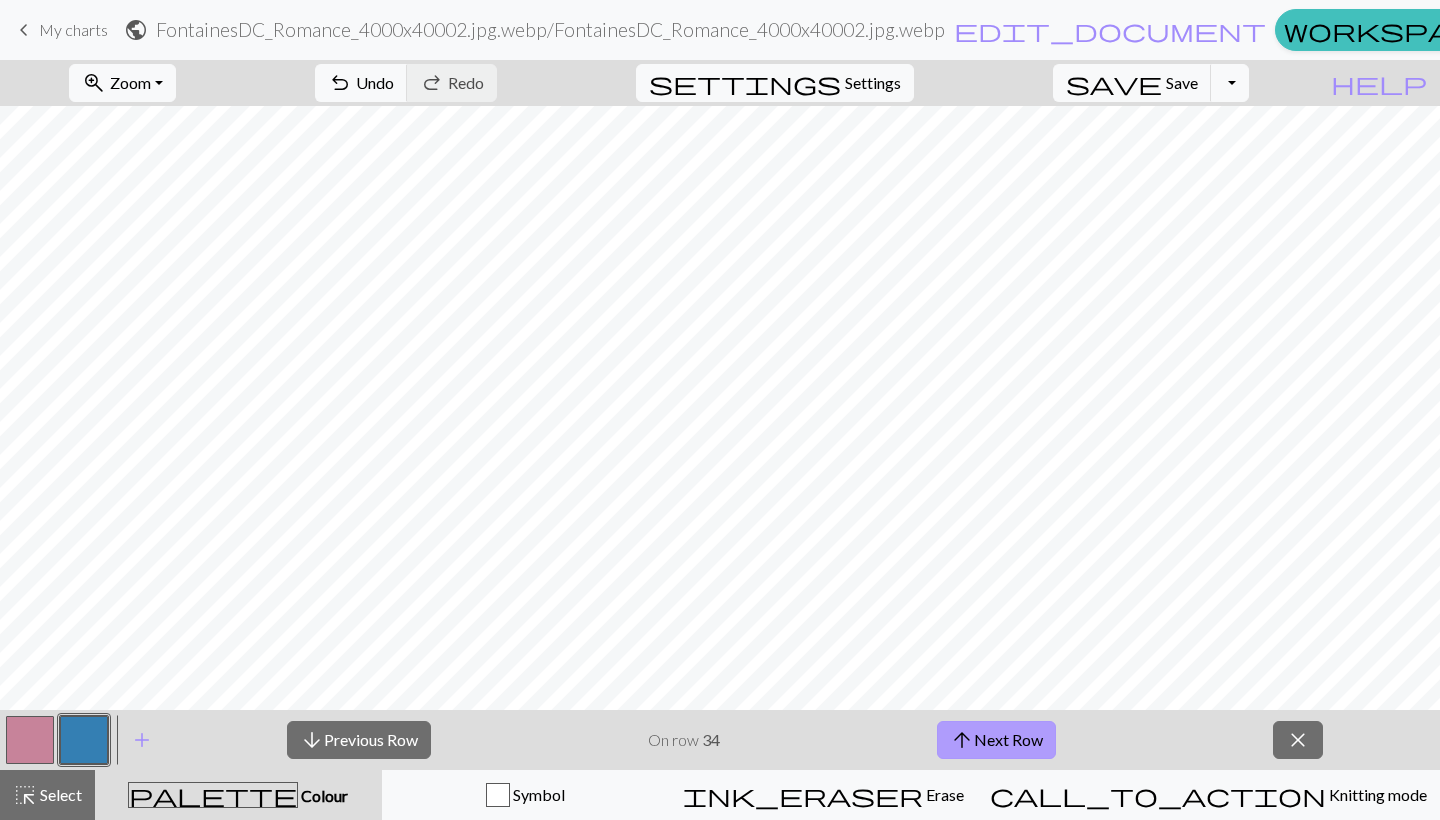 click on "arrow_upward  Next Row" at bounding box center [996, 740] 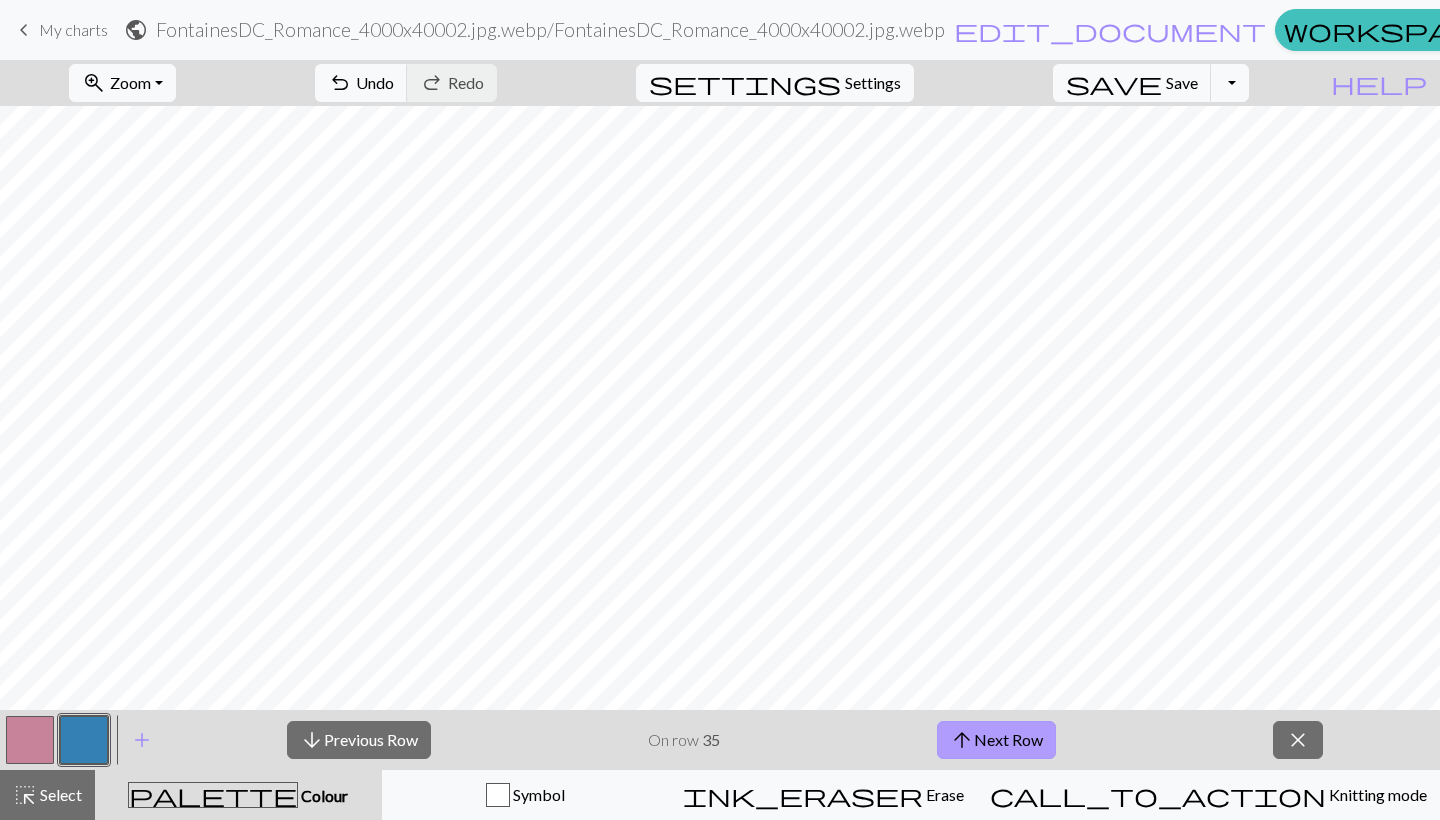 click on "arrow_upward  Next Row" at bounding box center [996, 740] 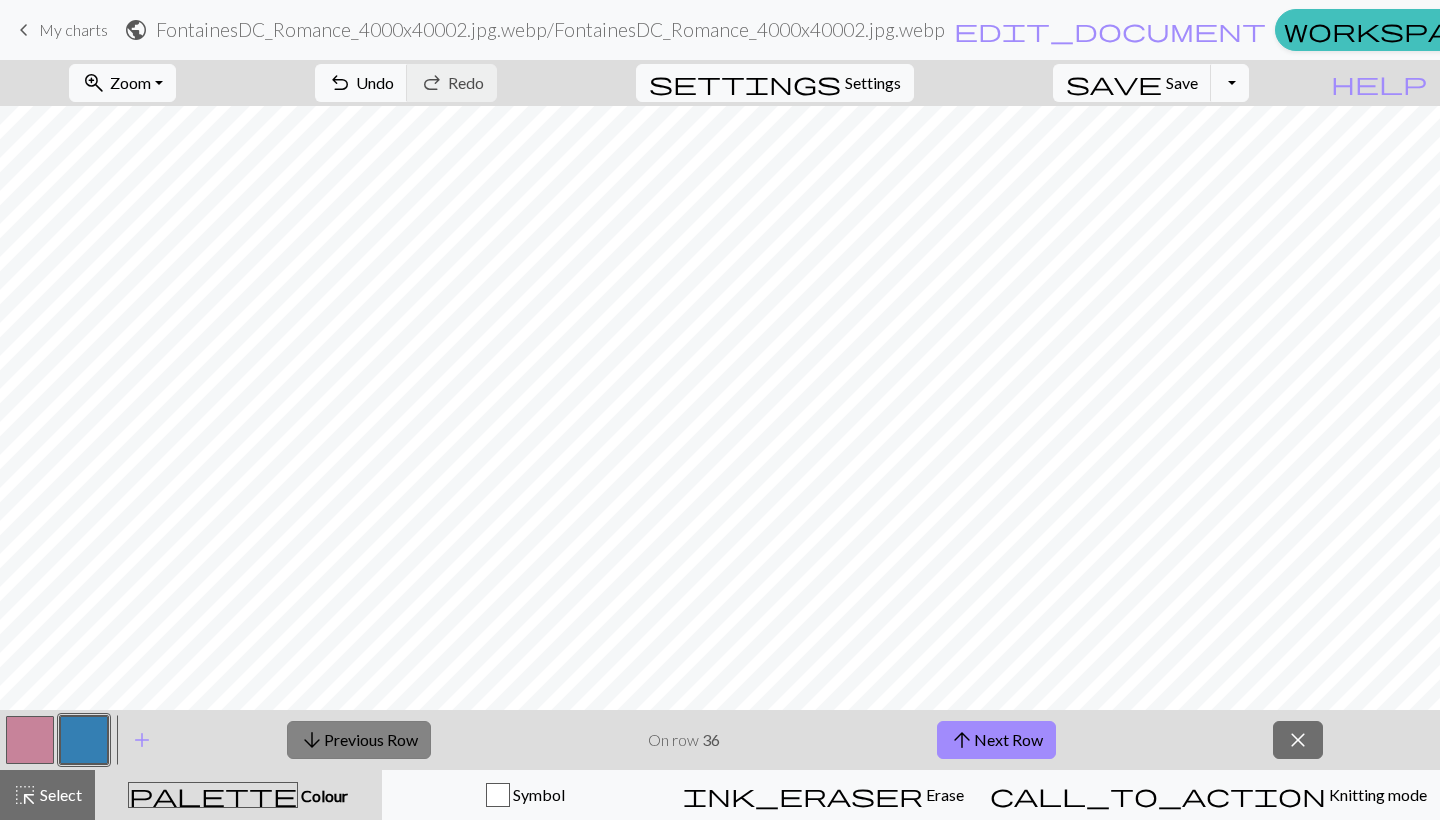 click on "arrow_downward Previous Row" at bounding box center (359, 740) 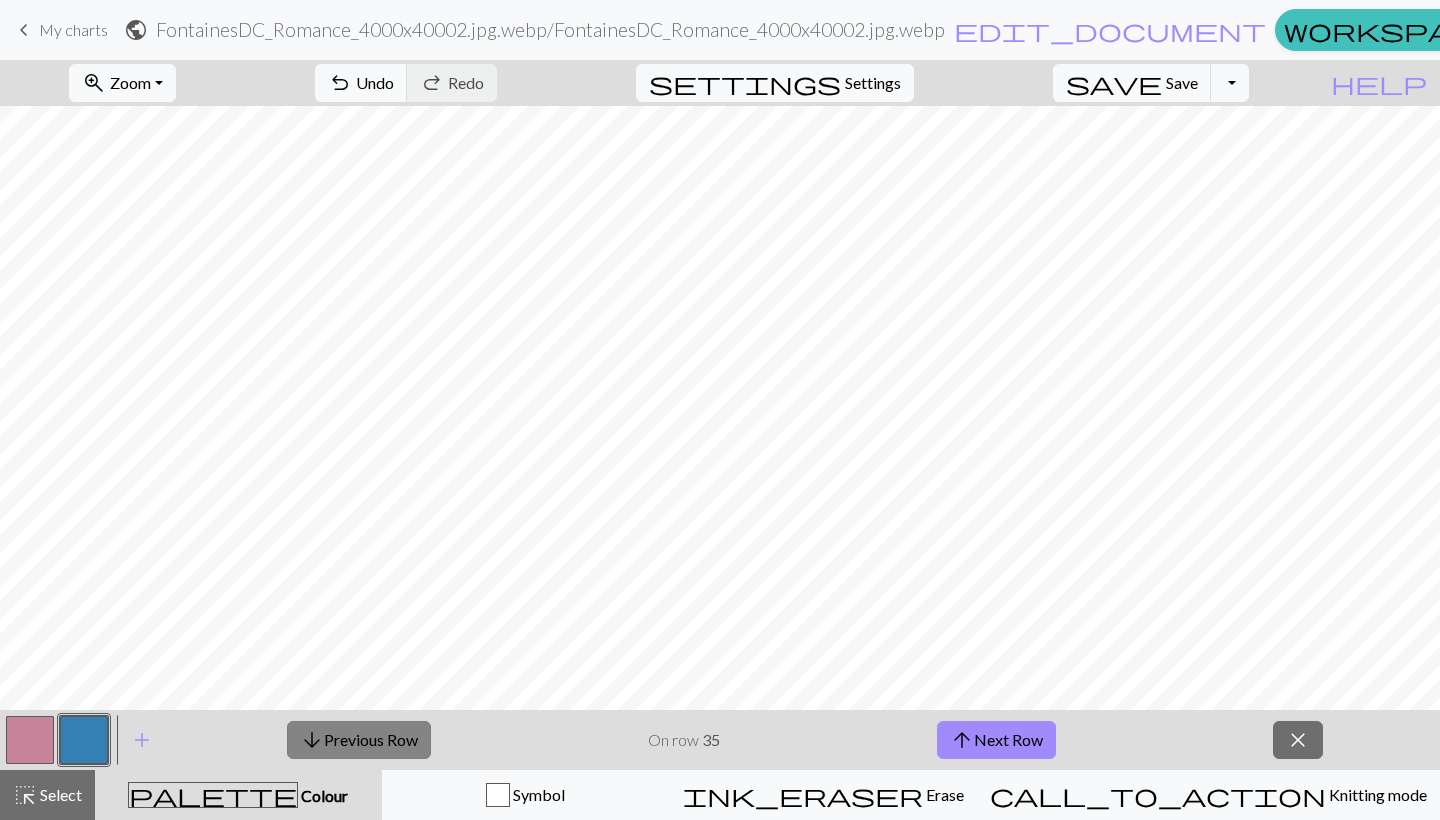 click on "arrow_downward Previous Row" at bounding box center [359, 740] 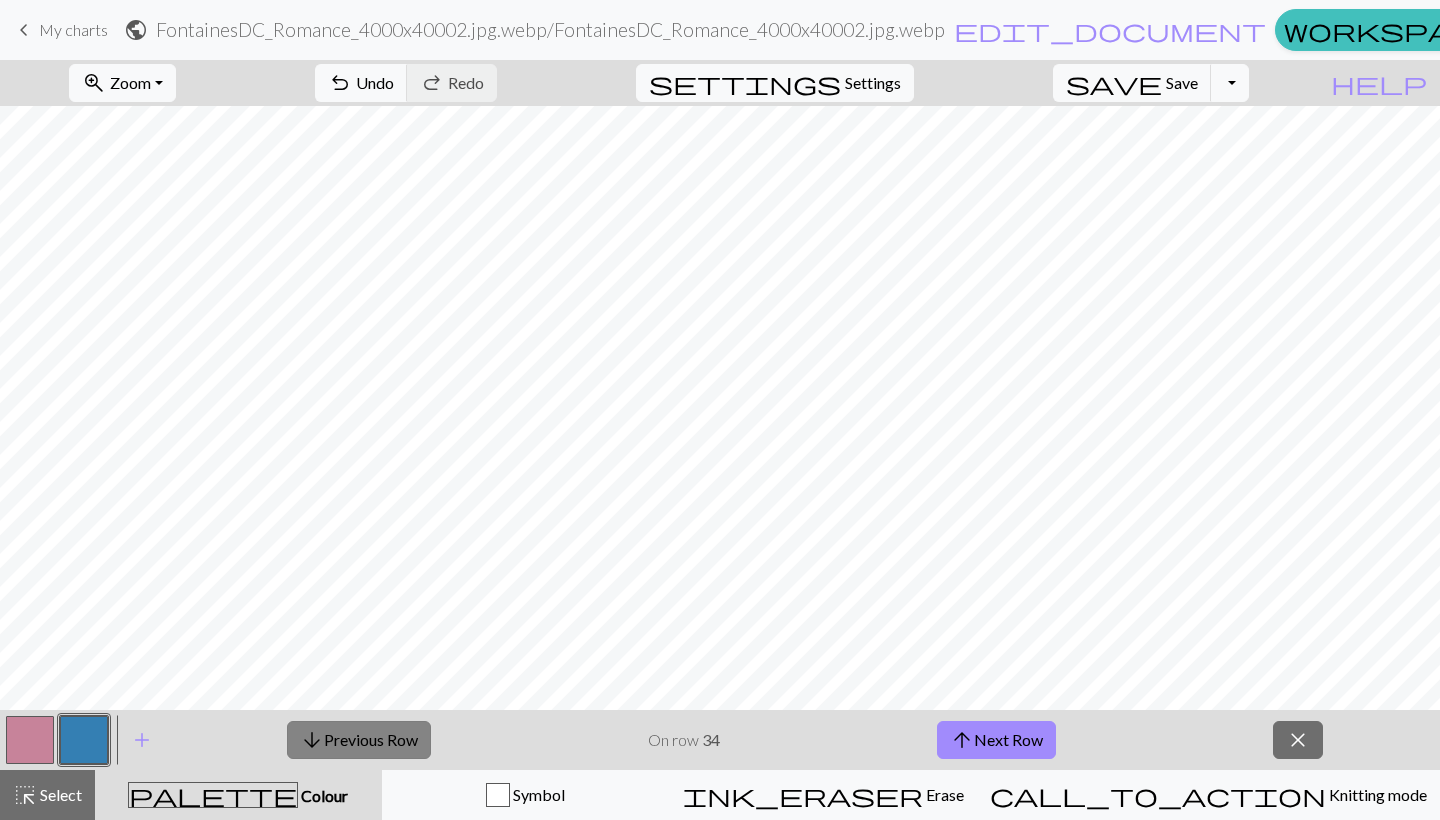 click on "arrow_downward Previous Row" at bounding box center (359, 740) 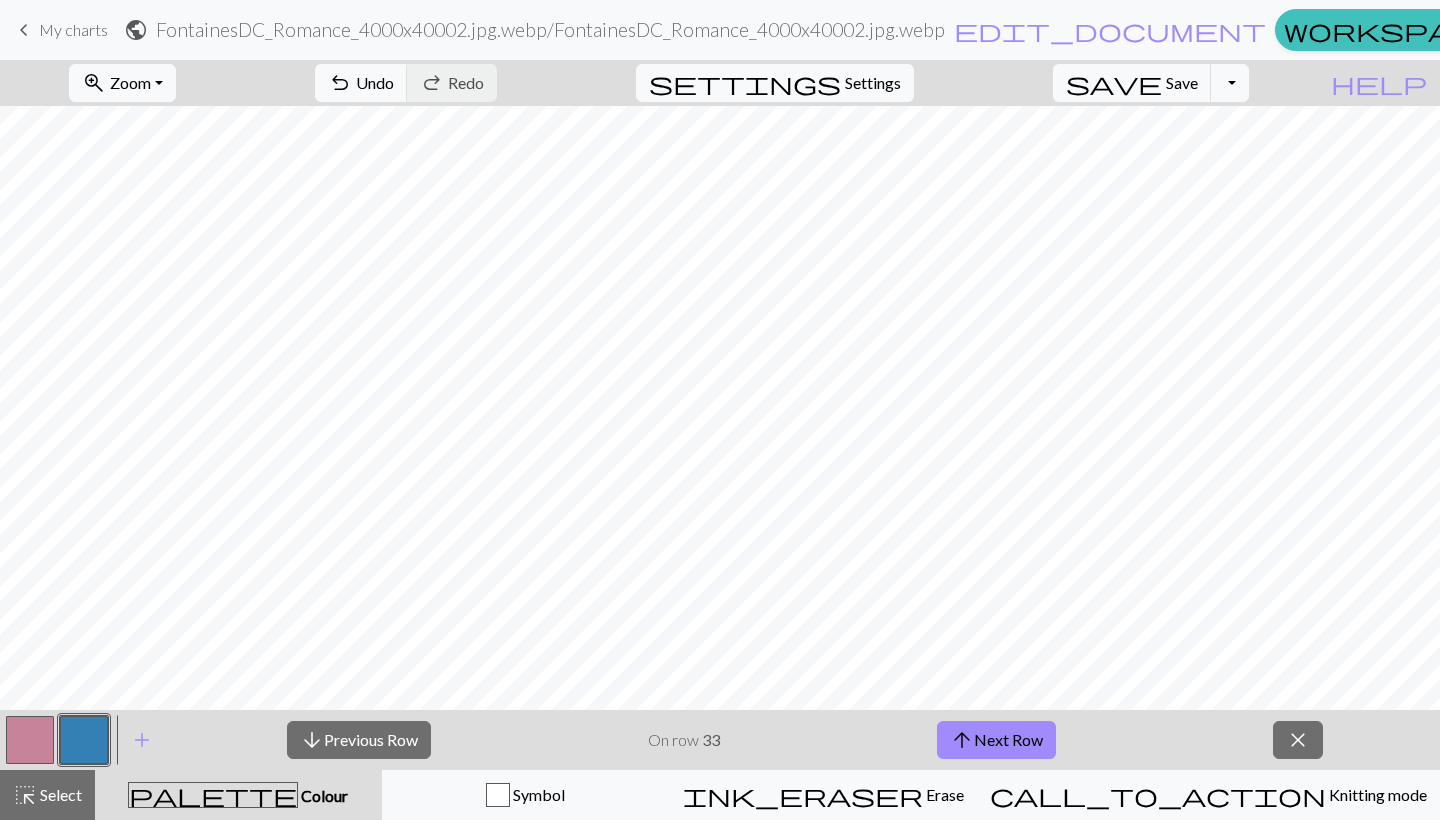 scroll, scrollTop: 0, scrollLeft: 0, axis: both 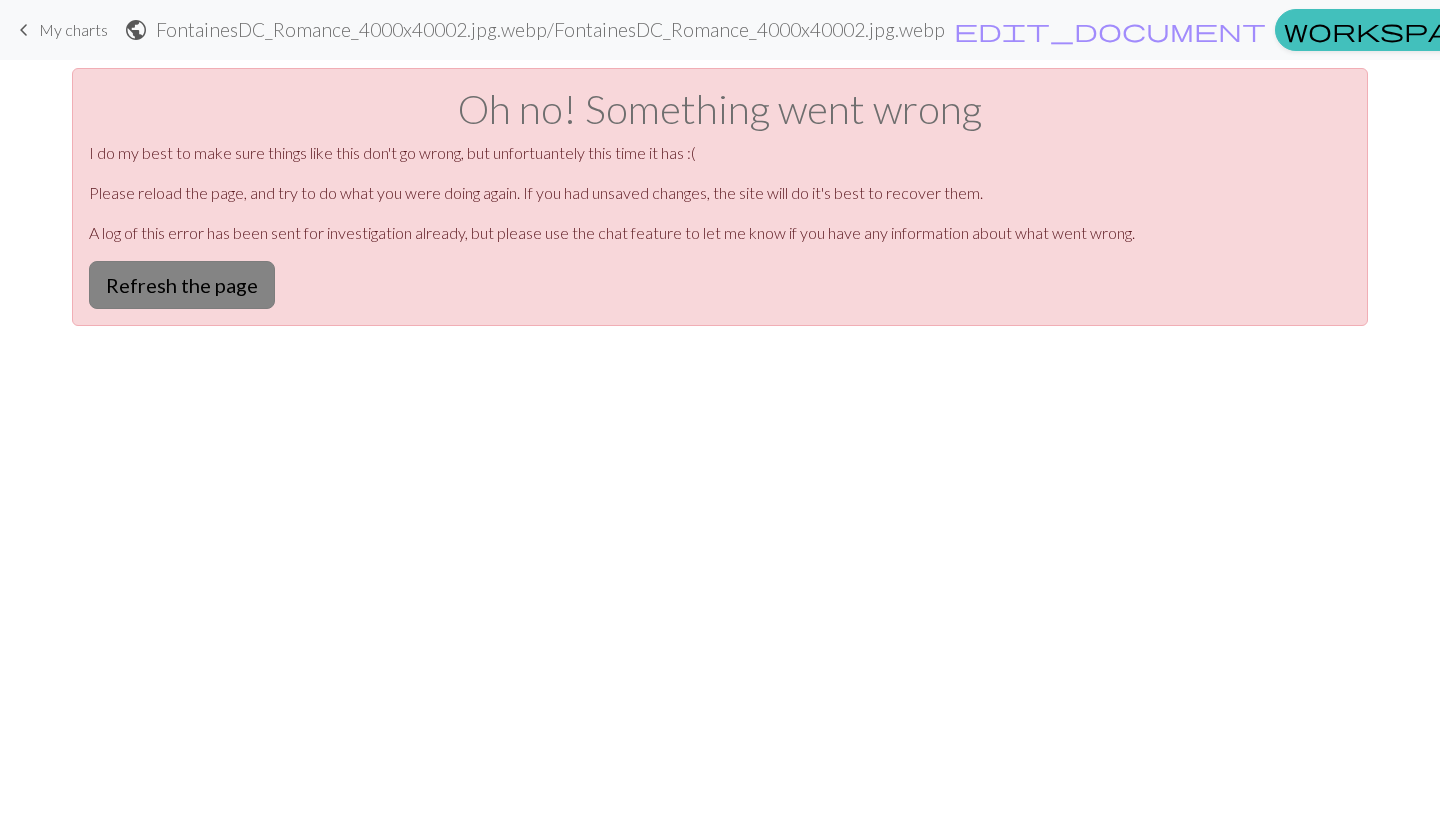 click on "Refresh the page" at bounding box center (182, 285) 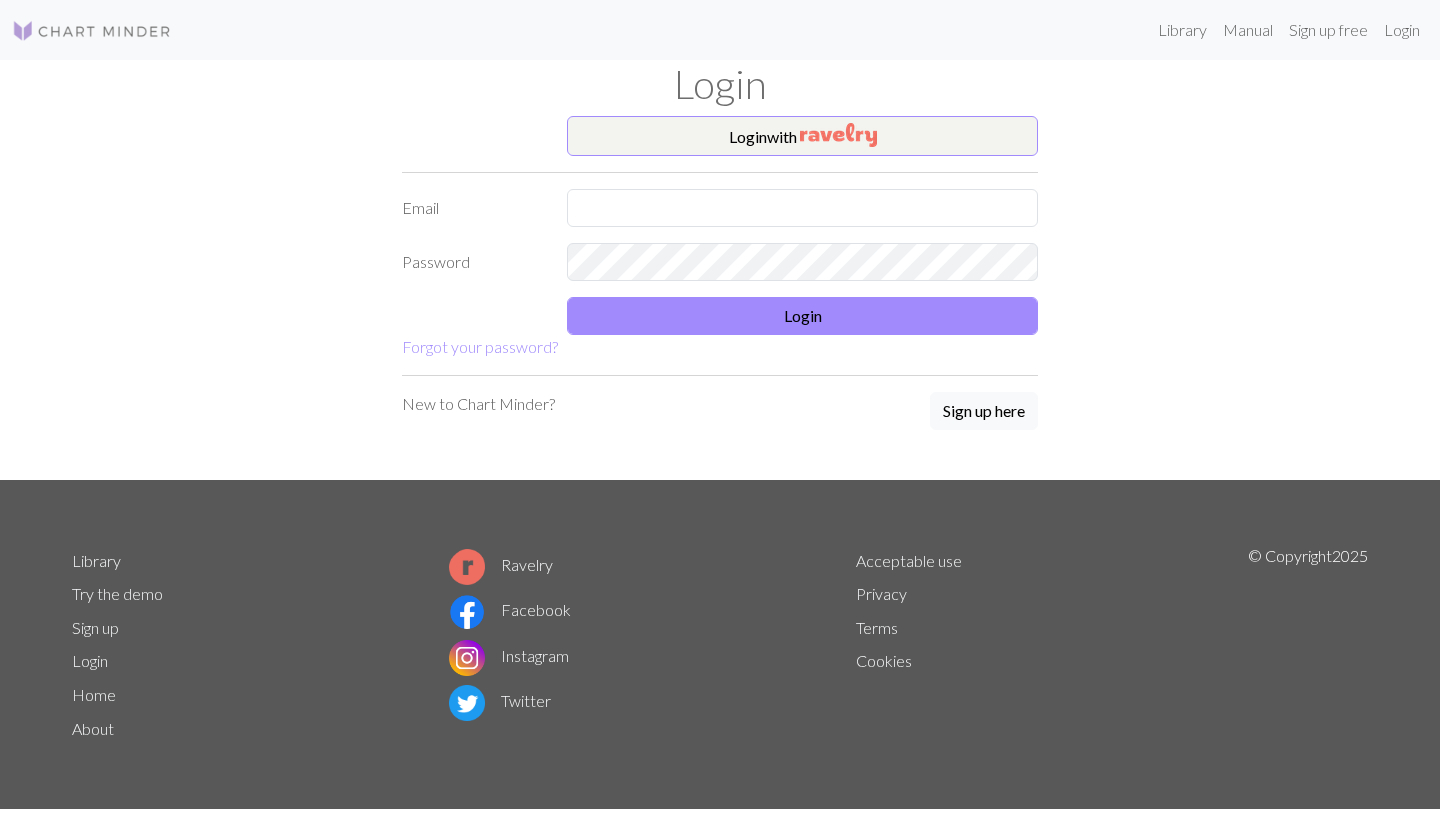 scroll, scrollTop: 0, scrollLeft: 0, axis: both 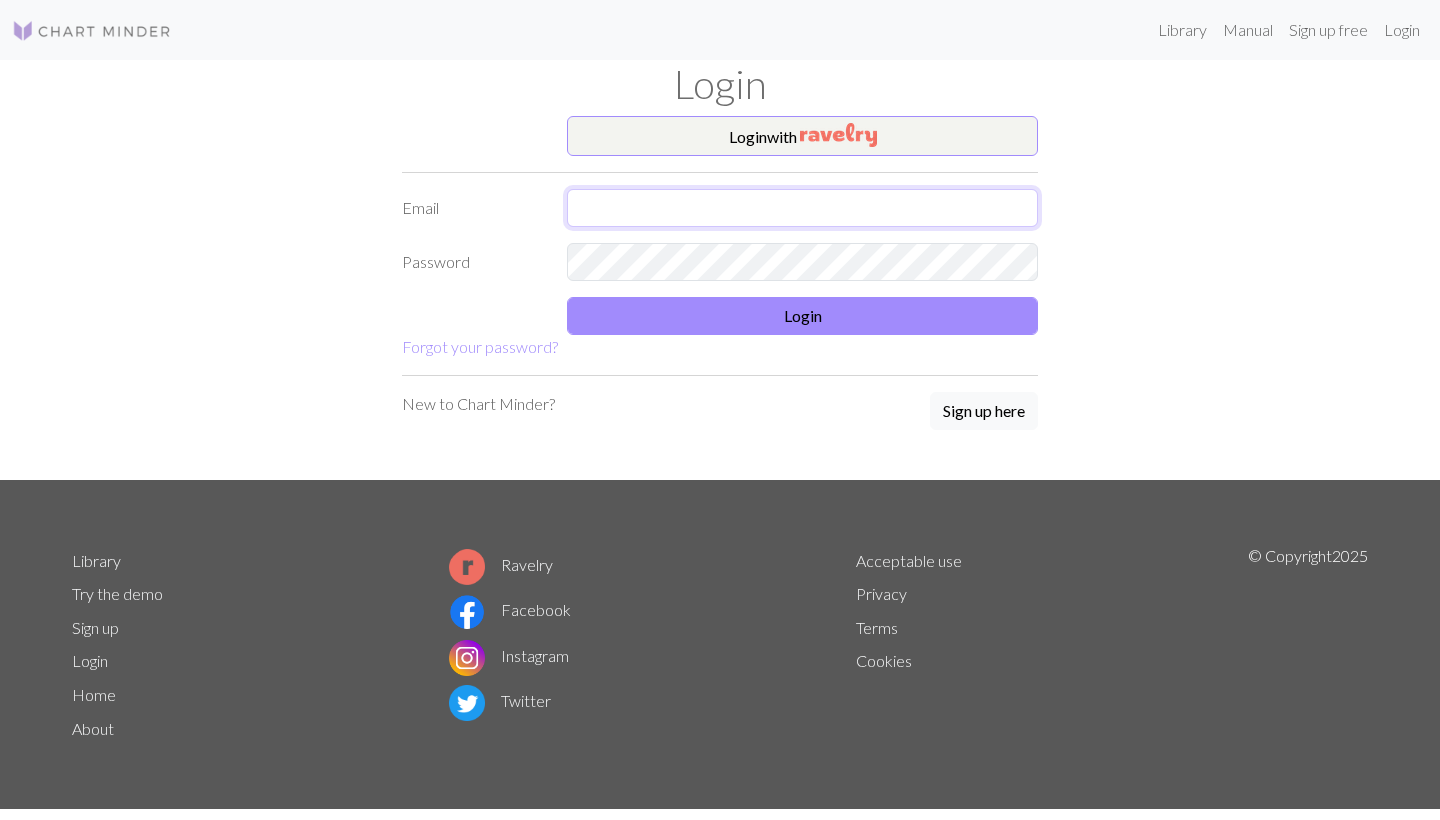 type on "[EMAIL_ADDRESS][DOMAIN_NAME]" 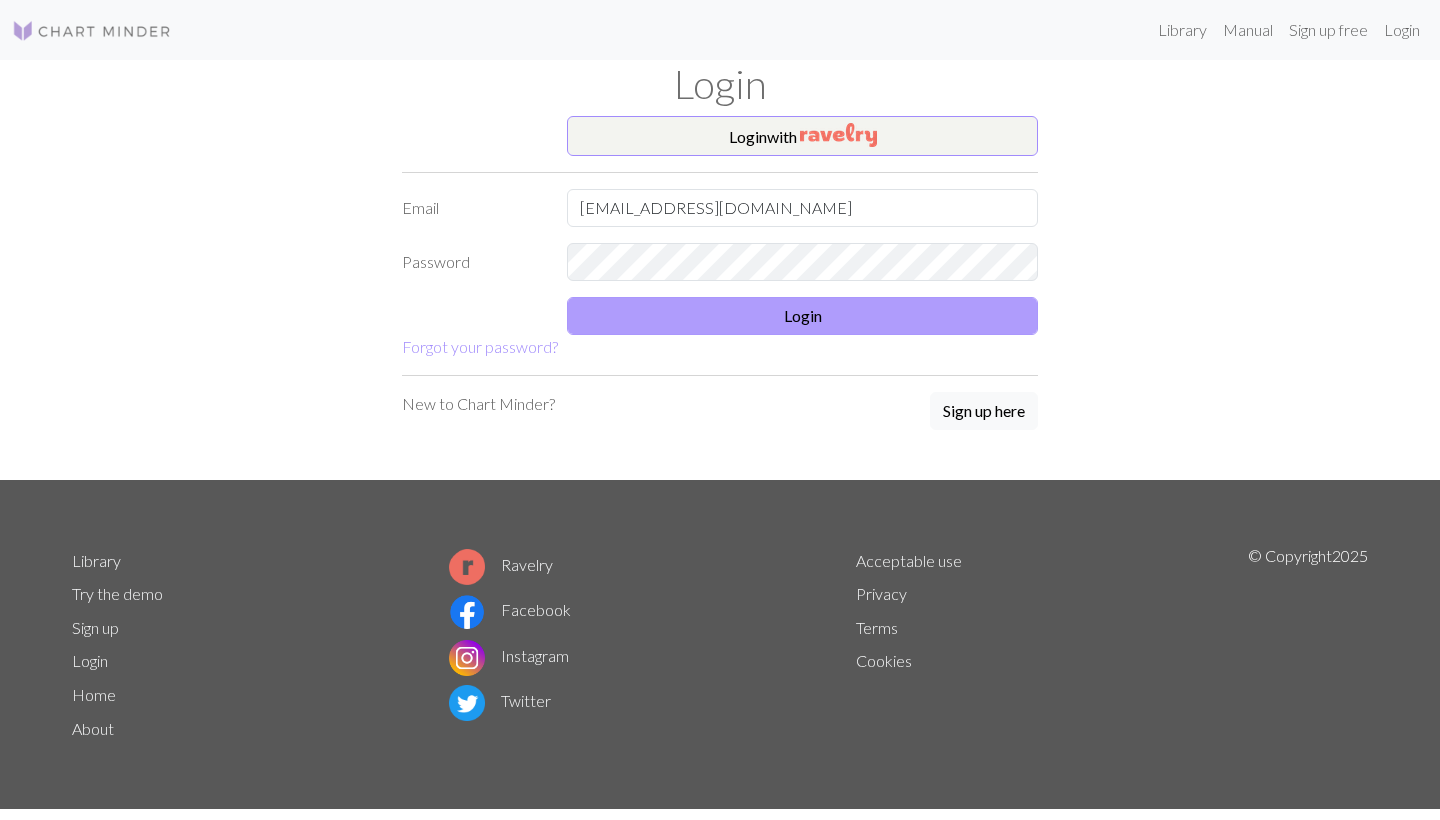 click on "Login" at bounding box center [802, 316] 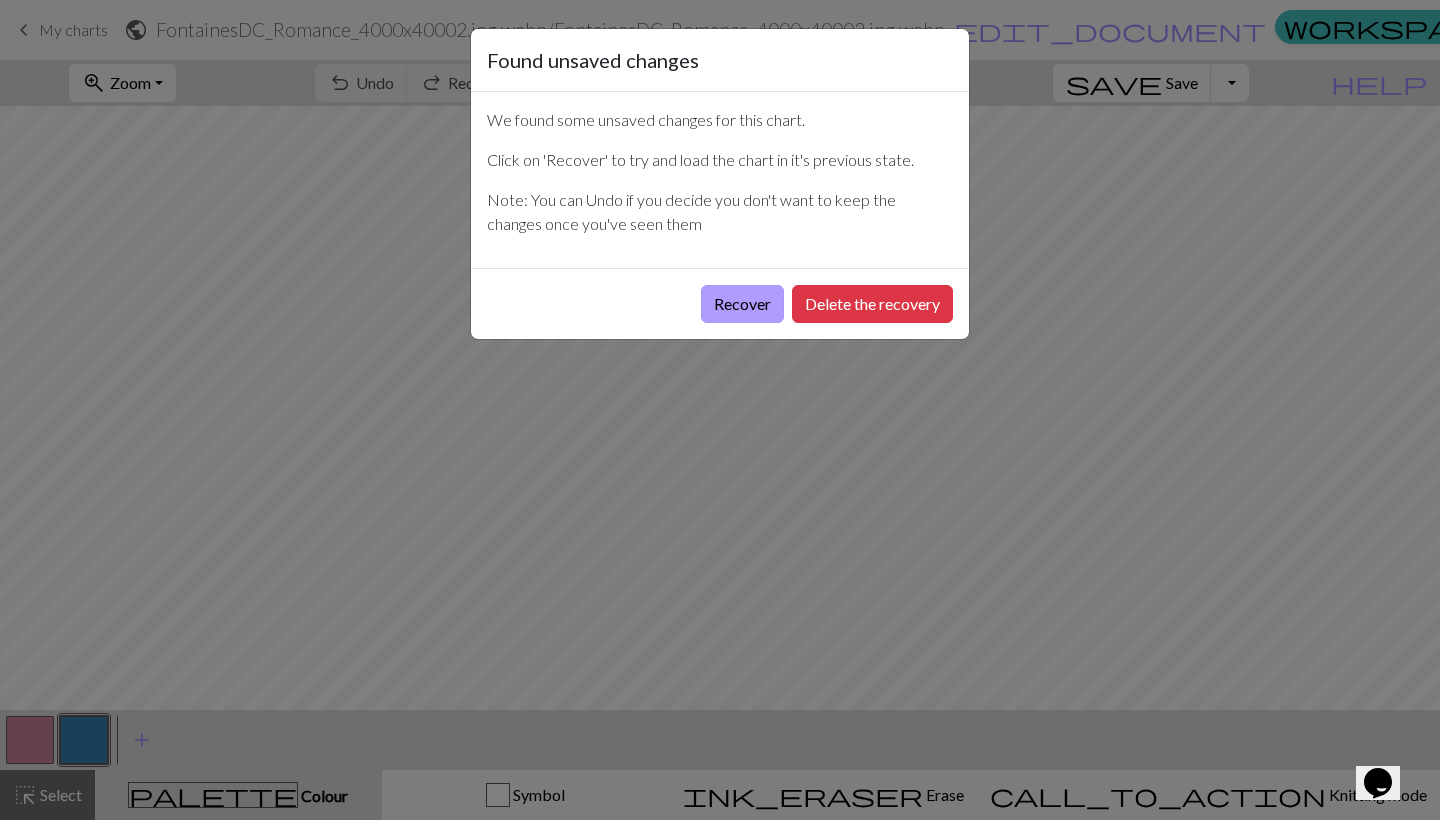 click on "Recover" at bounding box center (742, 304) 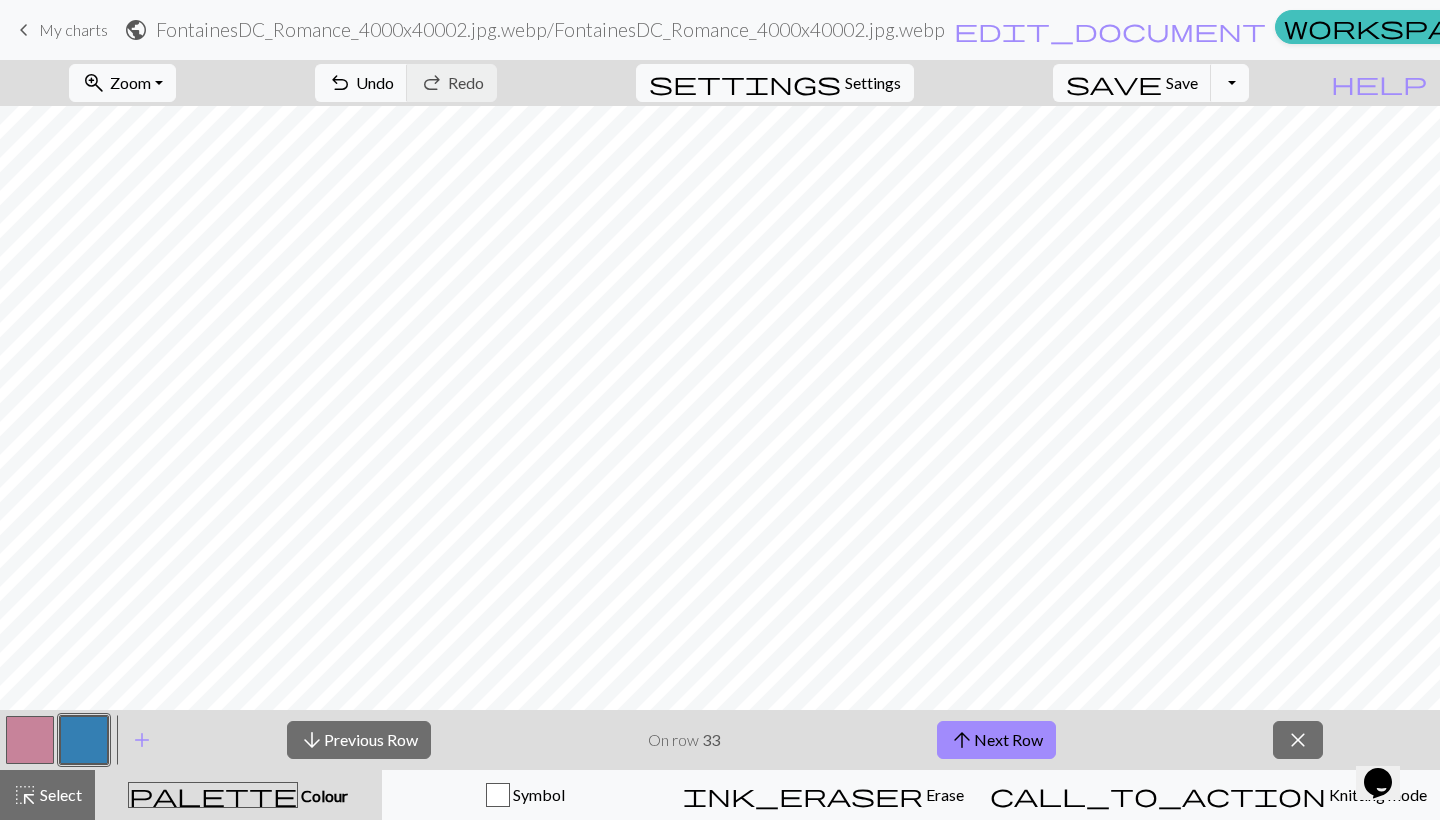 scroll, scrollTop: 0, scrollLeft: 0, axis: both 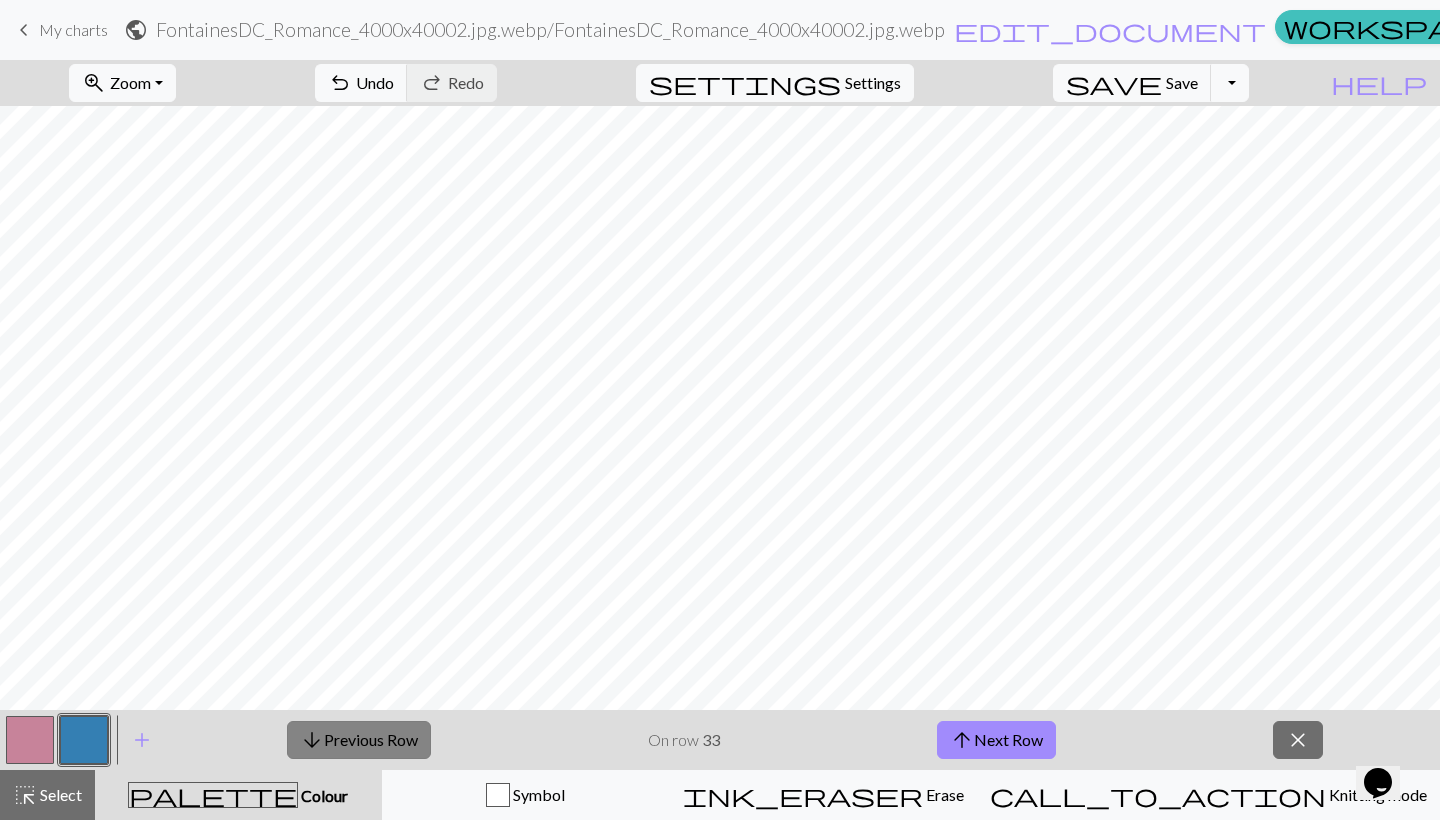 click on "arrow_downward Previous Row" at bounding box center [359, 740] 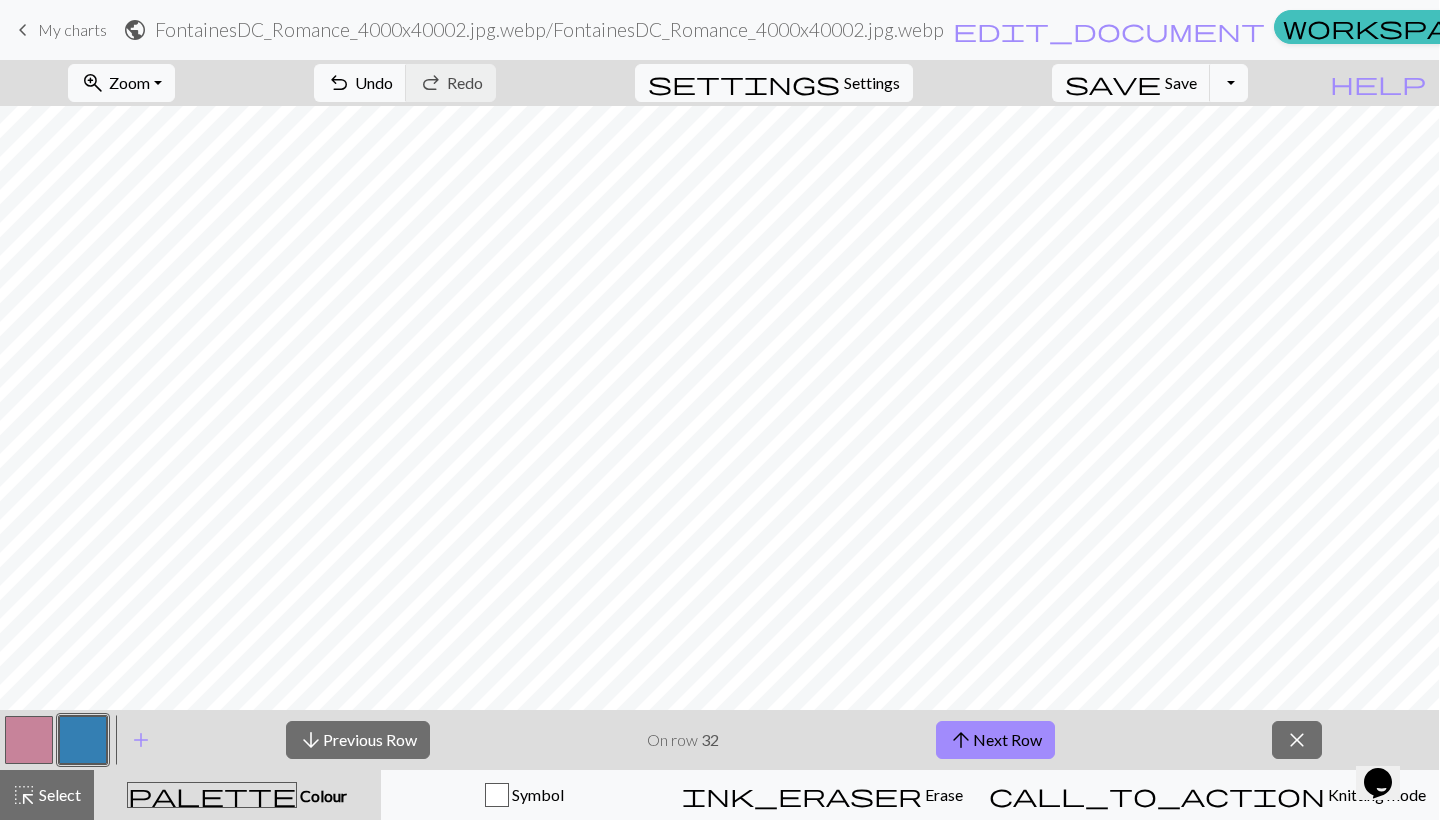 scroll, scrollTop: 0, scrollLeft: 0, axis: both 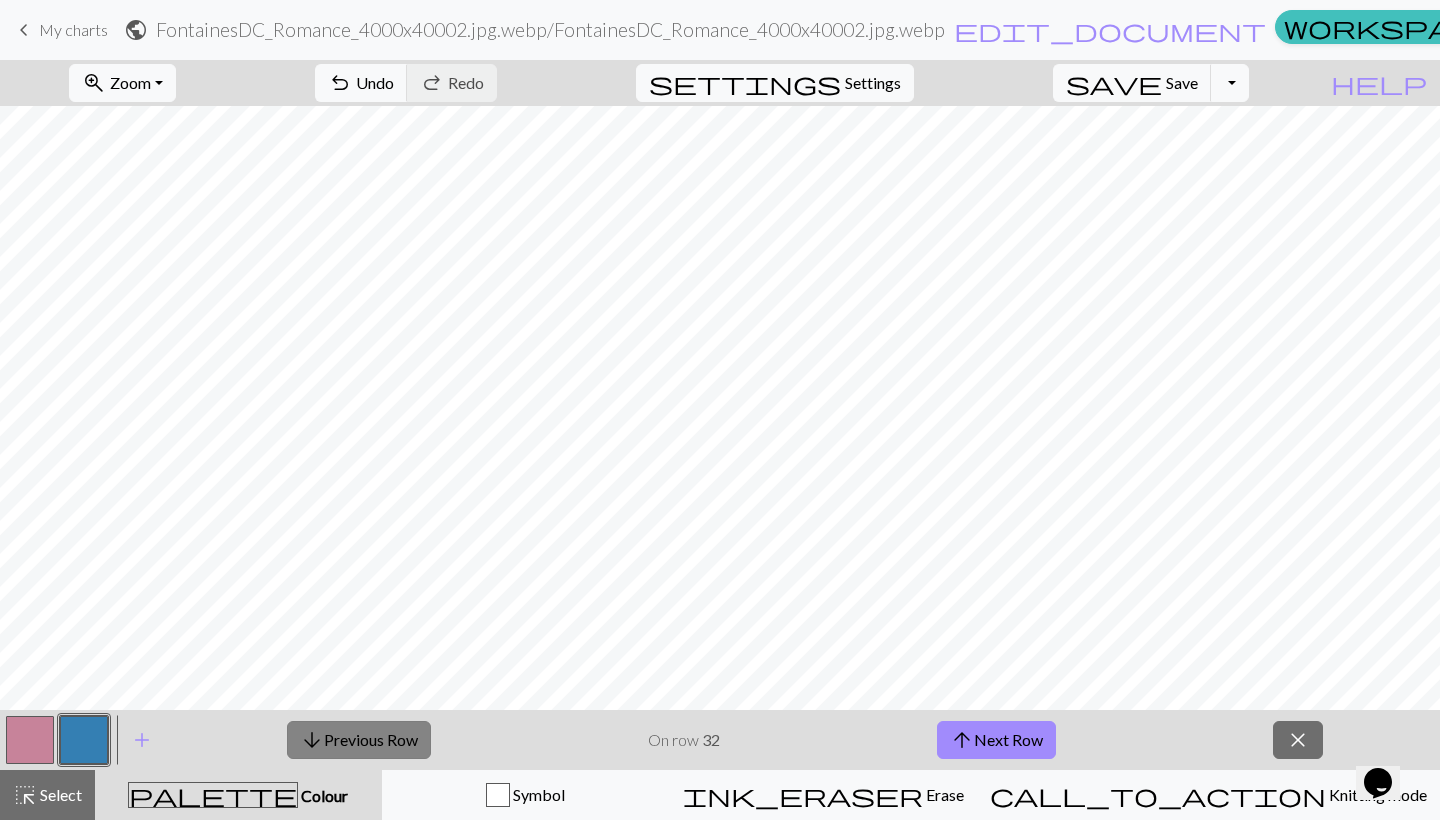 click on "arrow_downward Previous Row" at bounding box center [359, 740] 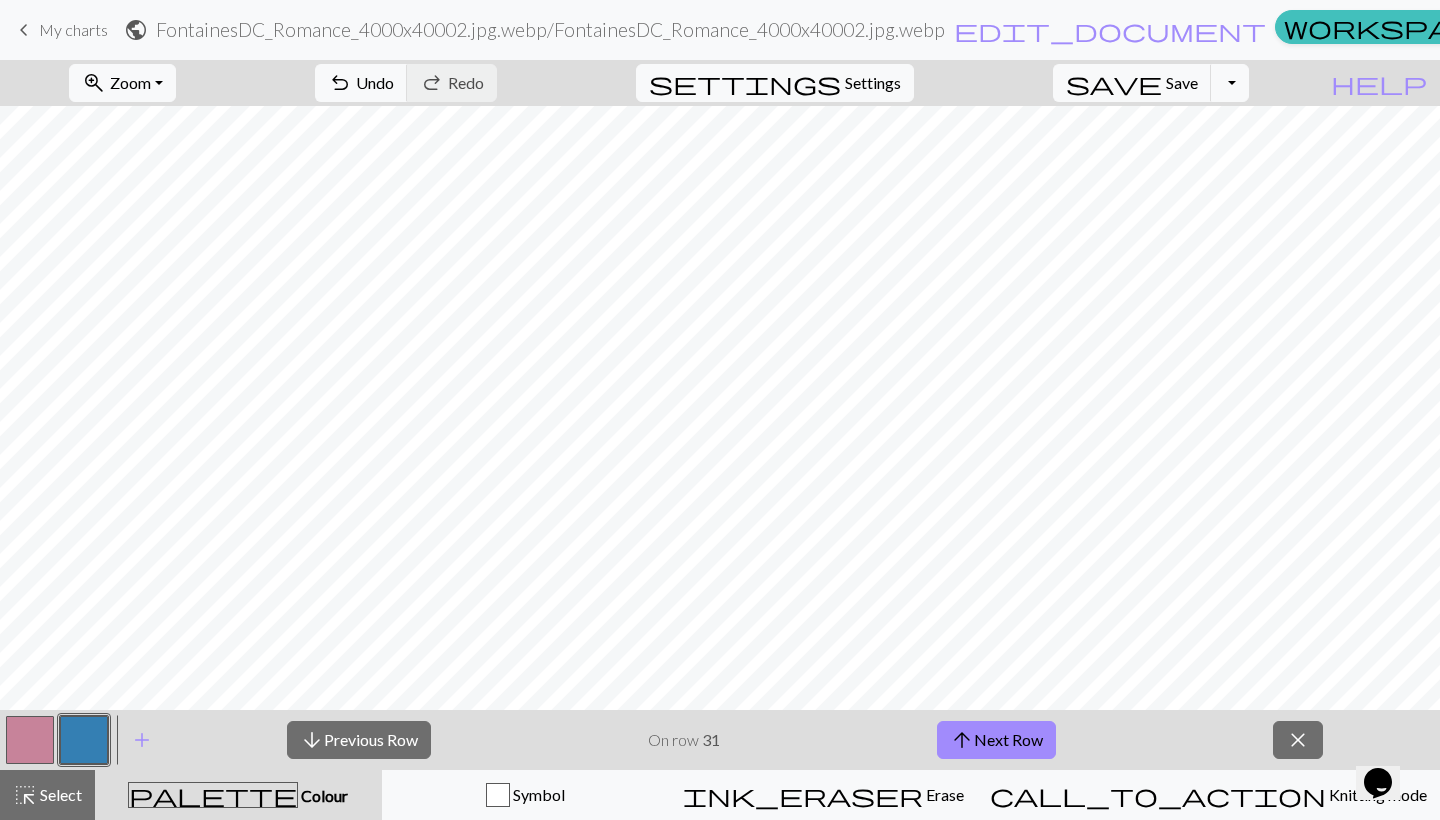 click on "palette   Colour   Colour" at bounding box center (238, 795) 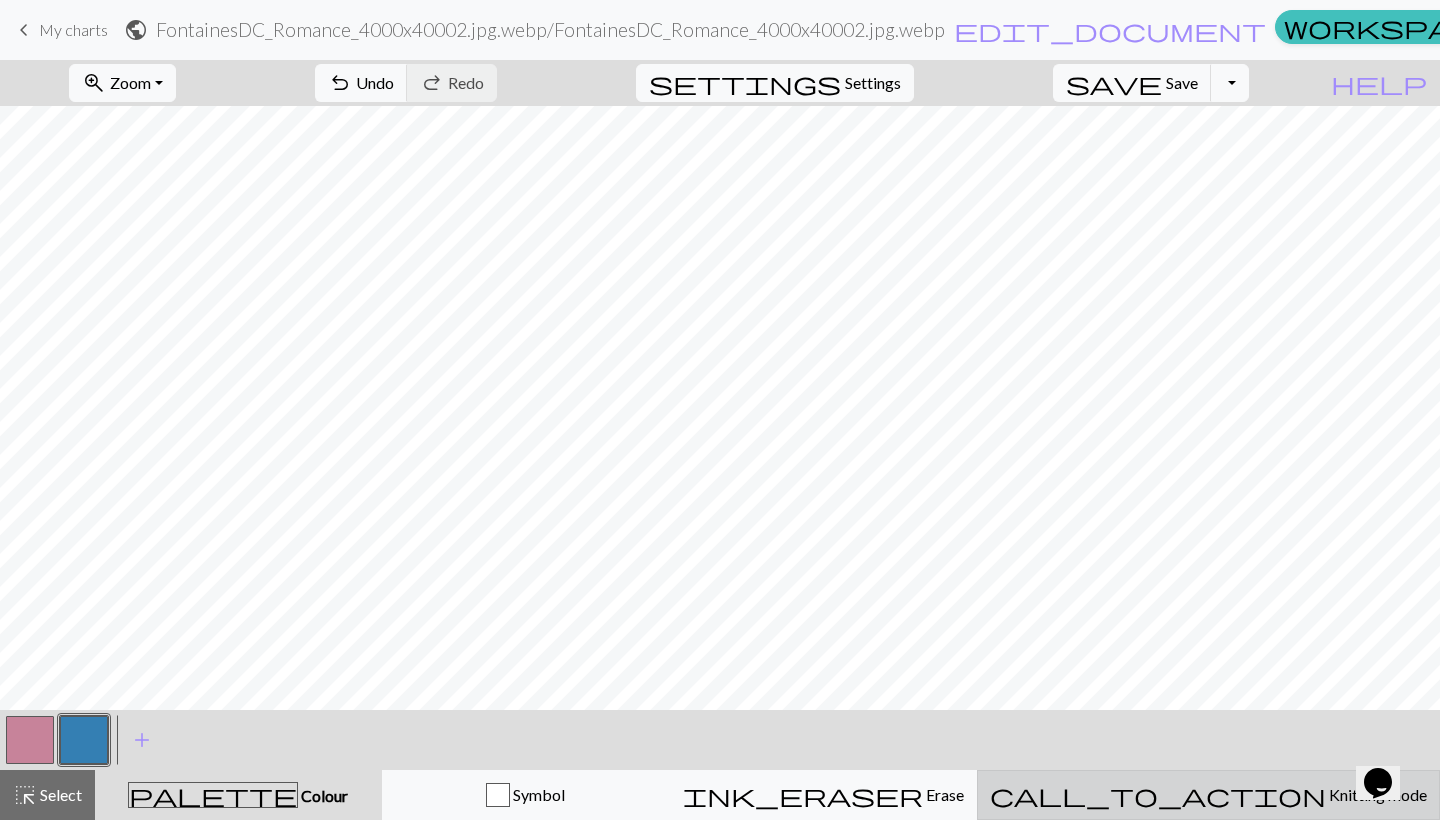 click on "call_to_action   Knitting mode   Knitting mode" at bounding box center (1208, 795) 